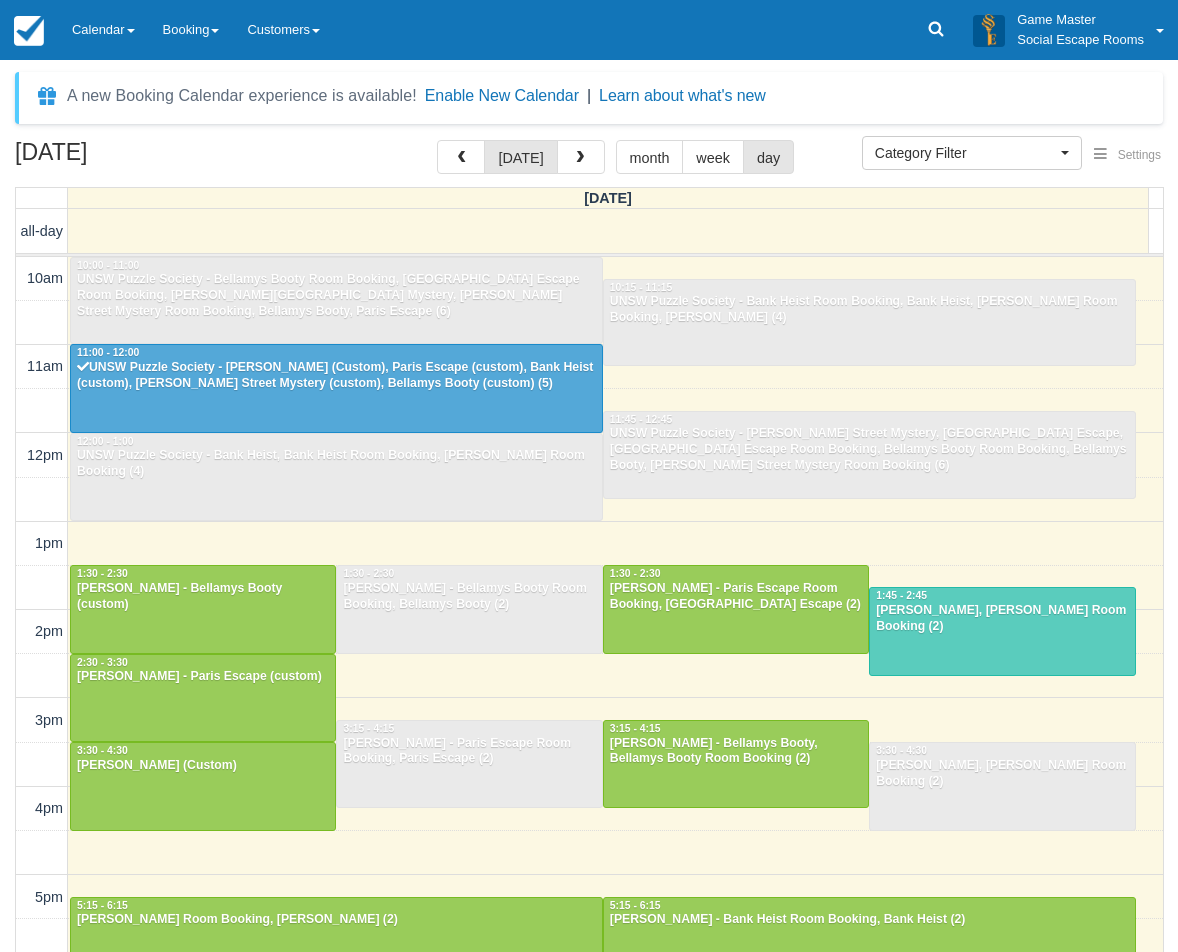 select 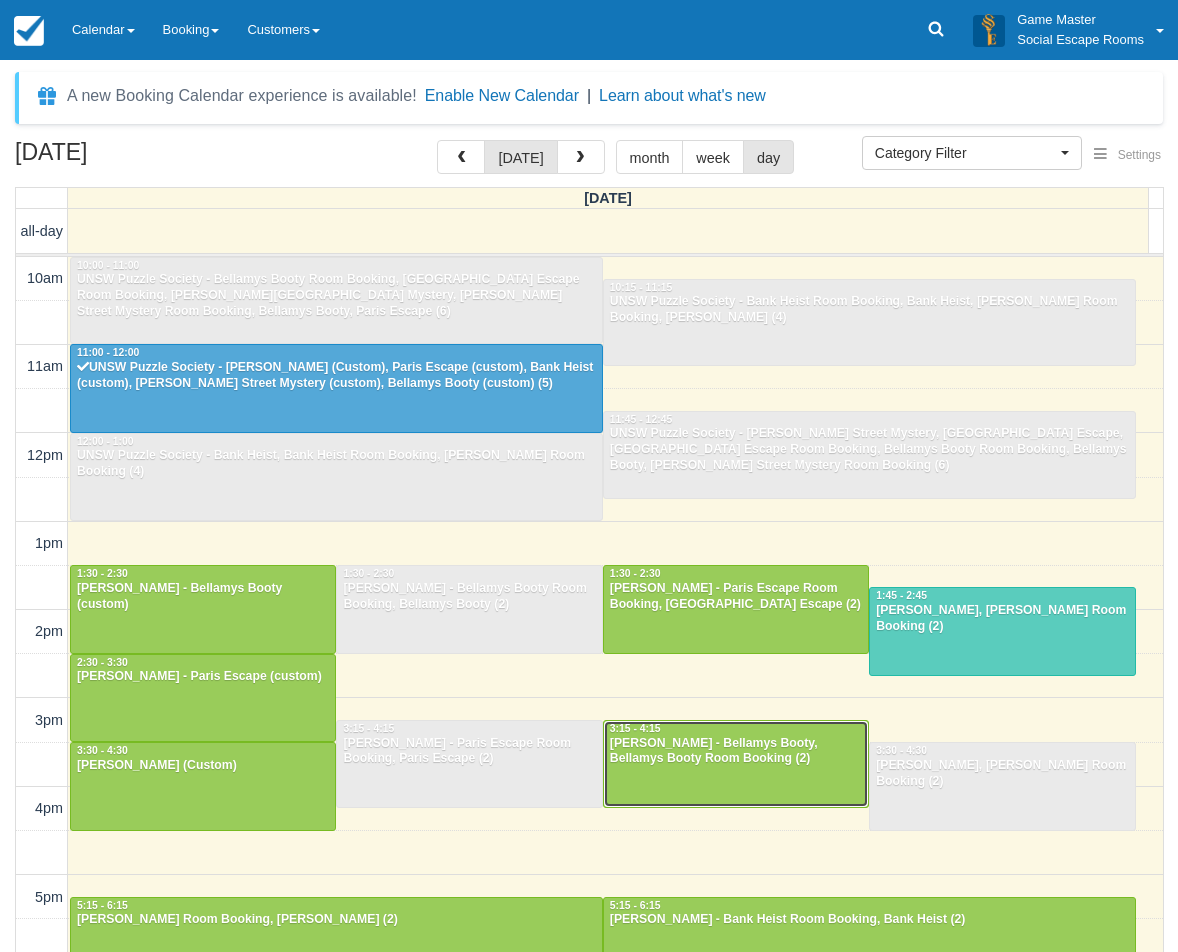 scroll, scrollTop: 89, scrollLeft: 0, axis: vertical 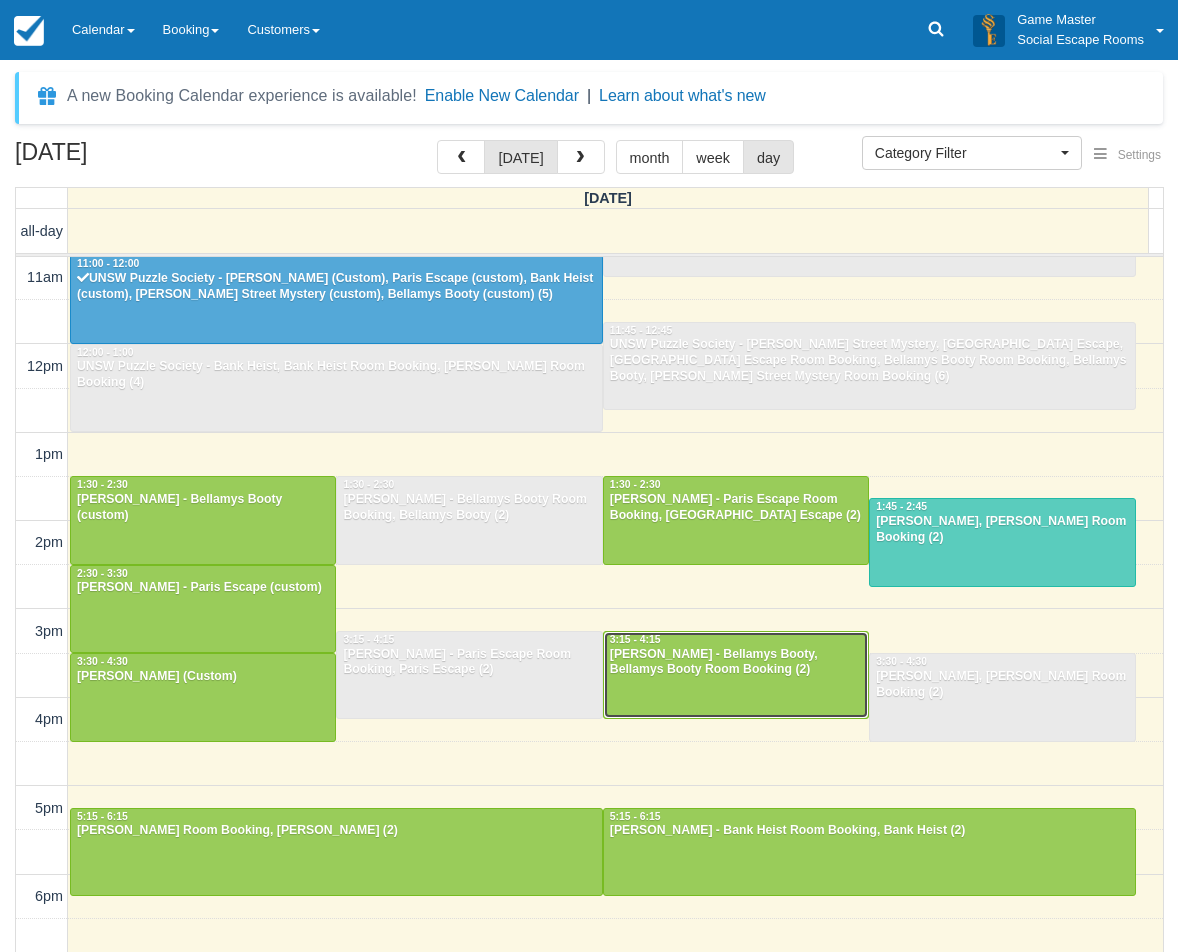 click on "[PERSON_NAME] - Bellamys Booty, Bellamys Booty Room Booking (2)" at bounding box center [736, 663] 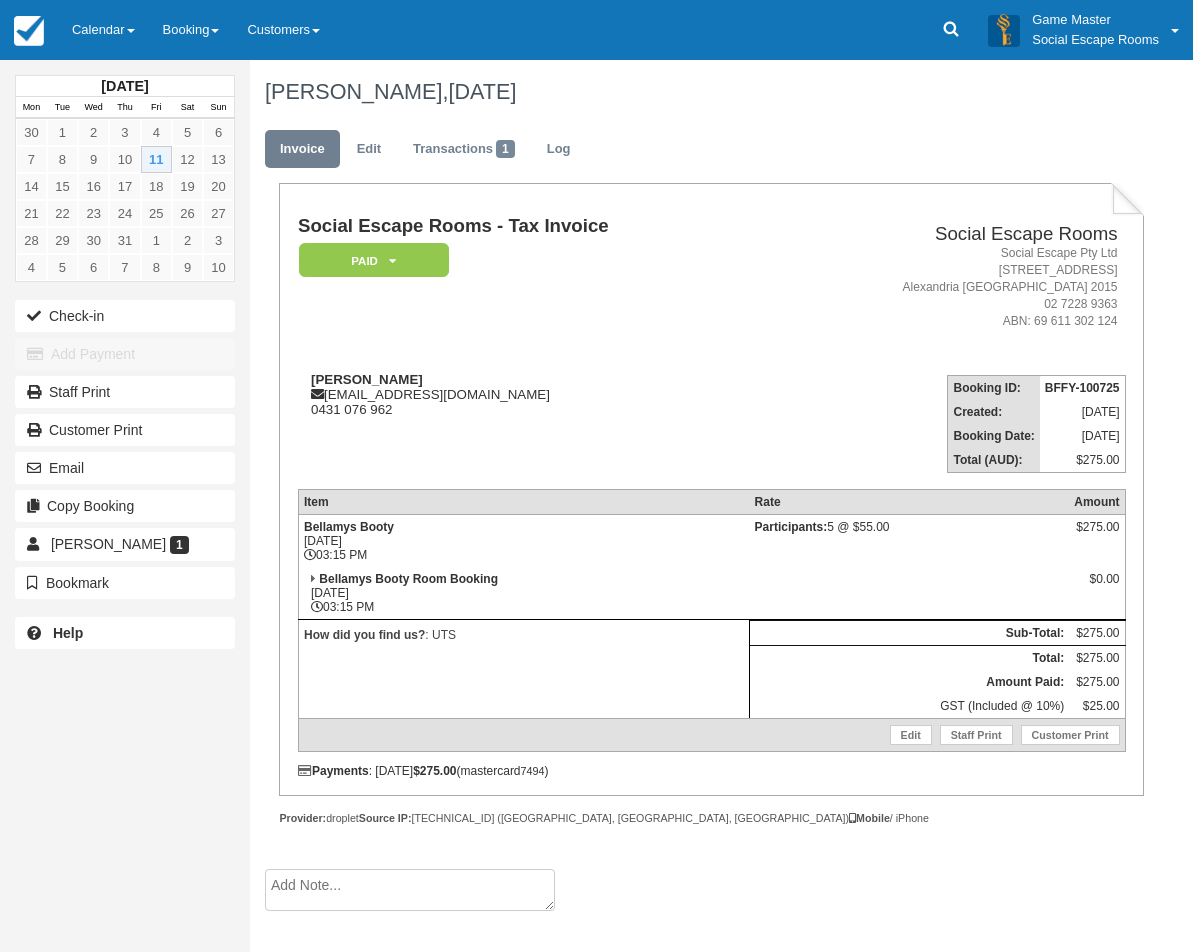 scroll, scrollTop: 0, scrollLeft: 0, axis: both 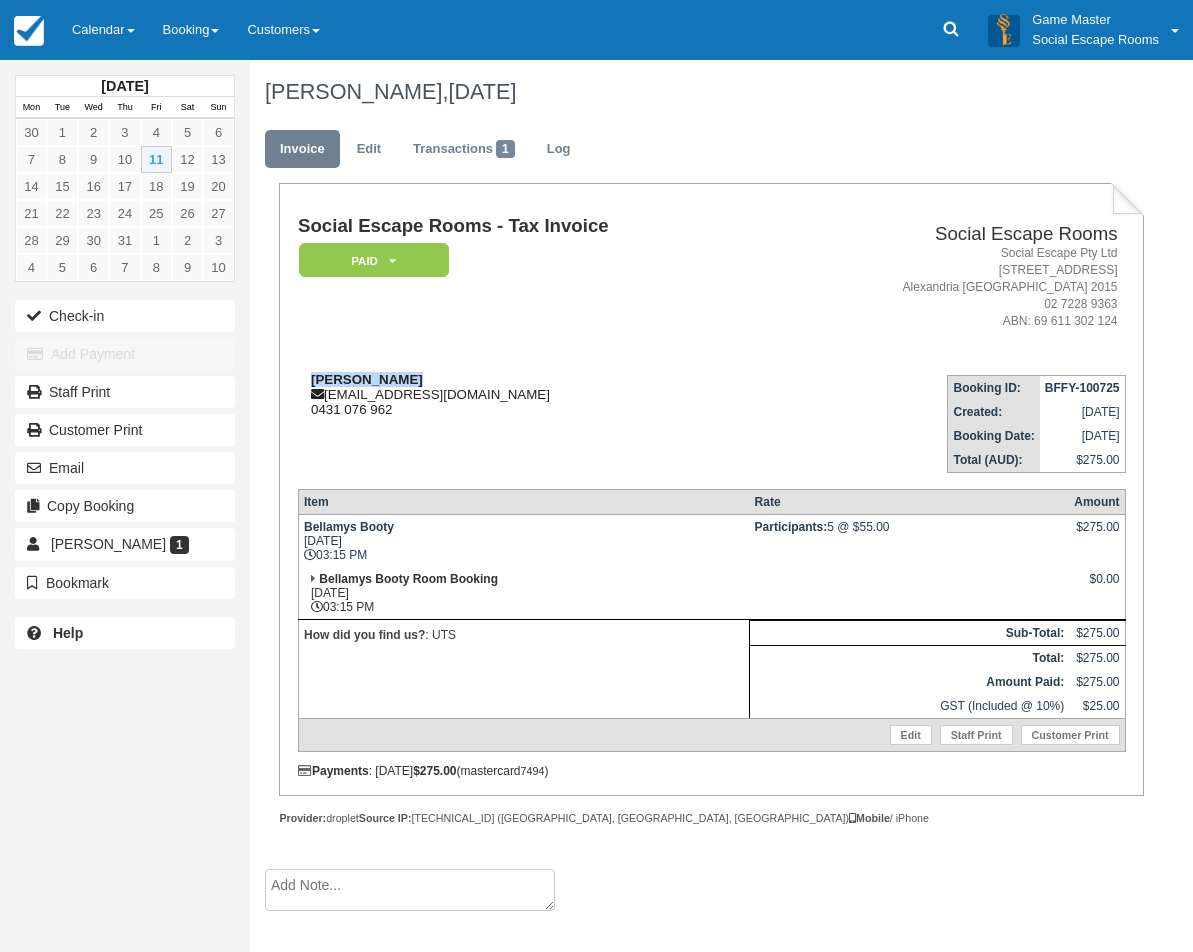 drag, startPoint x: 340, startPoint y: 377, endPoint x: 299, endPoint y: 375, distance: 41.04875 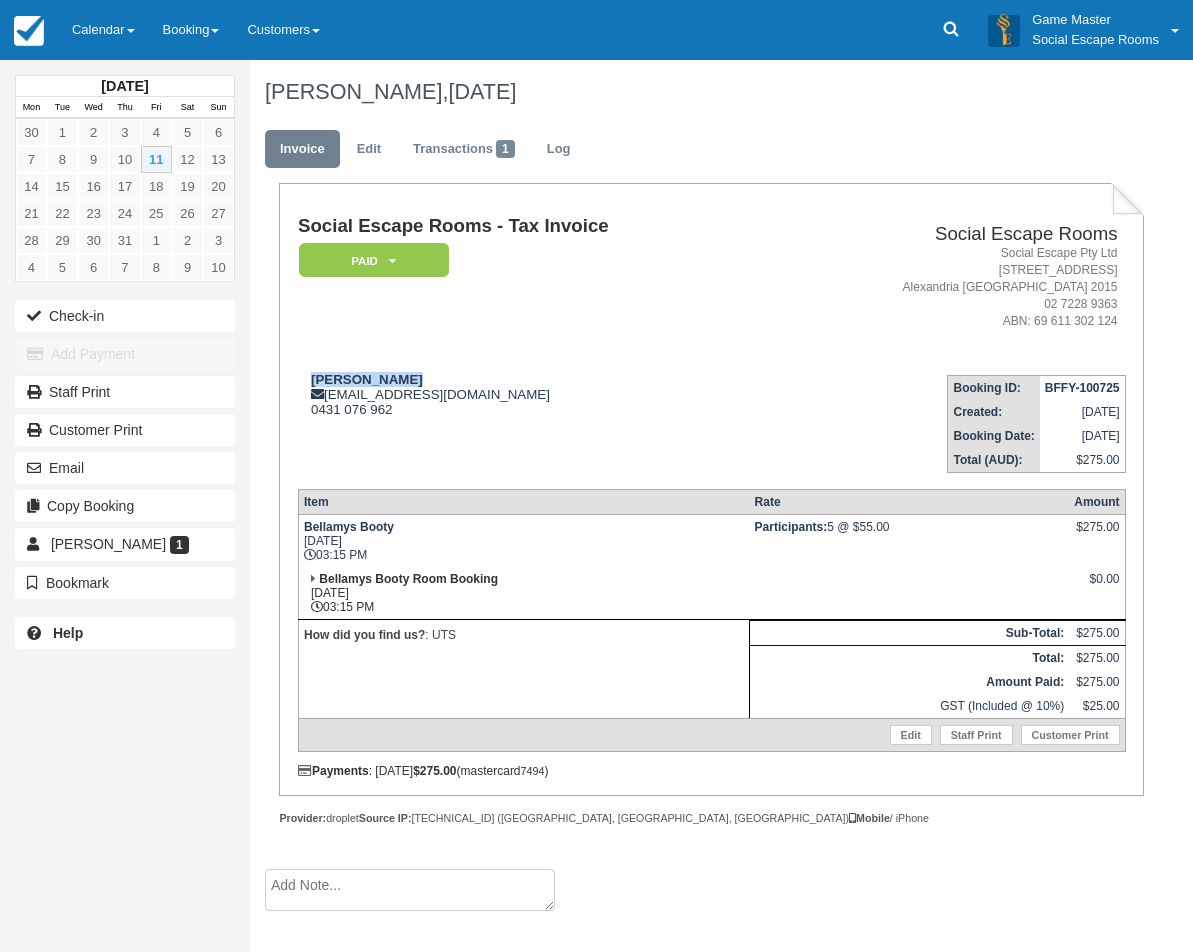 copy on "Natalie Hwang" 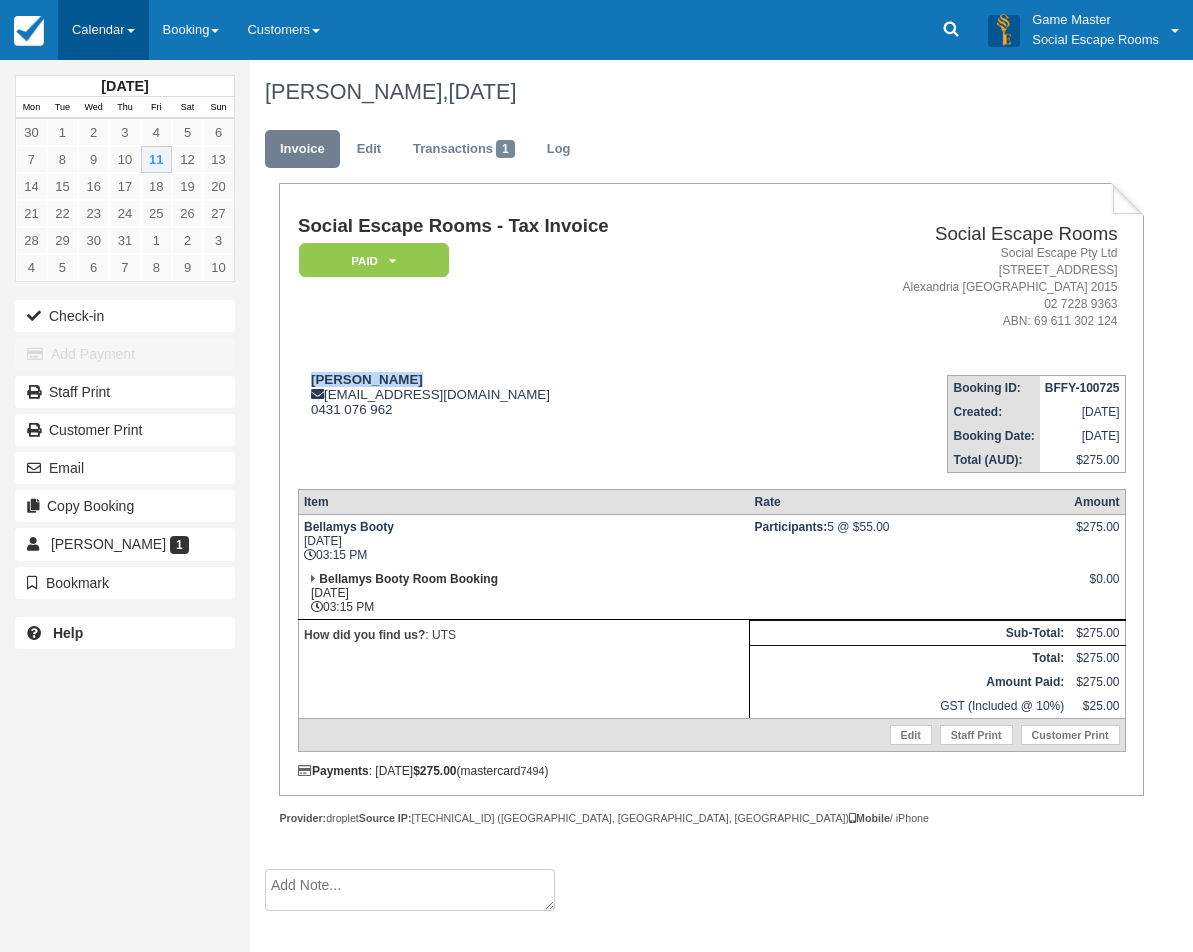click on "Calendar" at bounding box center [103, 30] 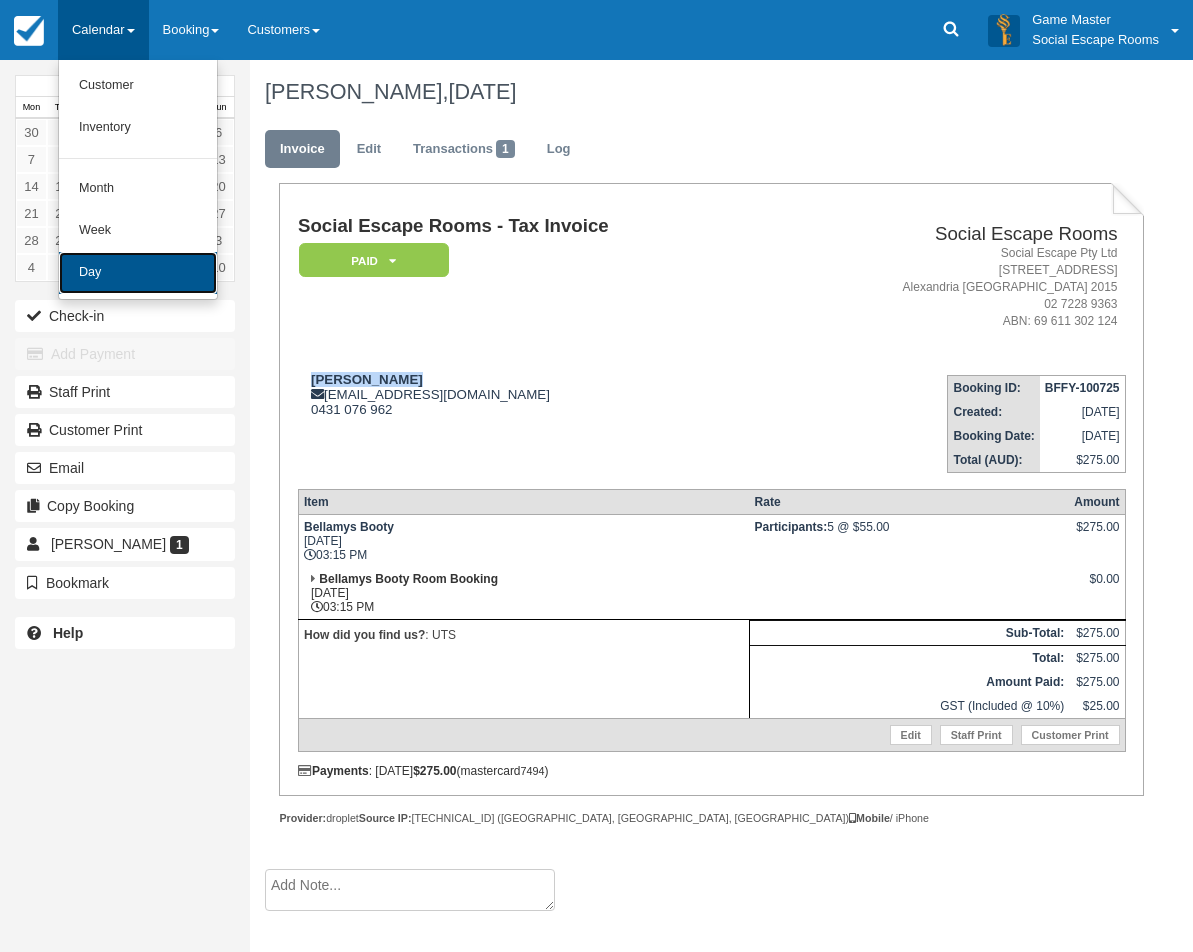click on "Day" at bounding box center (138, 273) 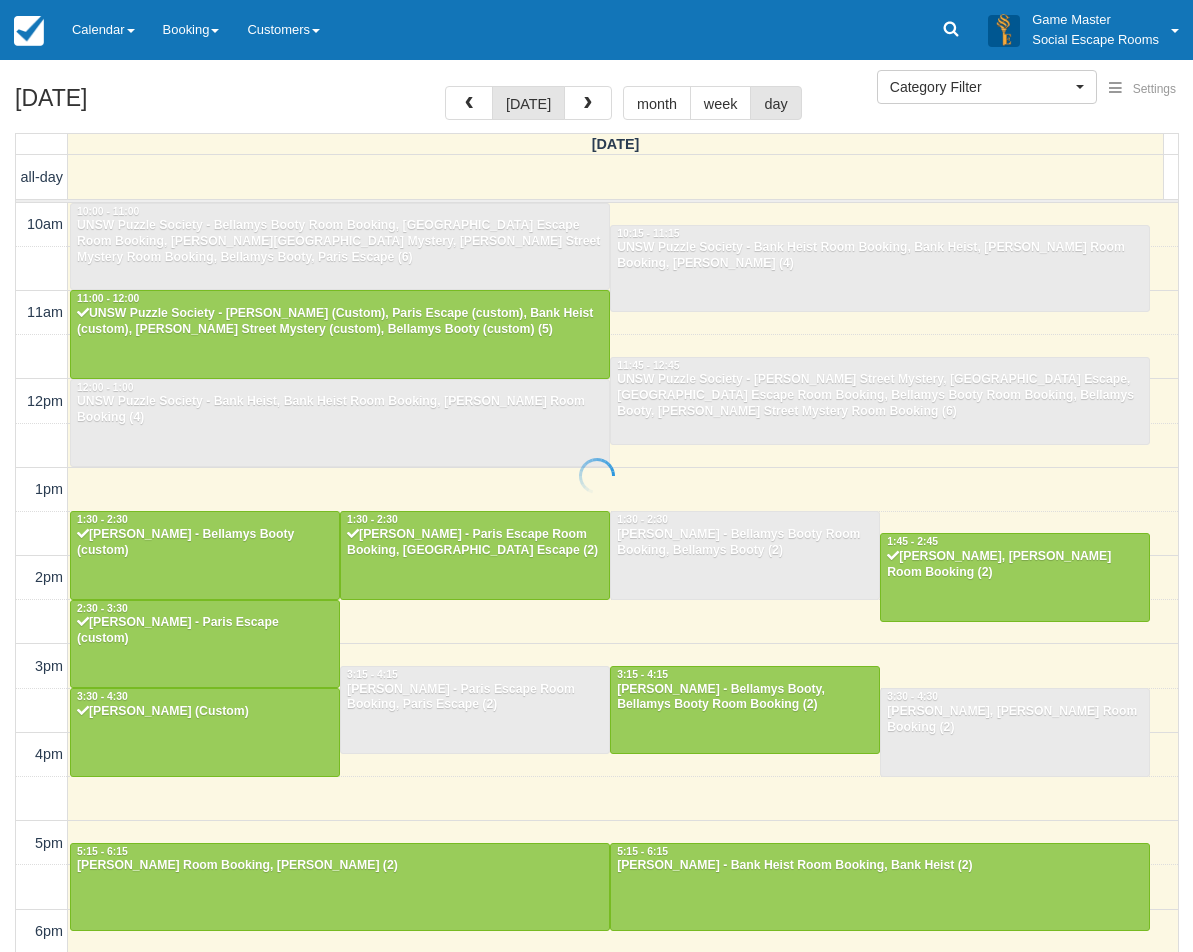 select 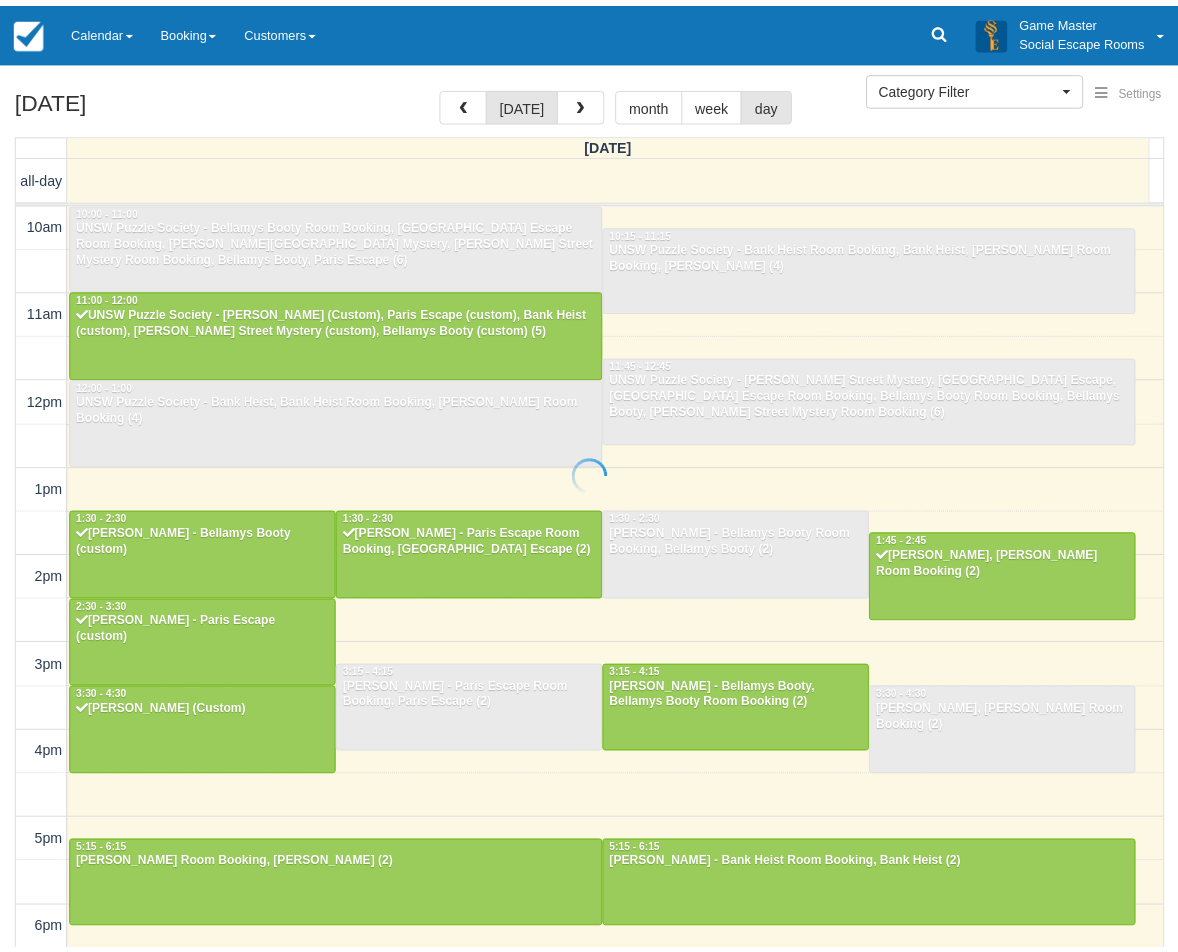scroll, scrollTop: 0, scrollLeft: 0, axis: both 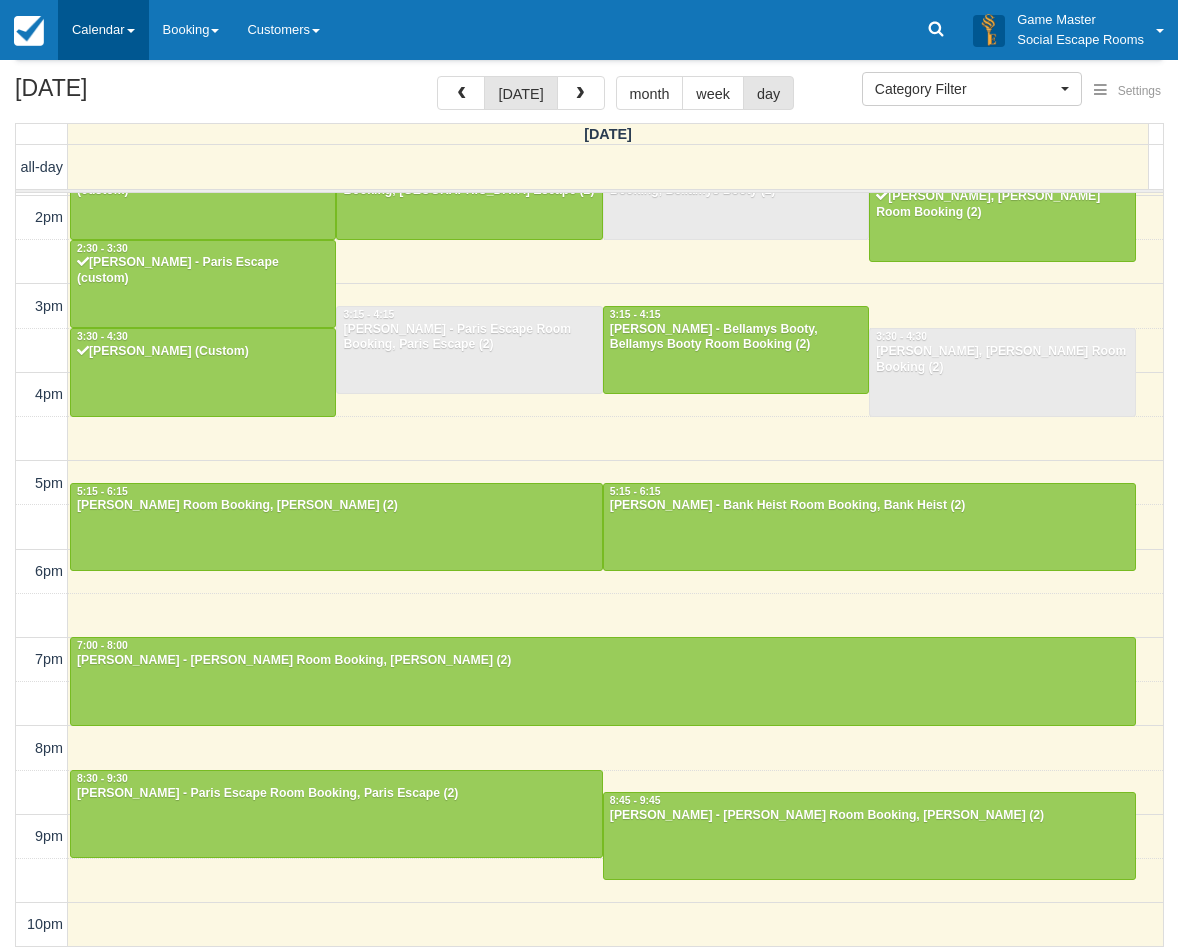 click on "Calendar" at bounding box center (103, 30) 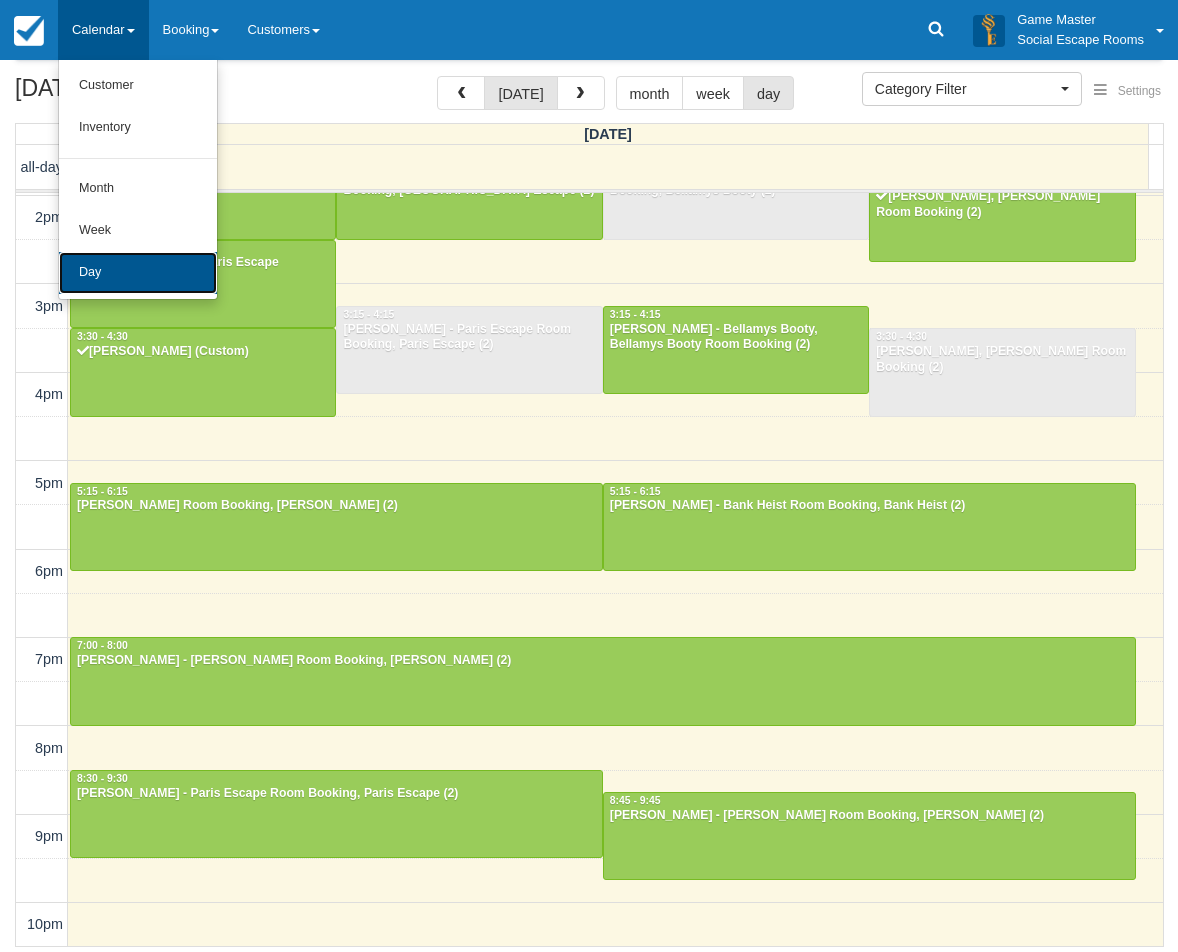 click on "Day" at bounding box center [138, 273] 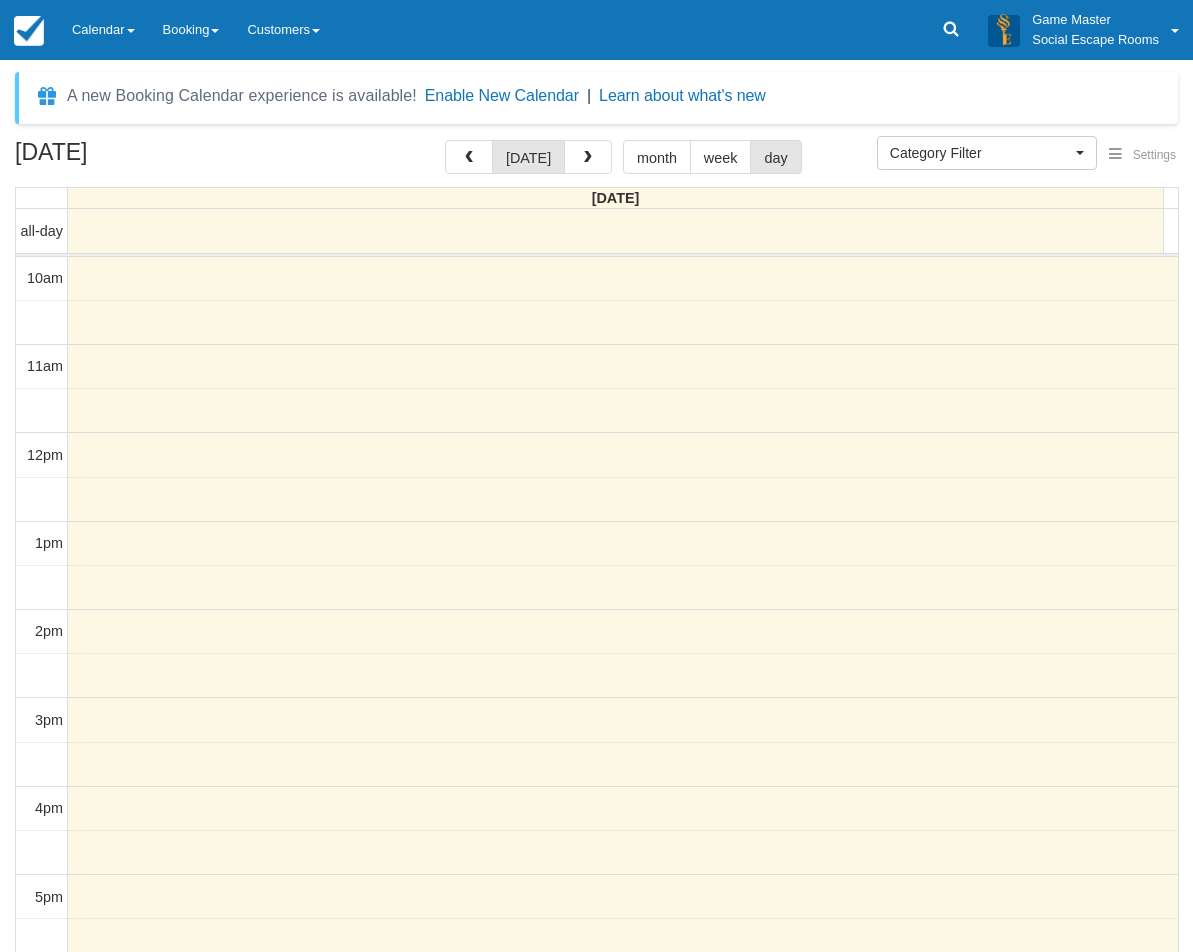 select 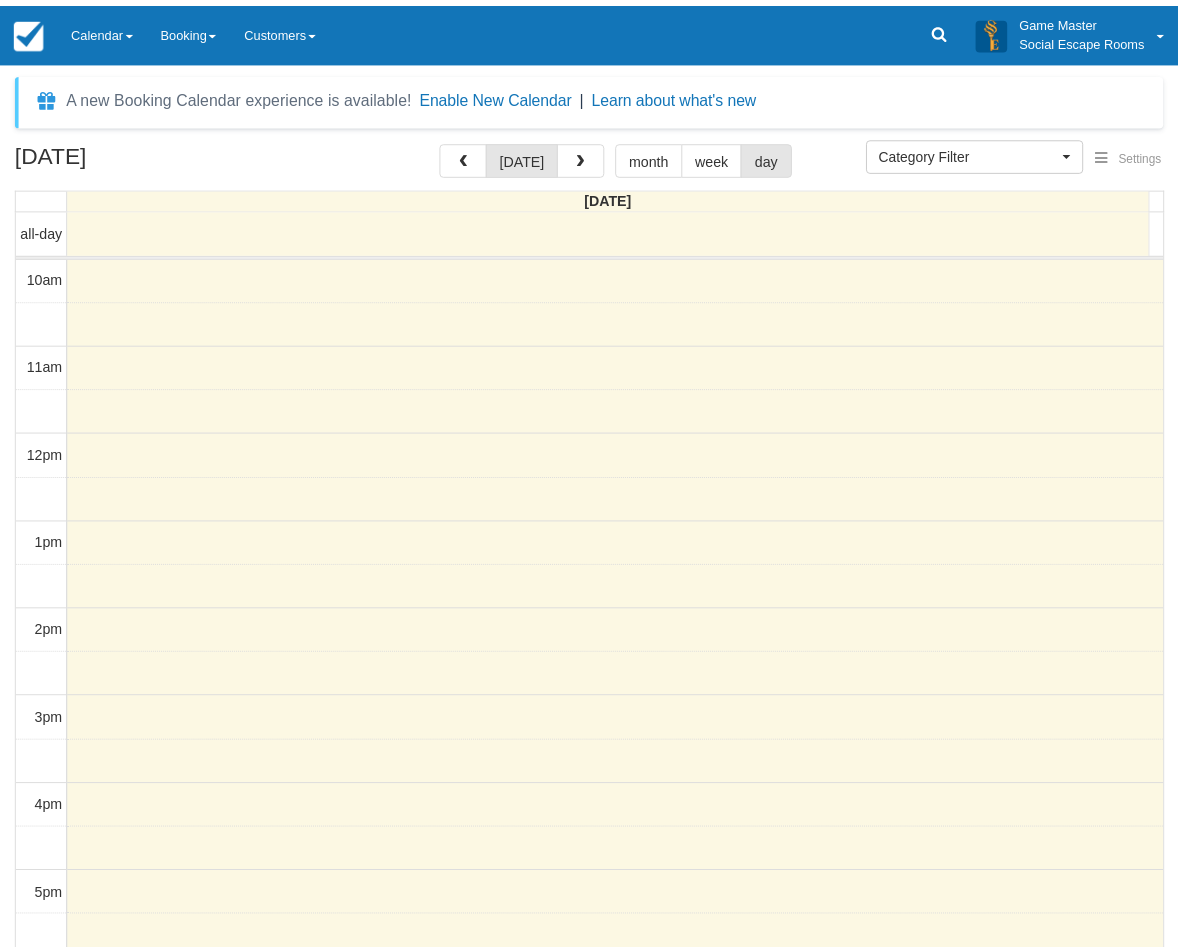 scroll, scrollTop: 0, scrollLeft: 0, axis: both 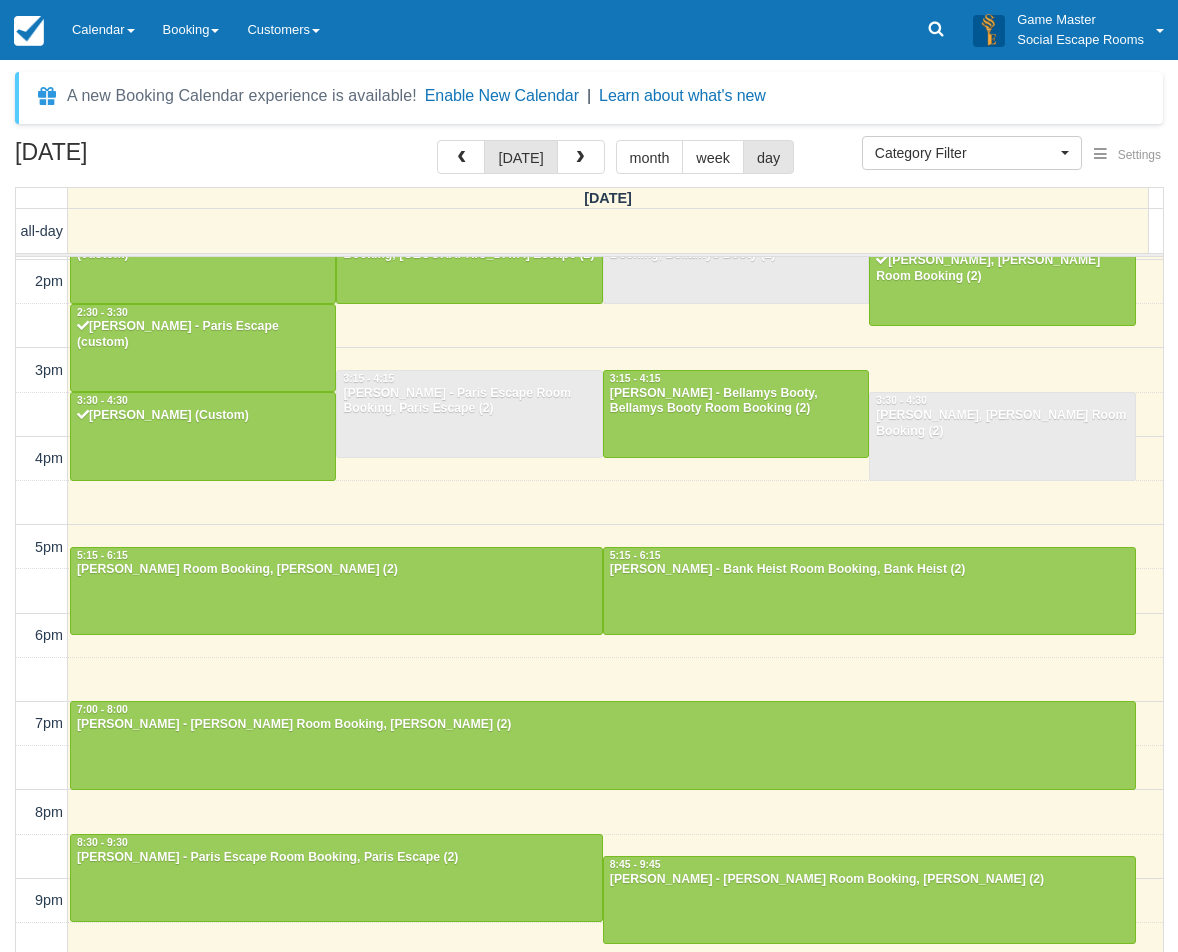 click on "10am 11am 12pm 1pm 2pm 3pm 4pm 5pm 6pm 7pm 8pm 9pm 10pm 10:00 - 11:00 UNSW Puzzle Society - Bellamys Booty Room Booking, Paris Escape Room Booking, Baker Street Mystery, Baker Street Mystery Room Booking, Bellamys Booty, Paris Escape (6) 10:15 - 11:15 UNSW Puzzle Society - Bank Heist Room Booking, Bank Heist, Ransom Room Booking, Ransom (4) 11:00 - 12:00  UNSW Puzzle Society - Ransom (Custom), Paris Escape (custom), Bank Heist (custom), Baker Street Mystery (custom), Bellamys Booty (custom) (5) 11:45 - 12:45 UNSW Puzzle Society - Baker Street Mystery, Paris Escape, Paris Escape Room Booking, Bellamys Booty Room Booking, Bellamys Booty, Baker Street Mystery Room Booking (6) 12:00 - 1:00 UNSW Puzzle Society - Bank Heist, Bank Heist Room Booking, Ransom, Ransom Room Booking (4) 1:30 - 2:30  Daniel Tran - Bellamys Booty (custom) 1:30 - 2:30  Melissa Morgan - Paris Escape Room Booking, Paris Escape (2) 1:30 - 2:30 Daniel Tran - Bellamys Booty Room Booking, Bellamys Booty (2) 1:45 - 2:45 2:30 - 3:30 3:15 - 4:15" at bounding box center [589, 459] 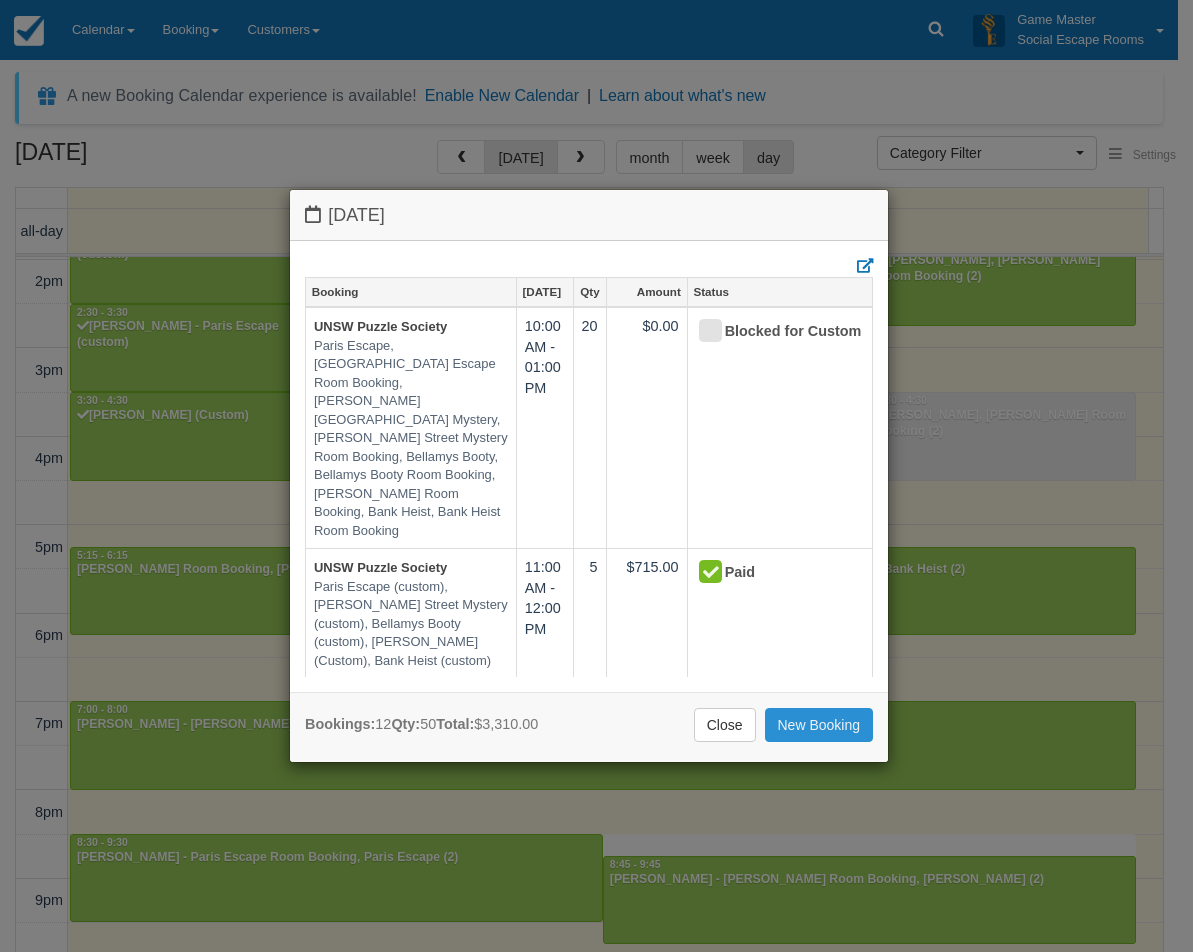 click on "New Booking" at bounding box center [819, 725] 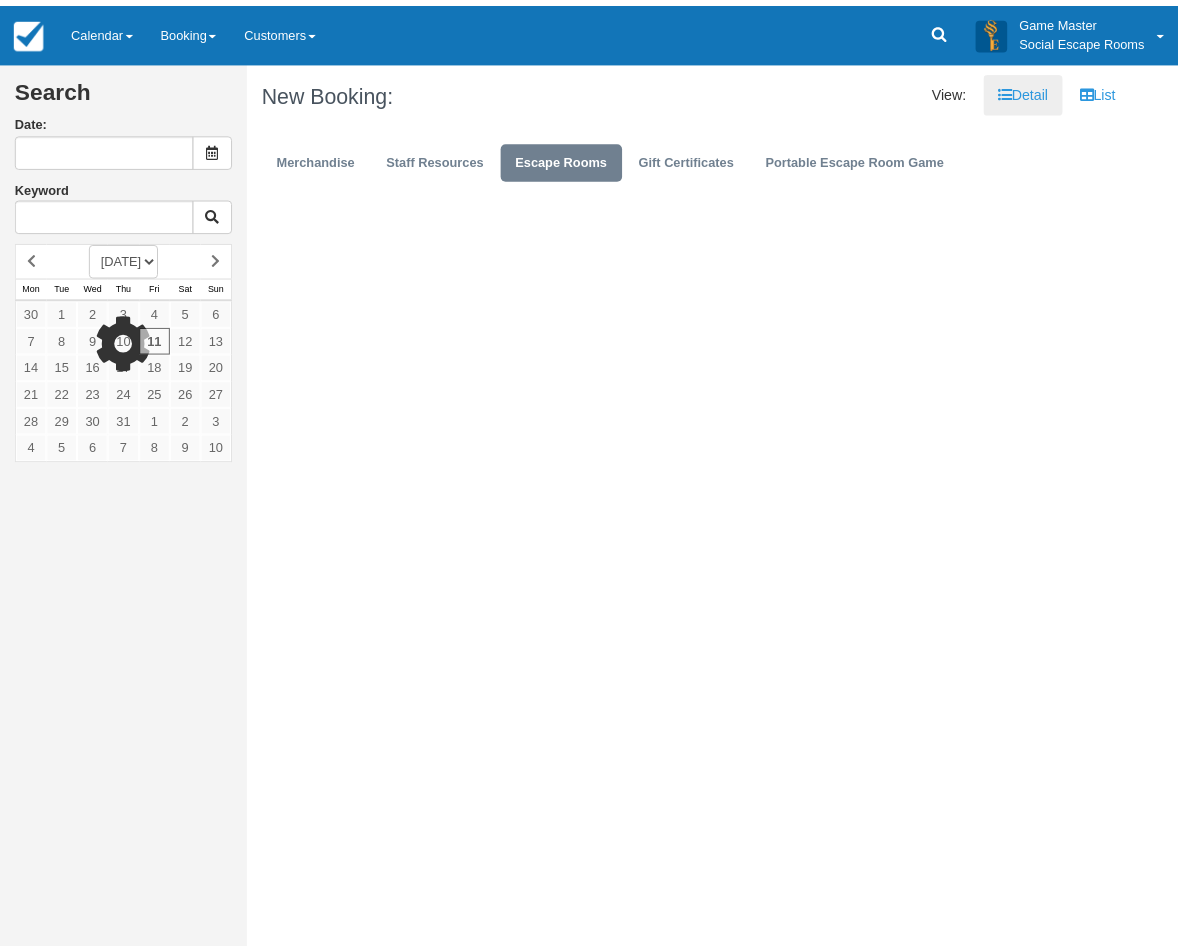 scroll, scrollTop: 0, scrollLeft: 0, axis: both 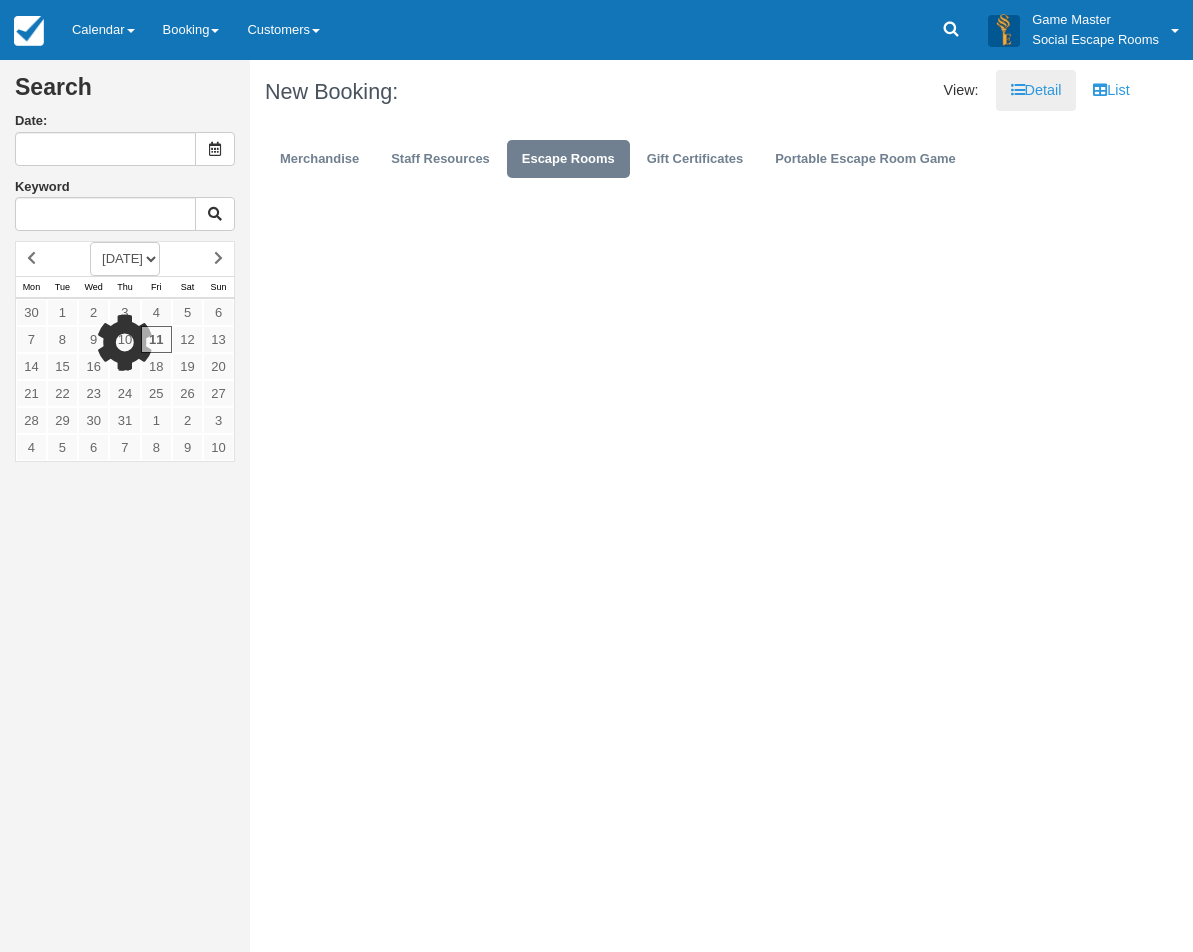 type on "[DATE]" 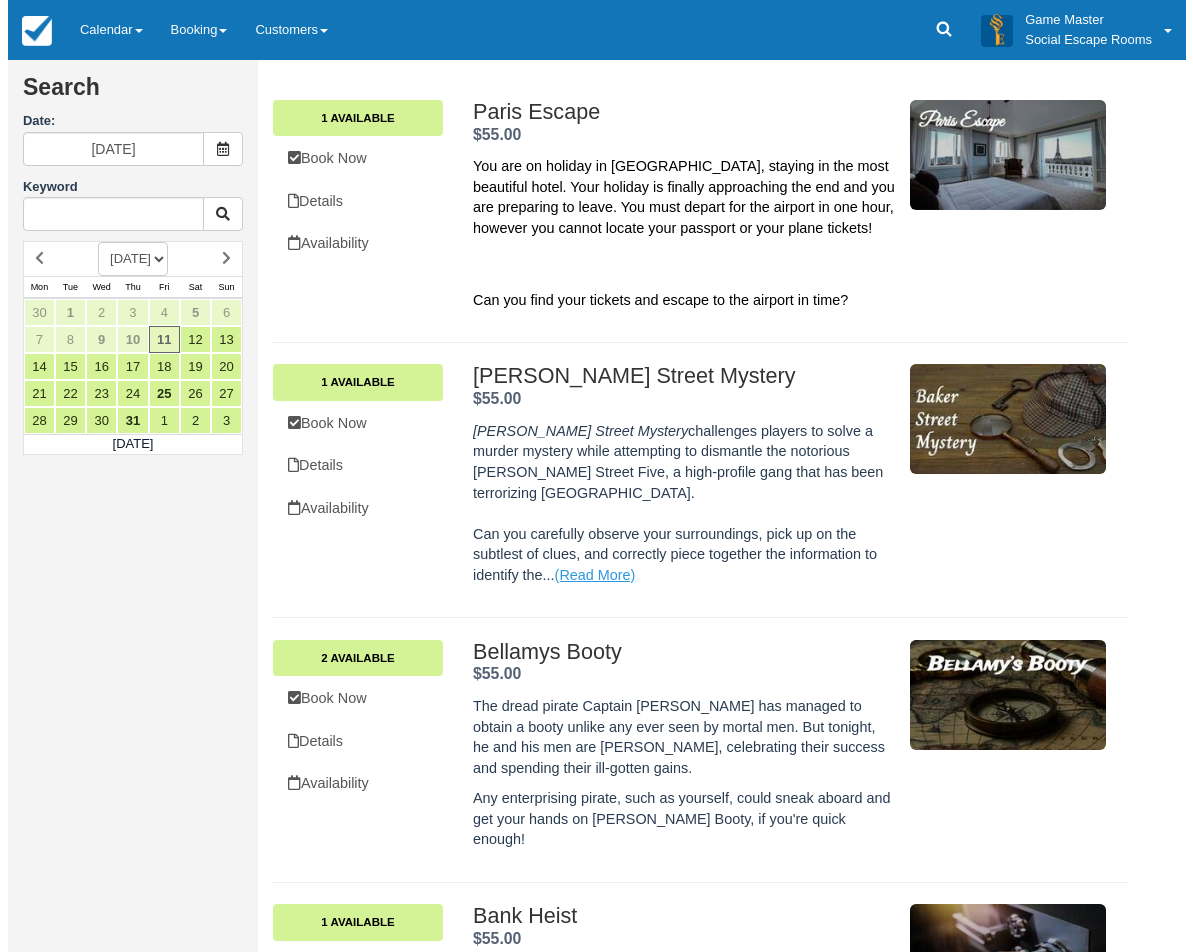 scroll, scrollTop: 200, scrollLeft: 0, axis: vertical 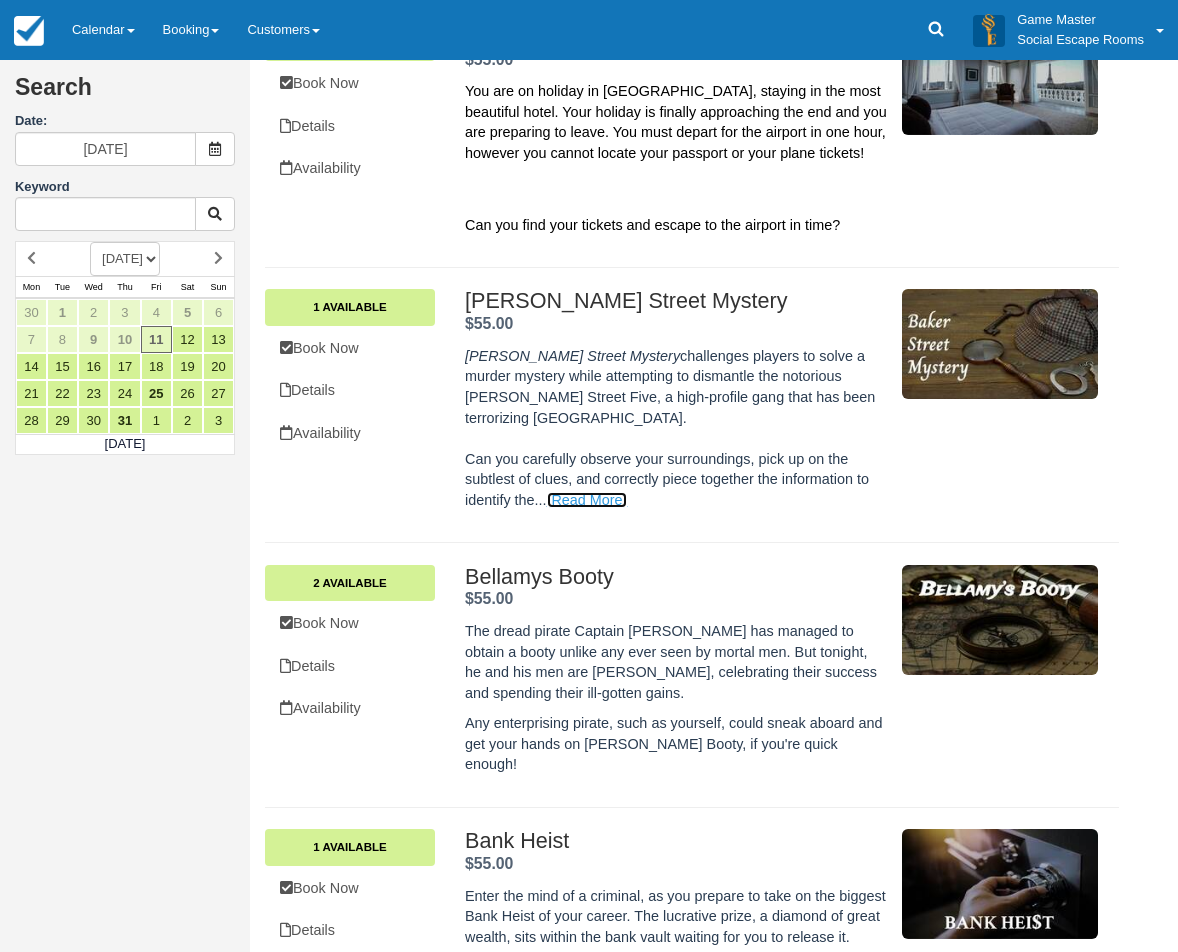 click on "(Read More)" at bounding box center [587, 500] 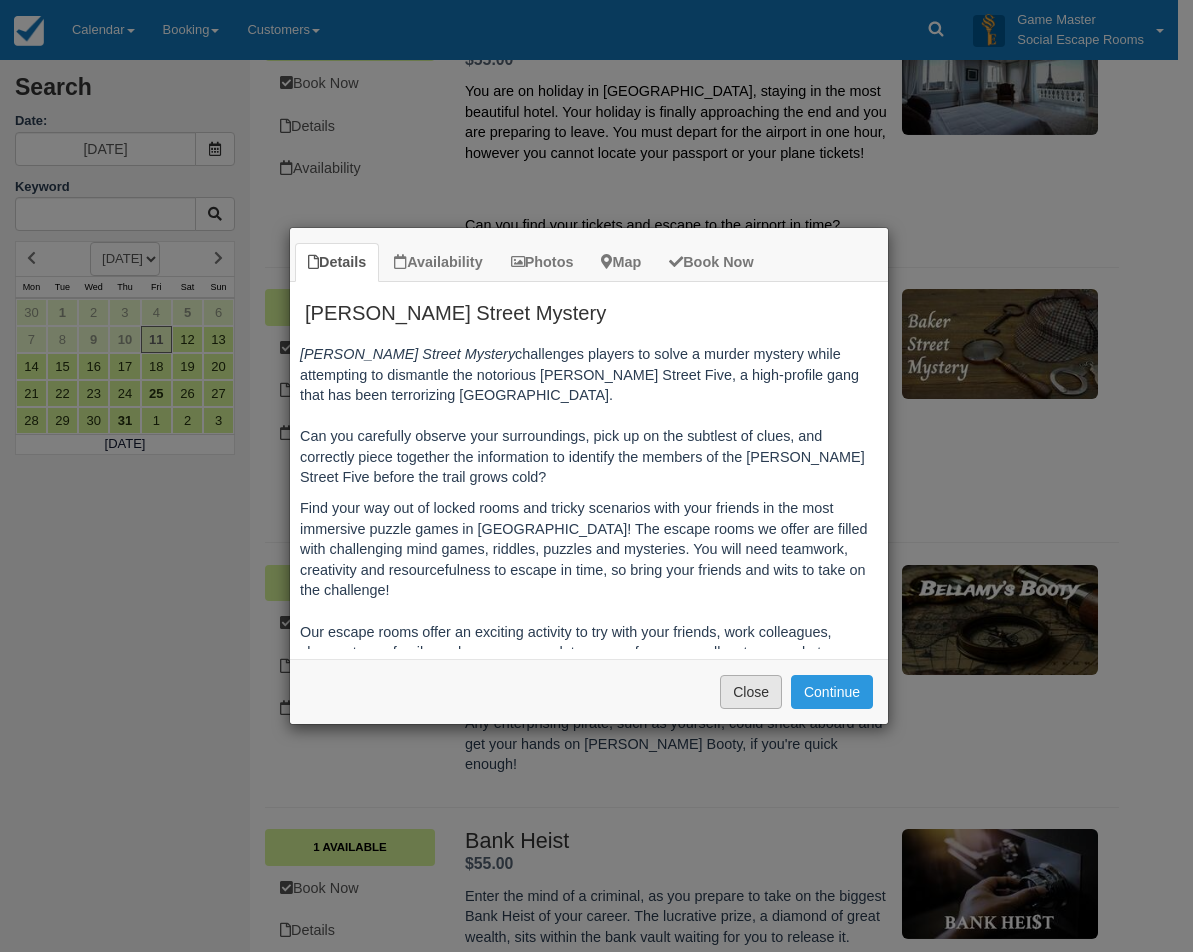 click on "Close" at bounding box center [751, 692] 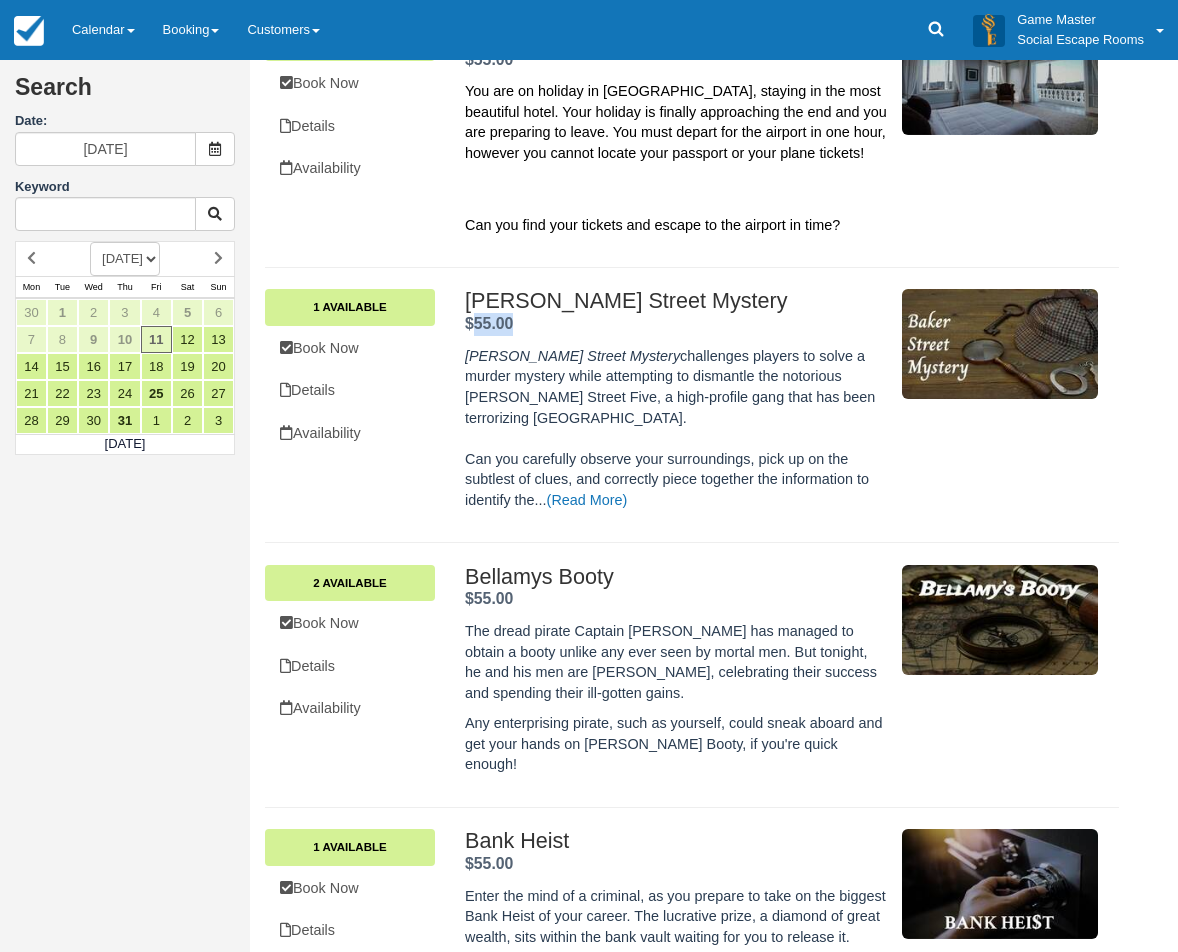 drag, startPoint x: 476, startPoint y: 329, endPoint x: 526, endPoint y: 328, distance: 50.01 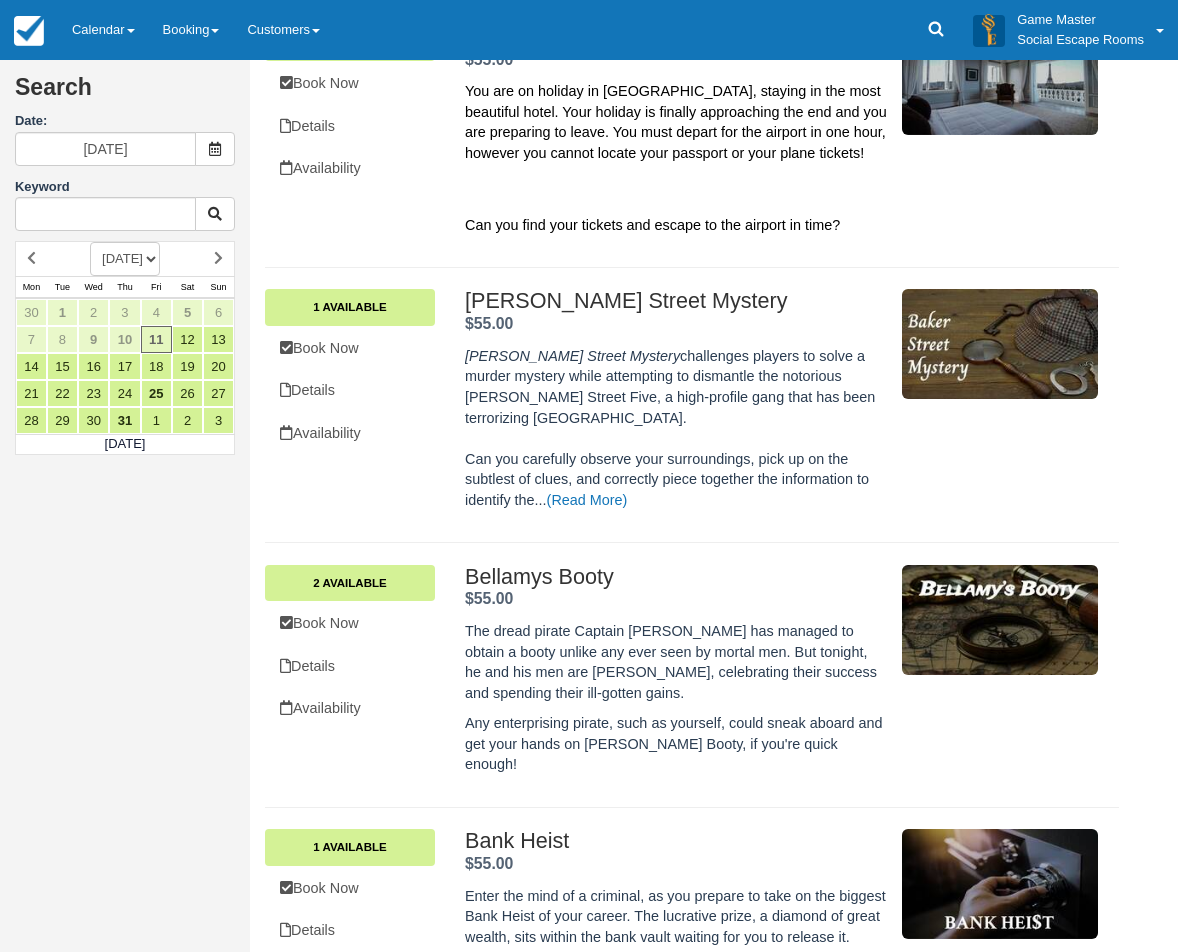 click on "Baker Street Mystery												 .
$55.00
." at bounding box center (676, 312) 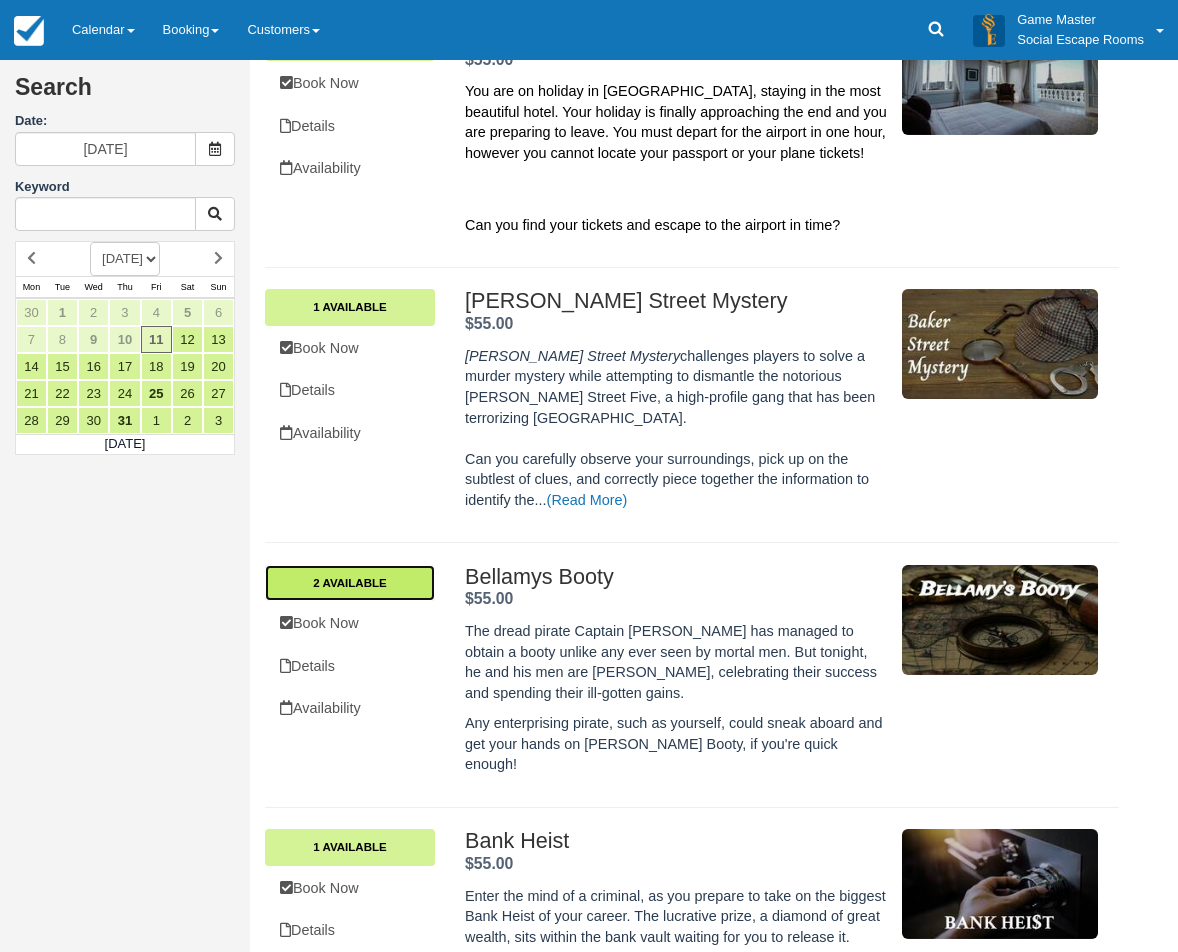 click on "2 Available" at bounding box center (350, 583) 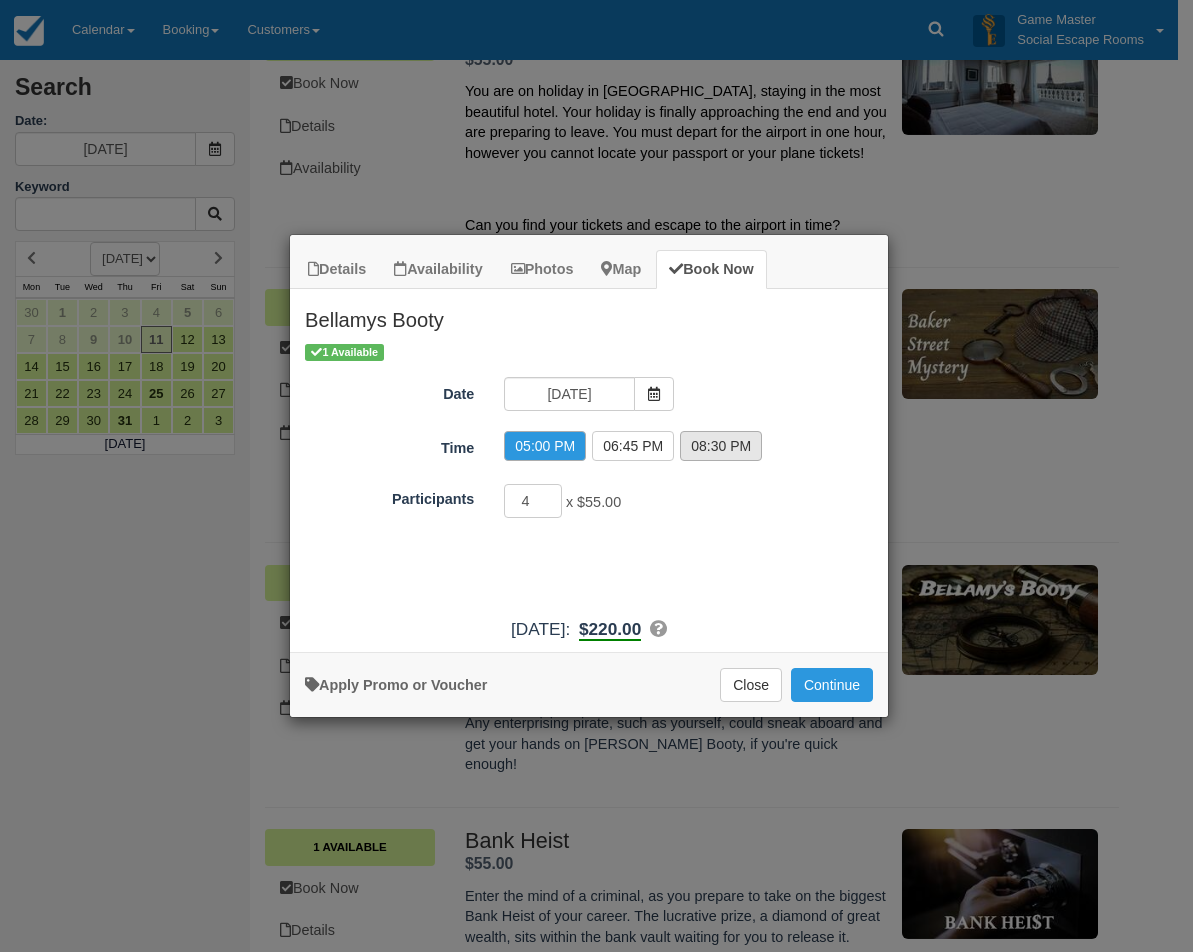 click on "08:30 PM" at bounding box center [721, 446] 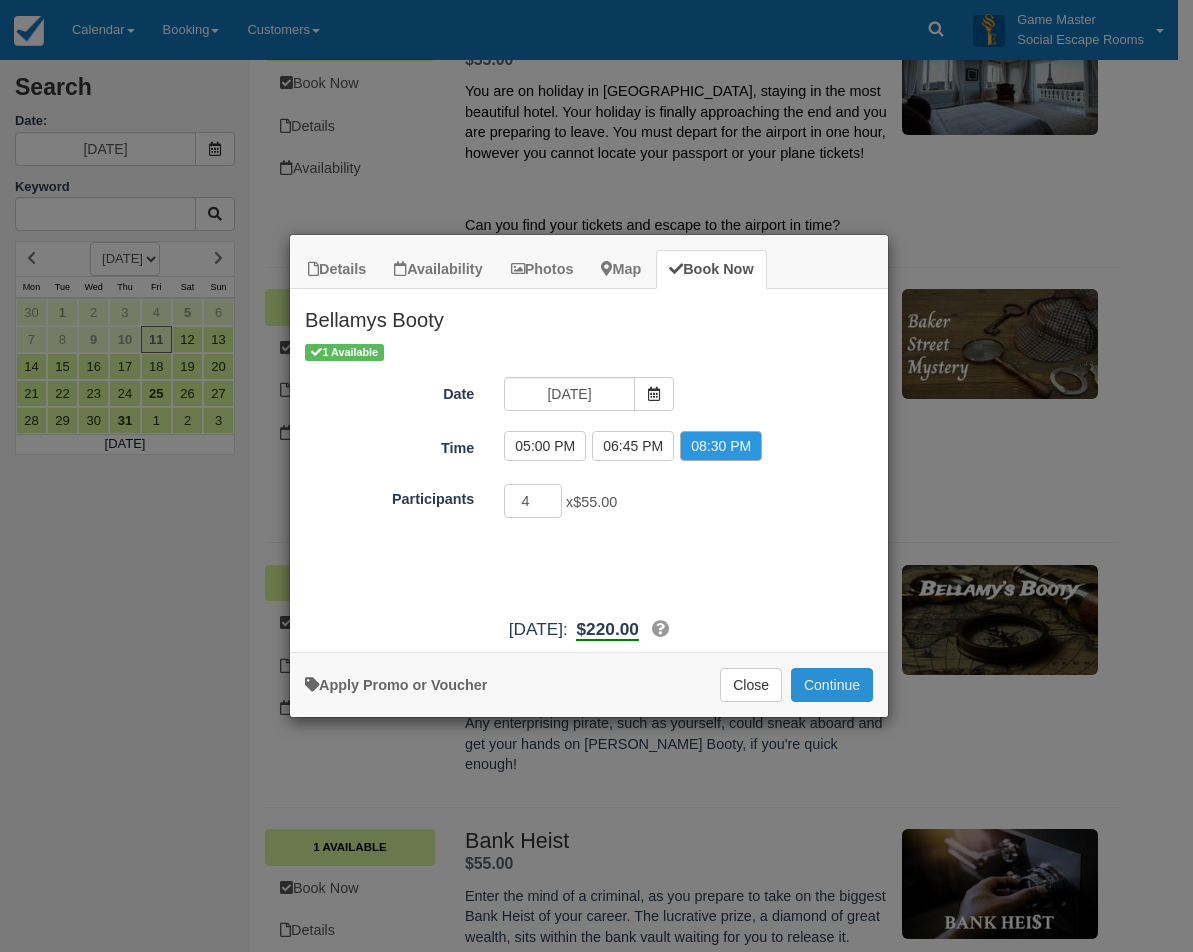 click on "Continue" at bounding box center [832, 685] 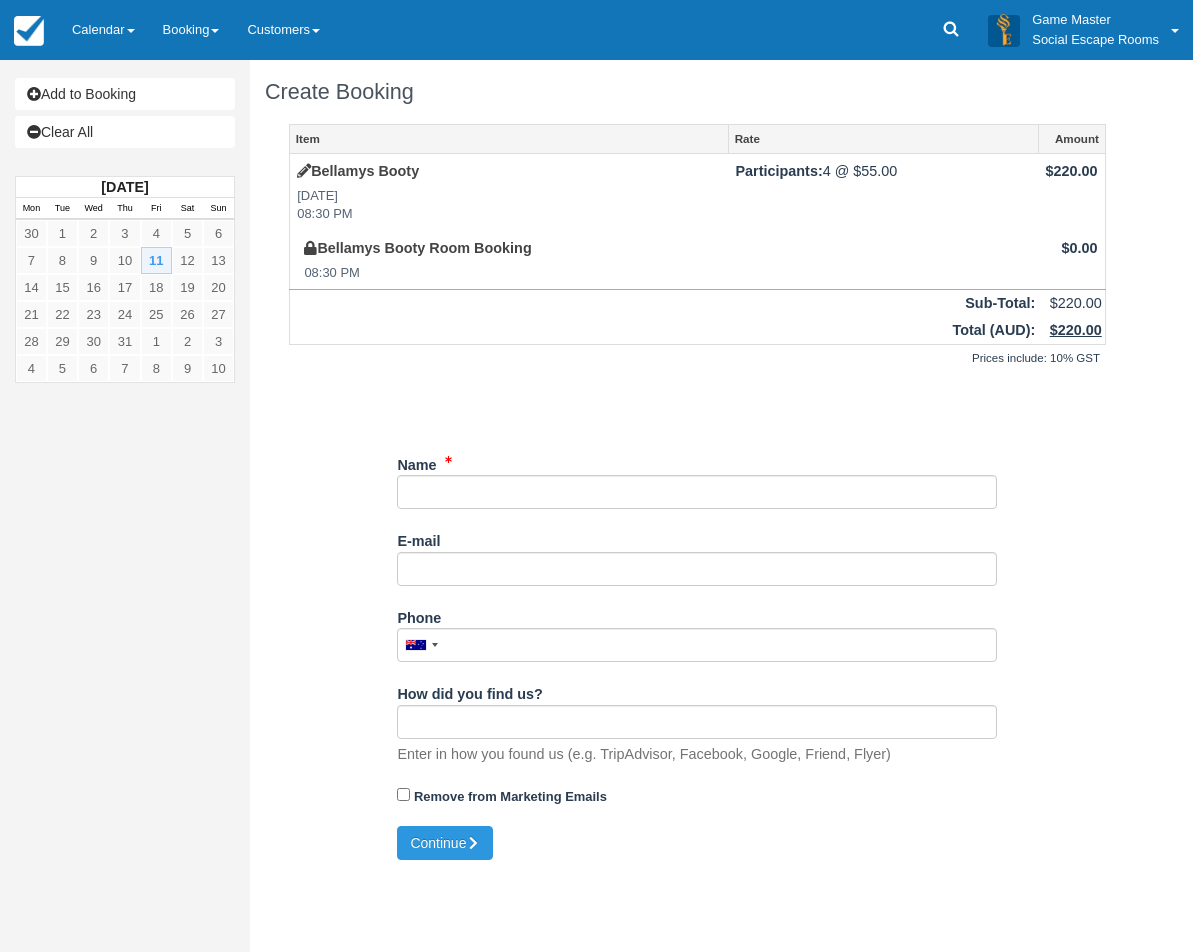 scroll, scrollTop: 0, scrollLeft: 0, axis: both 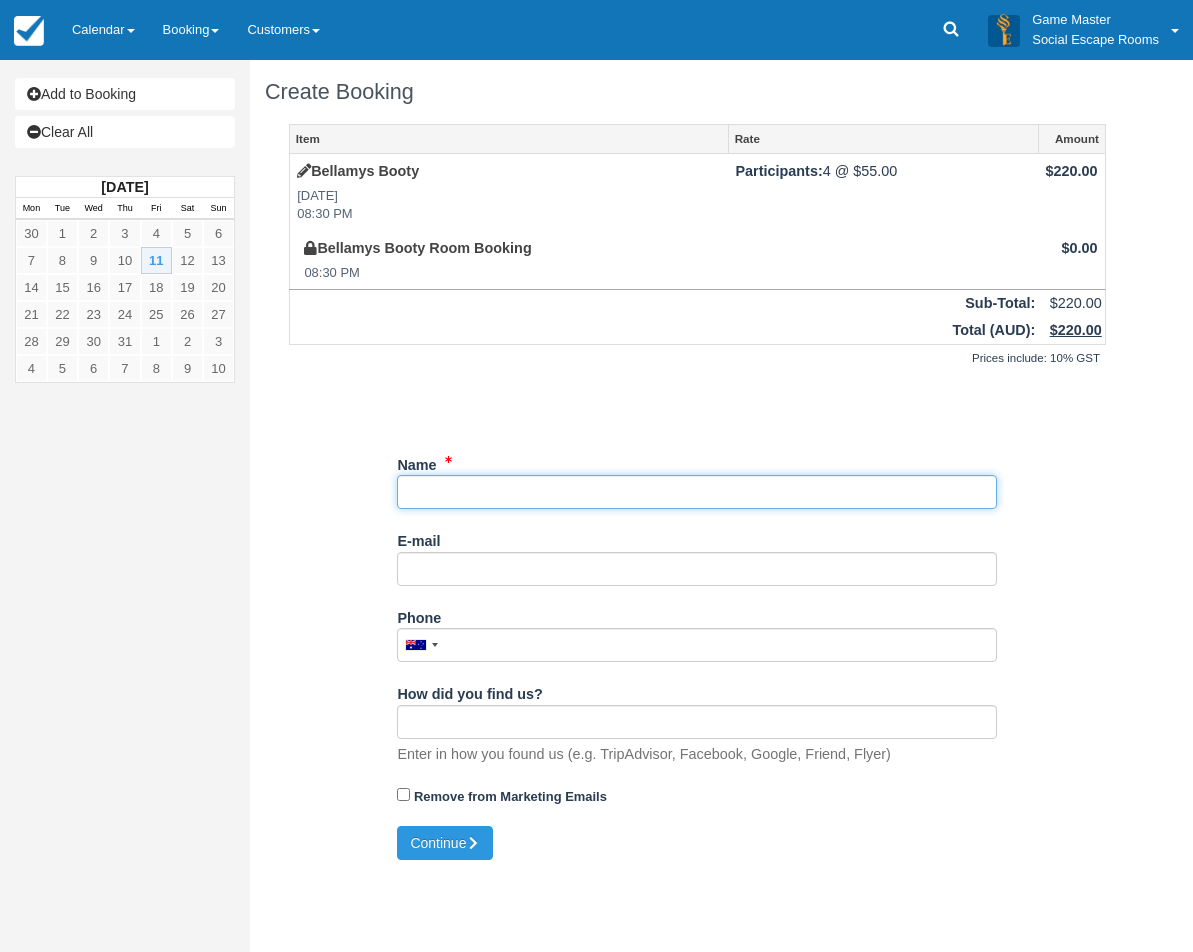 click on "Name" at bounding box center (697, 492) 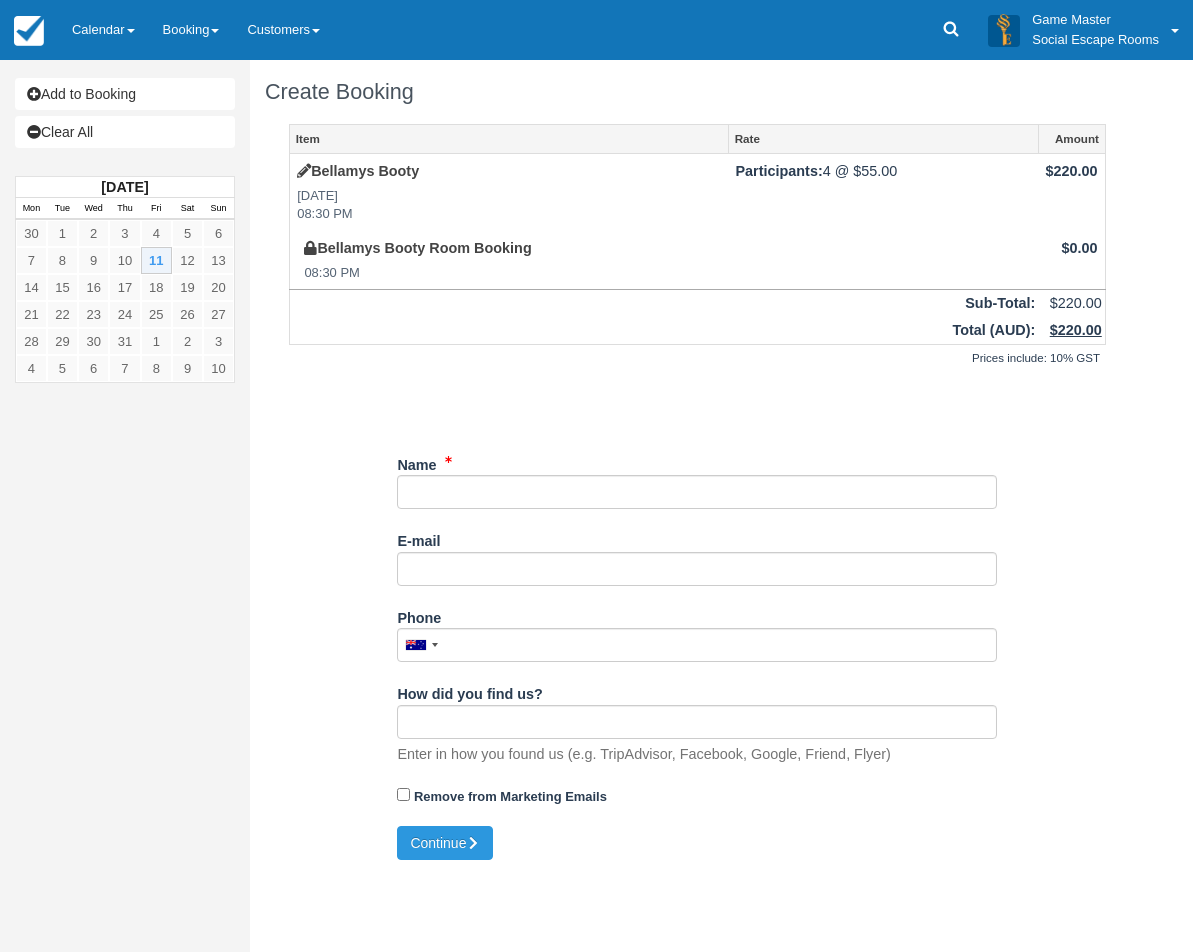 click on "Item
Rate
Amount
Bellamys Booty
Fri July 11, 2025 08:30 PM
Participants:  4 @ $55.00
$220.00
Bellamys Booty Room Booking
08:30 PM
$0.00
Sub-Total:
$220.00
Total ( AUD ):
$220.00
Prices include: 10% GST
Unsaved Changes
Name
E-mail
Did you mean  ?
Phone
United States +1 Canada +1 United Kingdom +44 Afghanistan (‫افغانستان‬‎) +93 Albania (Shqipëri) +355 +213 +54" at bounding box center [697, 475] 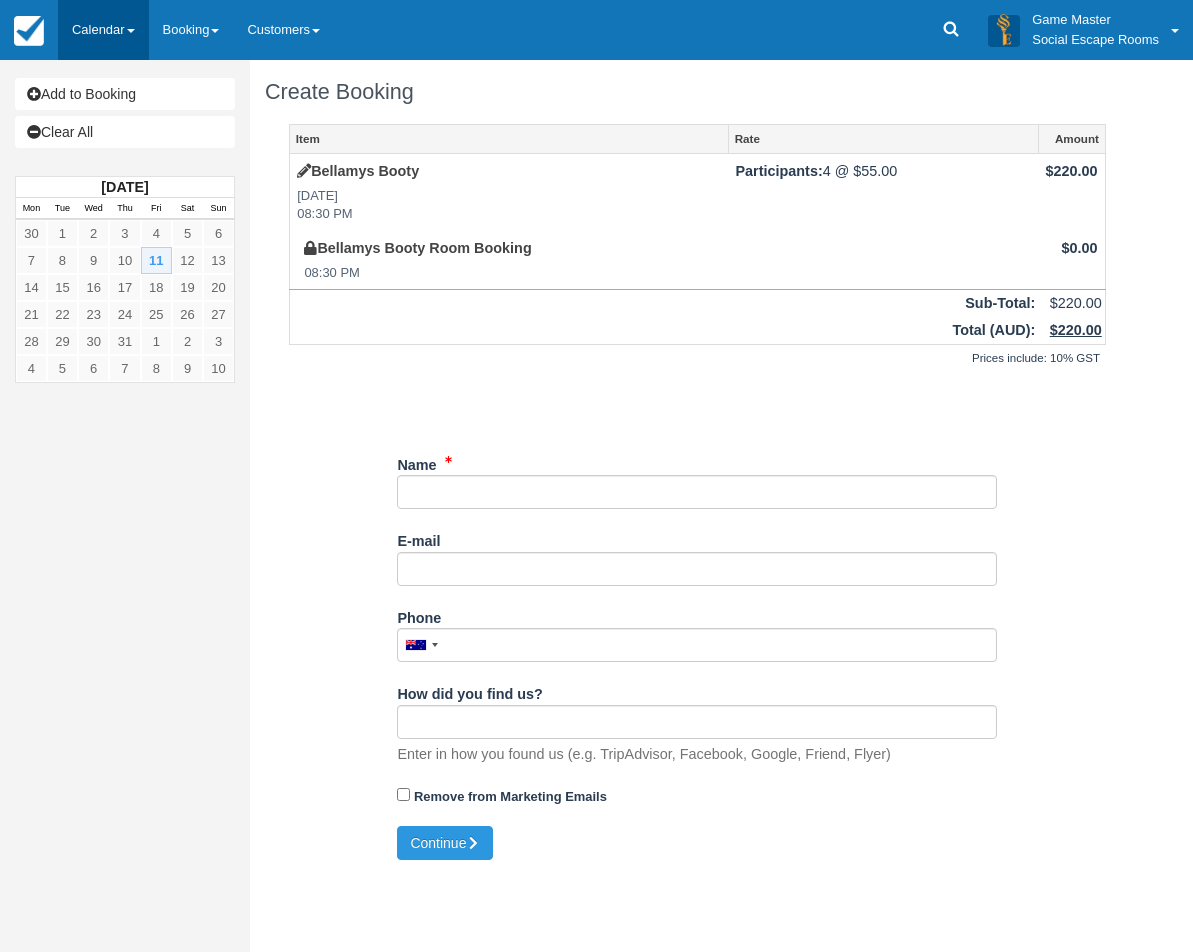 click on "Calendar" at bounding box center [103, 30] 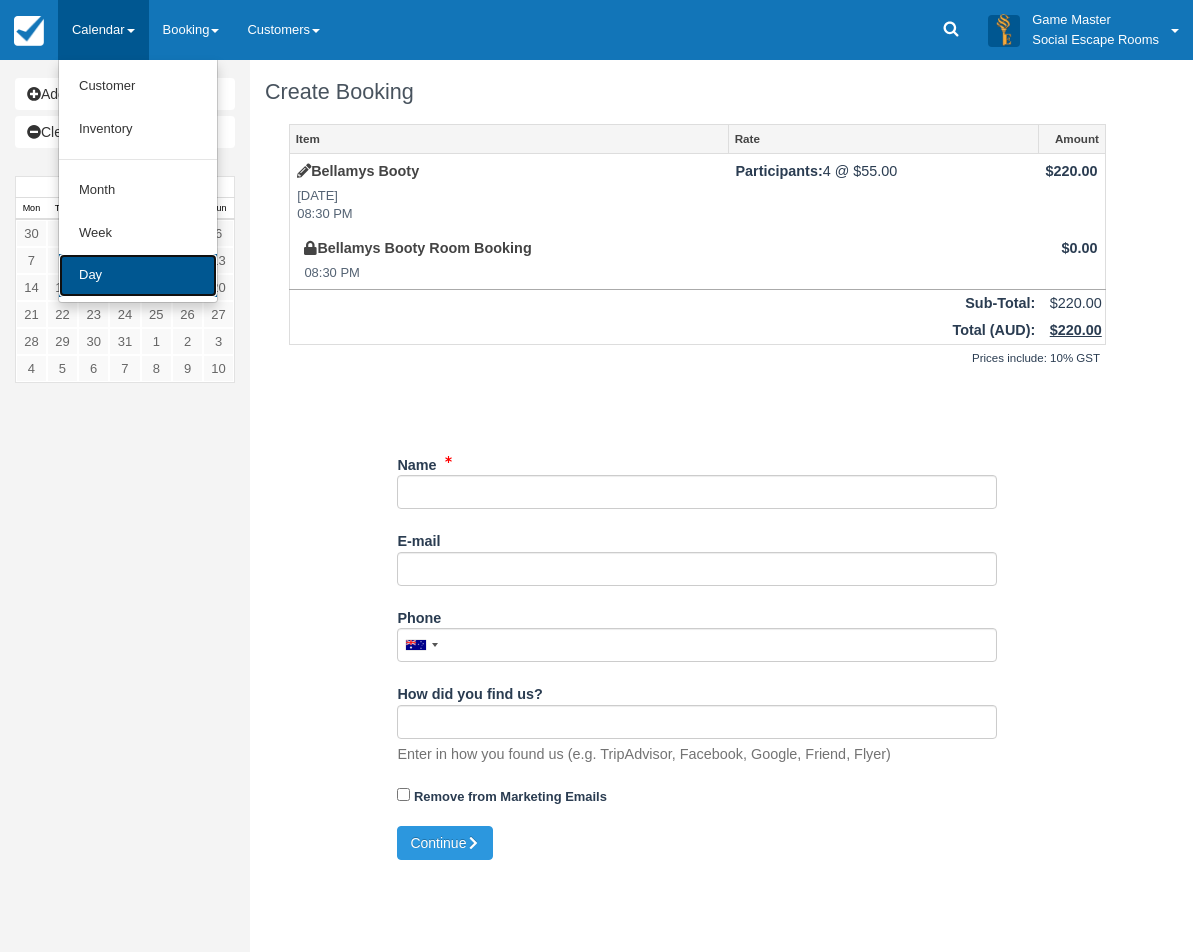 click on "Day" at bounding box center (138, 275) 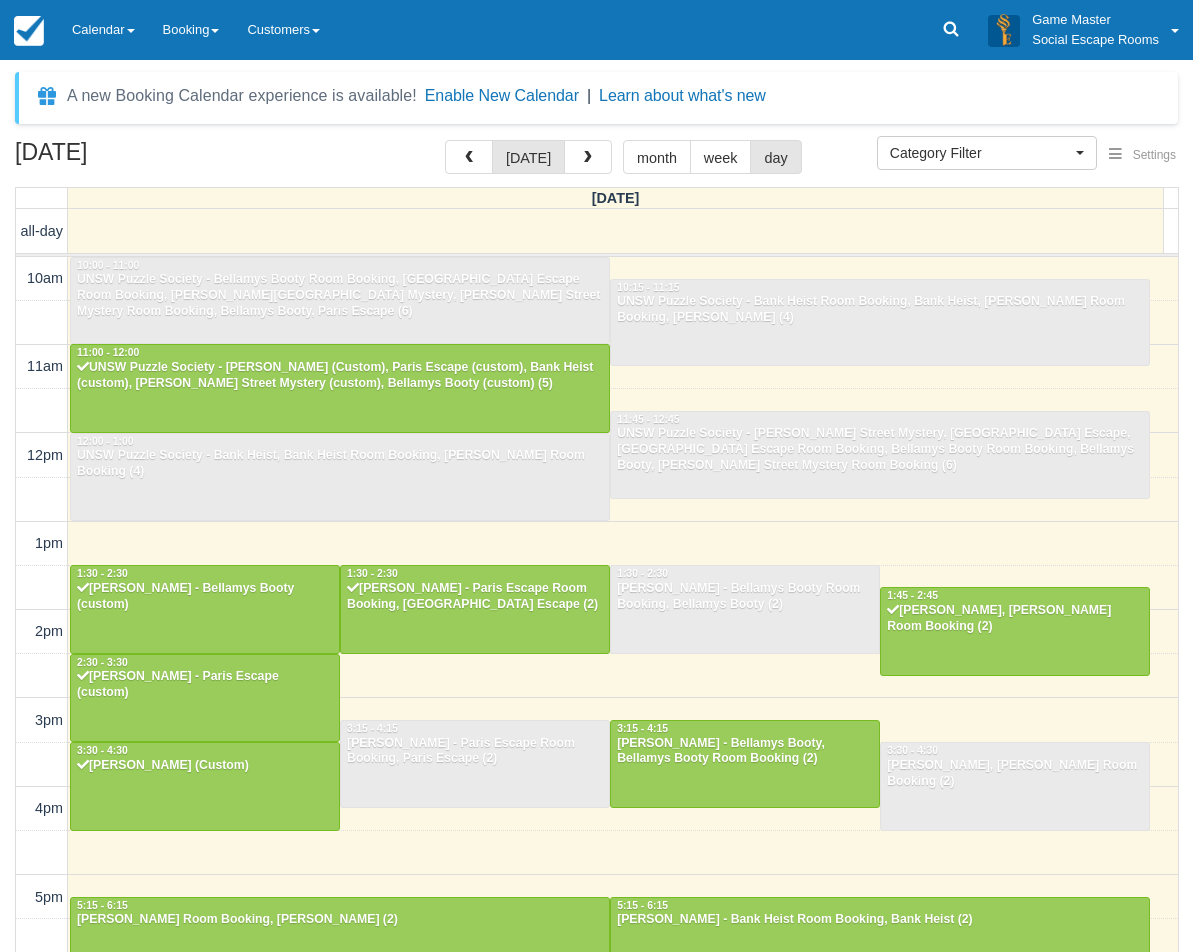 select 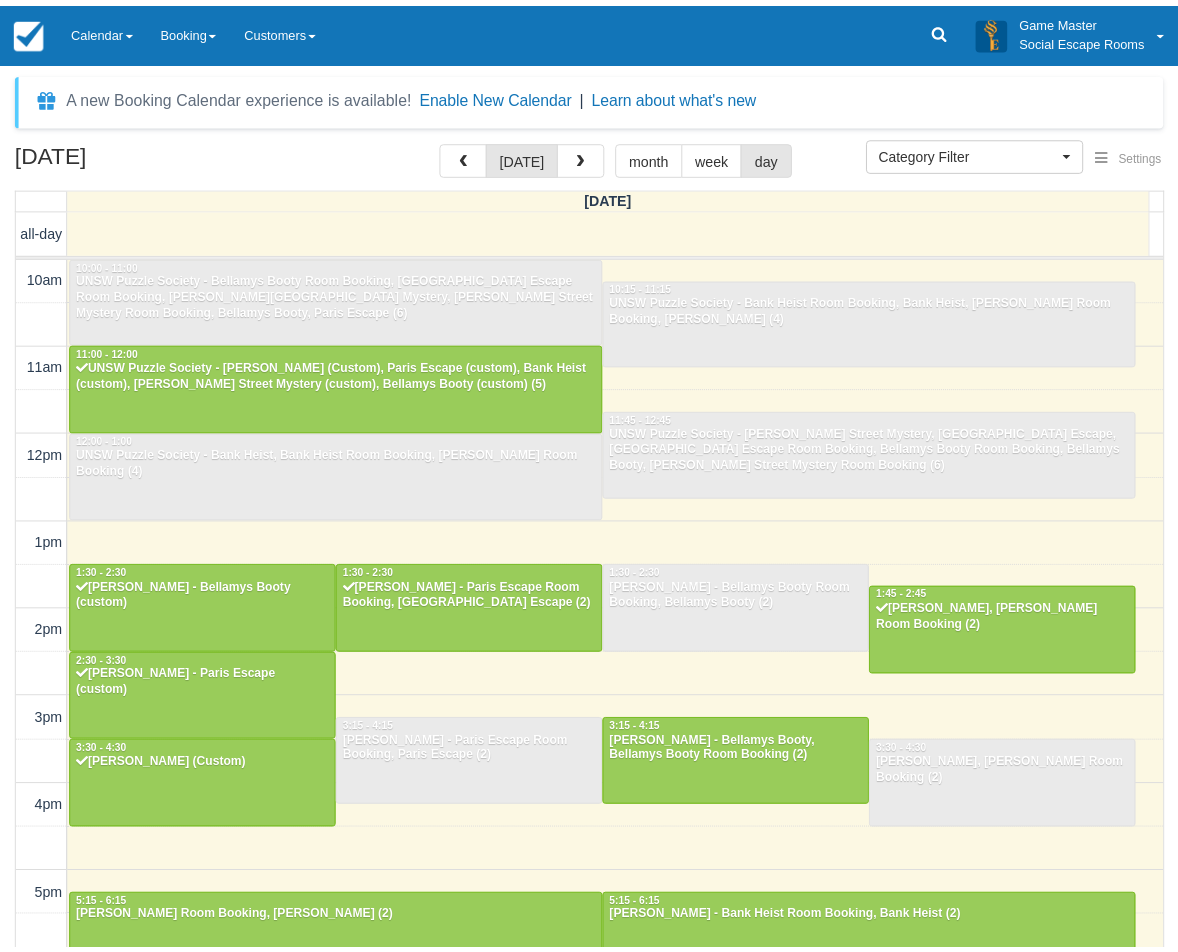 scroll, scrollTop: 0, scrollLeft: 0, axis: both 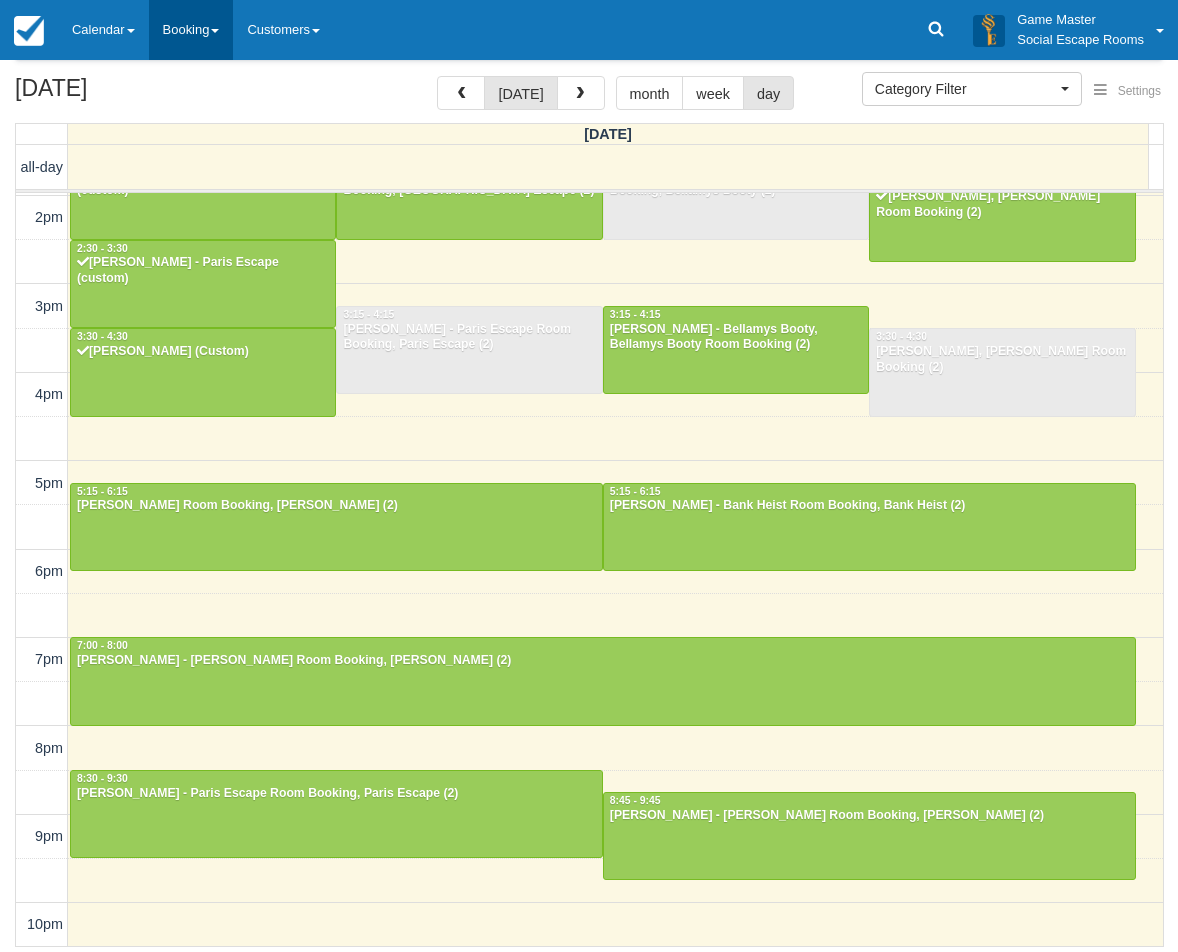 click on "Booking" at bounding box center [191, 30] 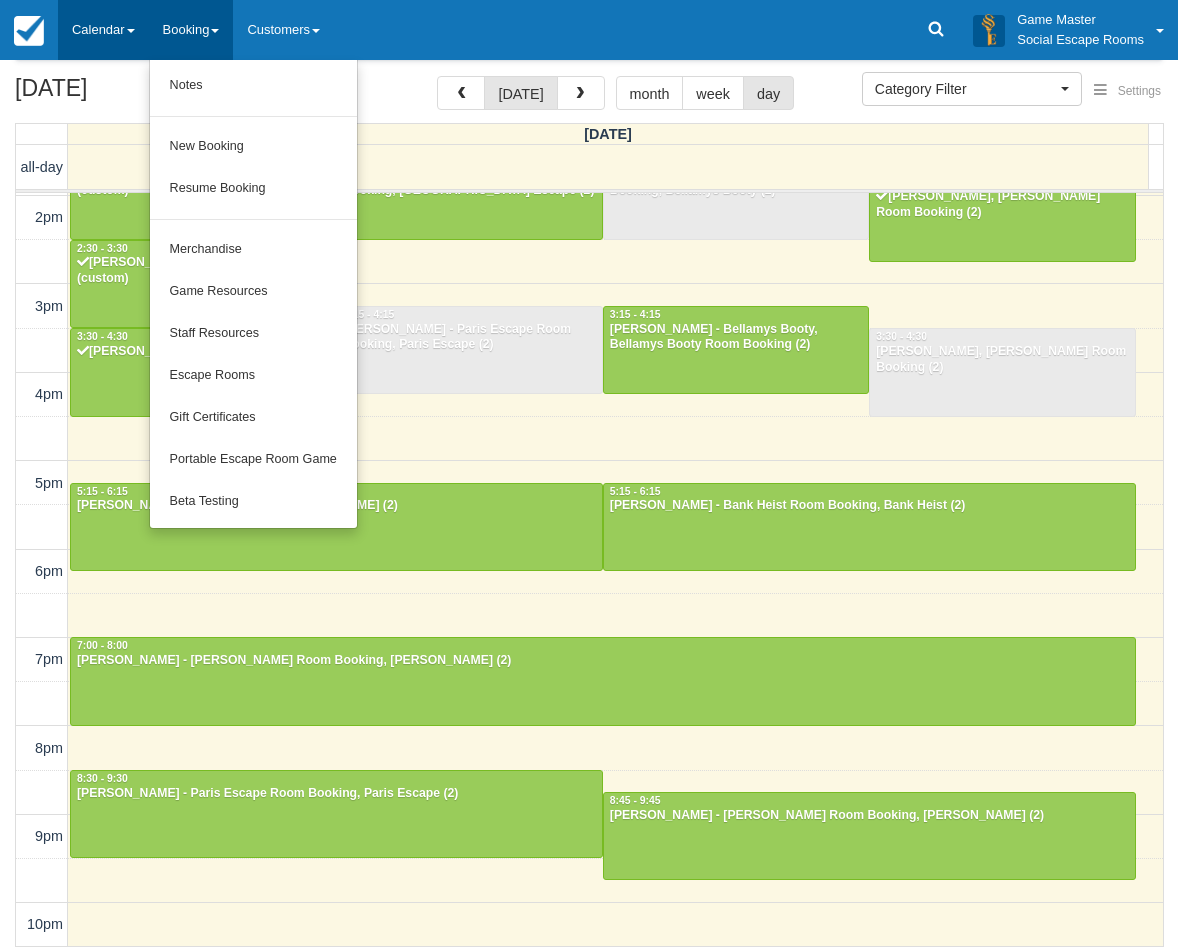 click on "Calendar" at bounding box center (103, 30) 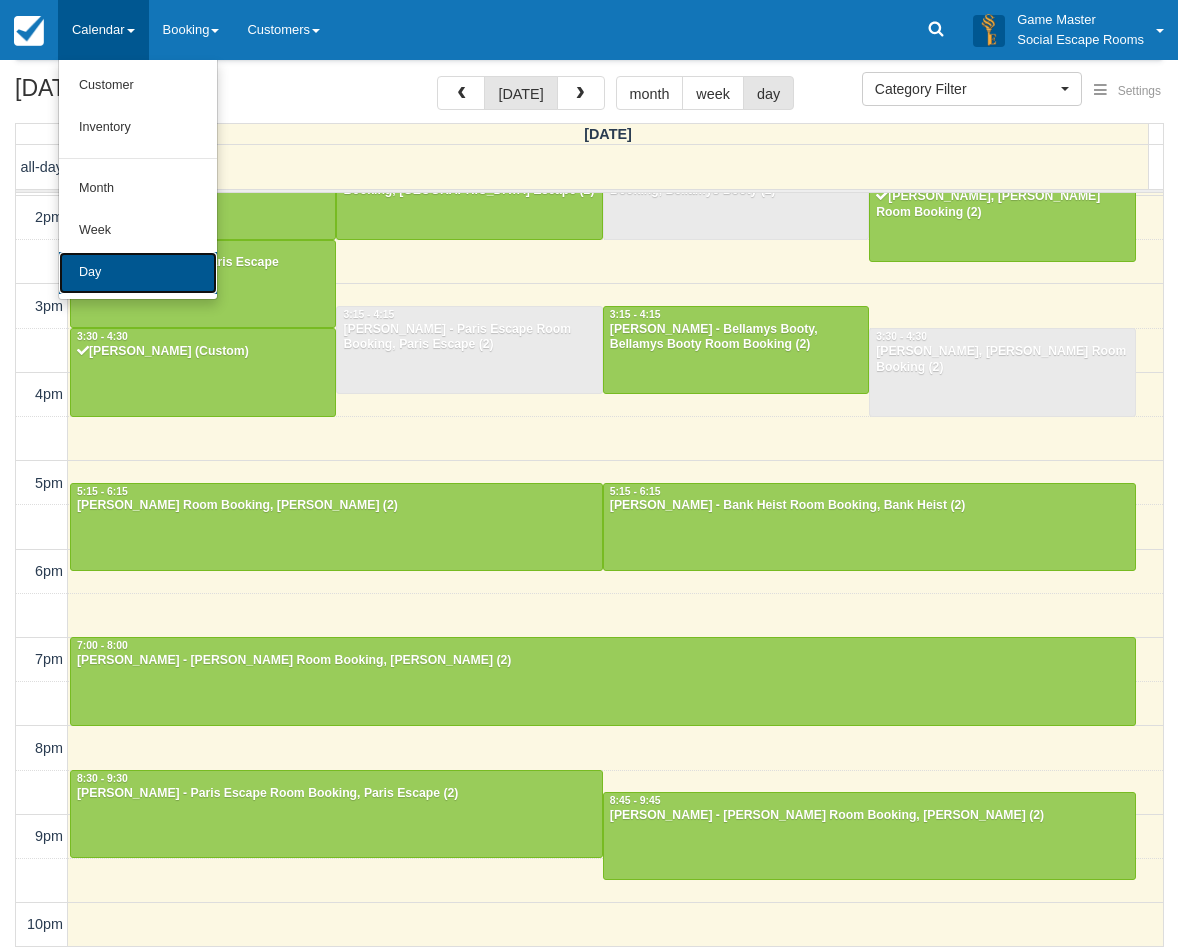 click on "Day" at bounding box center (138, 273) 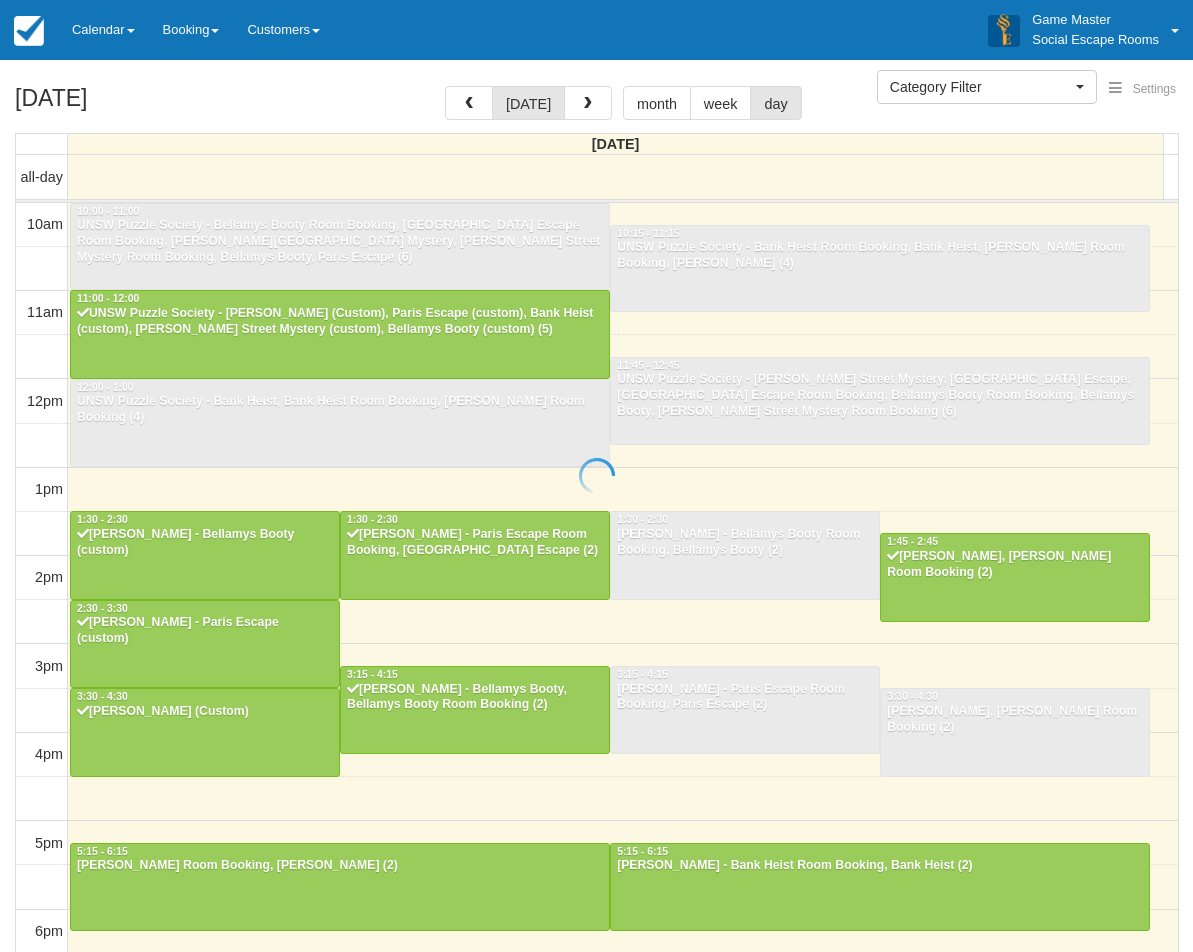 select 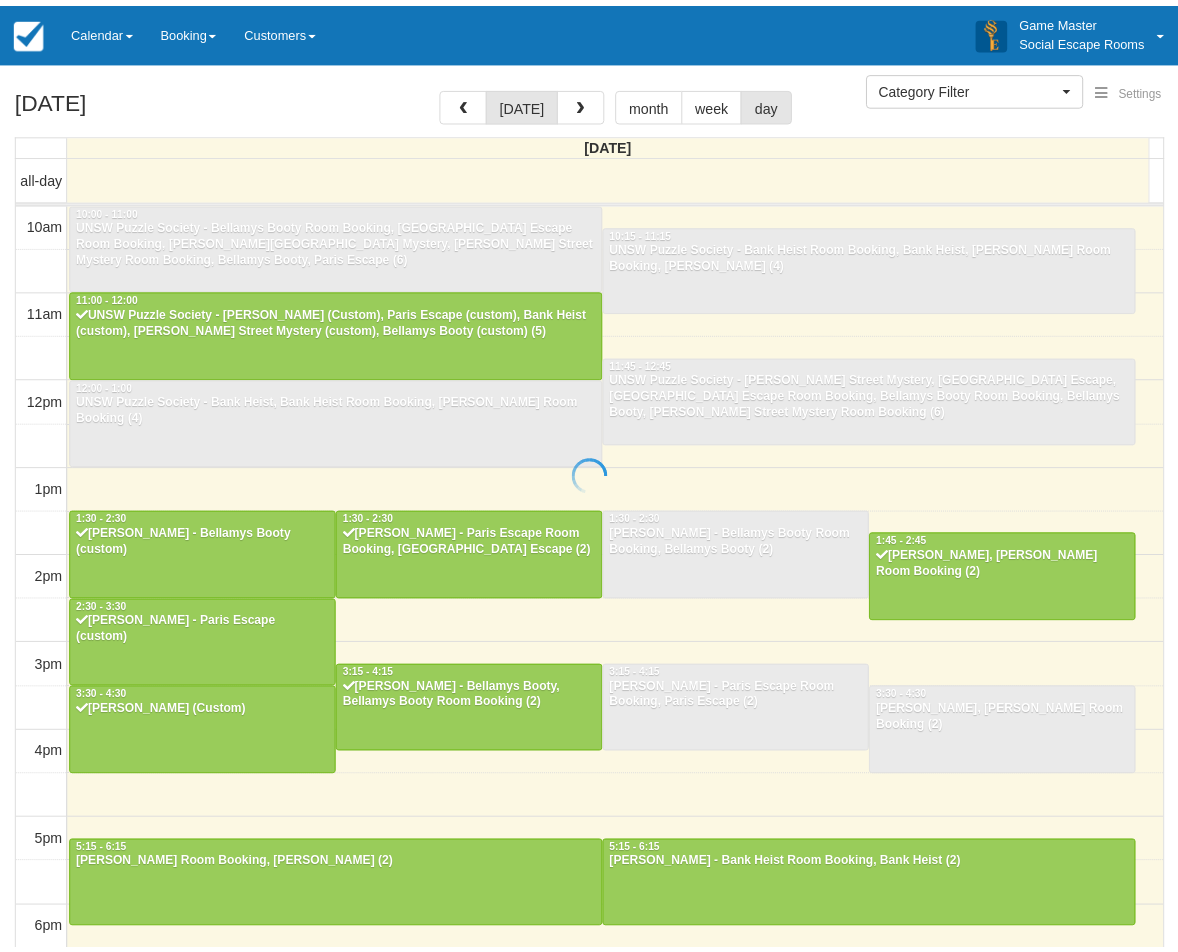 scroll, scrollTop: 0, scrollLeft: 0, axis: both 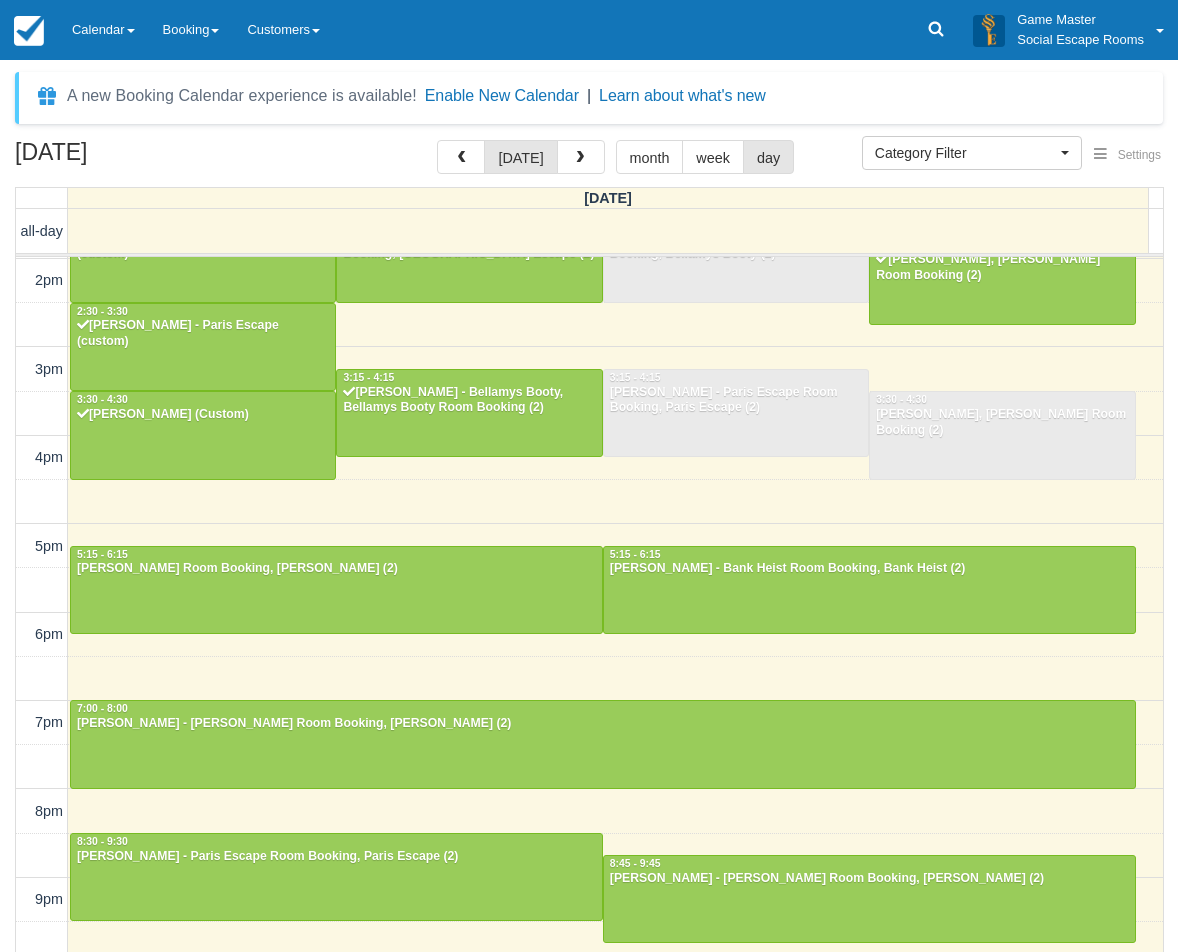click on "[DATE] [DATE] month week day [DATE] all-day 10am 11am 12pm 1pm 2pm 3pm 4pm 5pm 6pm 7pm 8pm 9pm 10pm 10:00 - 11:00 UNSW Puzzle Society - Bellamys Booty Room Booking, Paris Escape Room Booking, [PERSON_NAME][GEOGRAPHIC_DATA][PERSON_NAME] Mystery Room Booking, Bellamys Booty, [GEOGRAPHIC_DATA] Escape (6) 10:15 - 11:15 UNSW Puzzle Society - Bank Heist Room Booking, Bank Heist, [PERSON_NAME] Room Booking, [PERSON_NAME] (4) 11:00 - 12:00  UNSW Puzzle Society - [PERSON_NAME] (Custom), Paris Escape (custom), Bank Heist (custom), [PERSON_NAME] Street Mystery (custom), Bellamys Booty (custom) (5) 11:45 - 12:45 UNSW Puzzle Society - [PERSON_NAME] Street Mystery, Paris Escape, Paris Escape Room Booking, Bellamys Booty Room Booking, Bellamys Booty, [PERSON_NAME] Street Mystery Room Booking (6) 12:00 - 1:00 UNSW Puzzle Society - Bank Heist, Bank Heist Room Booking, [PERSON_NAME] Room Booking (4) 1:30 - 2:30  [PERSON_NAME] - Bellamys Booty (custom) 1:30 - 2:30  [PERSON_NAME] - Paris Escape Room Booking, [GEOGRAPHIC_DATA] Escape (2) 1:30 - 2:30 1:45 - 2:45 2:30 - 3:30 3:15 - 4:15 3:15 - 4:15" at bounding box center (589, 575) 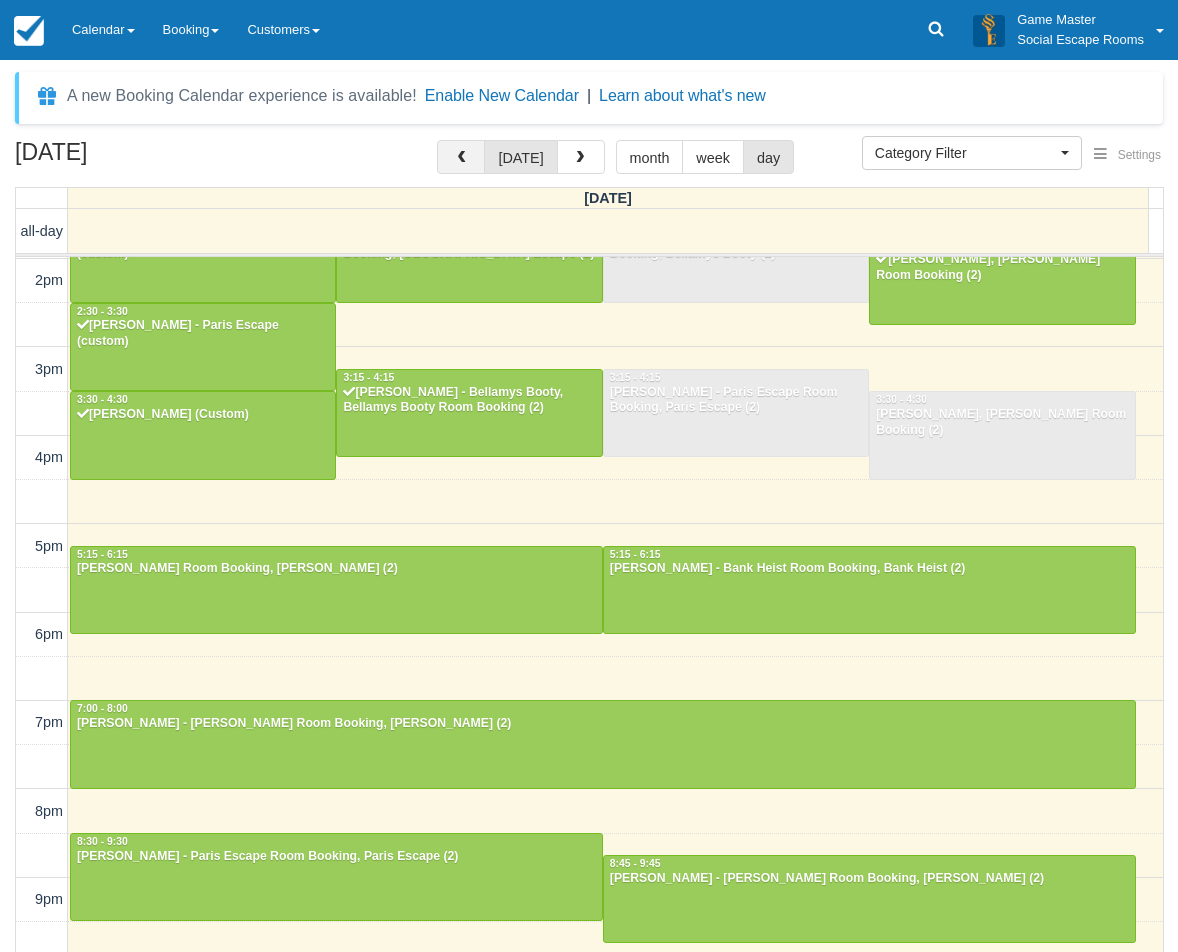 click at bounding box center [461, 157] 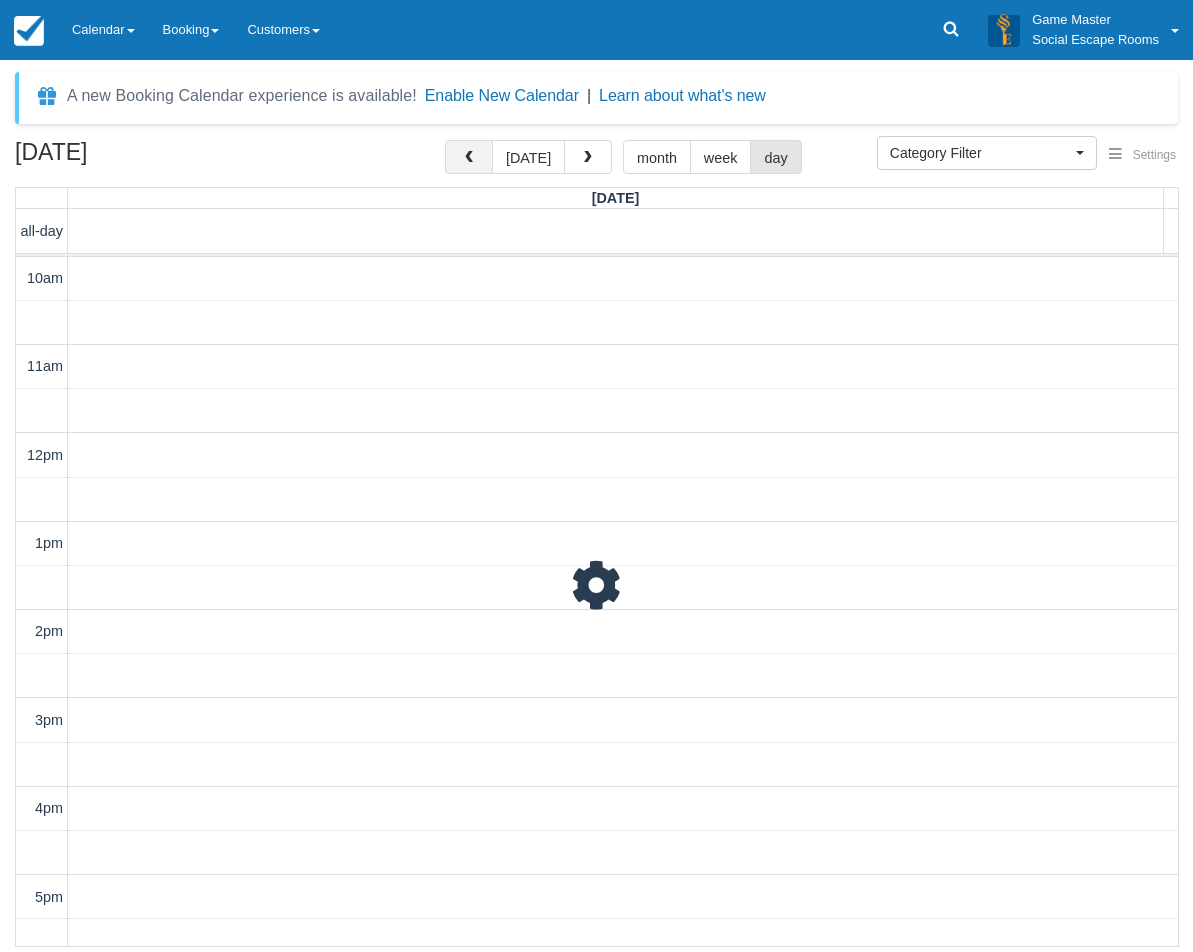 click at bounding box center [469, 157] 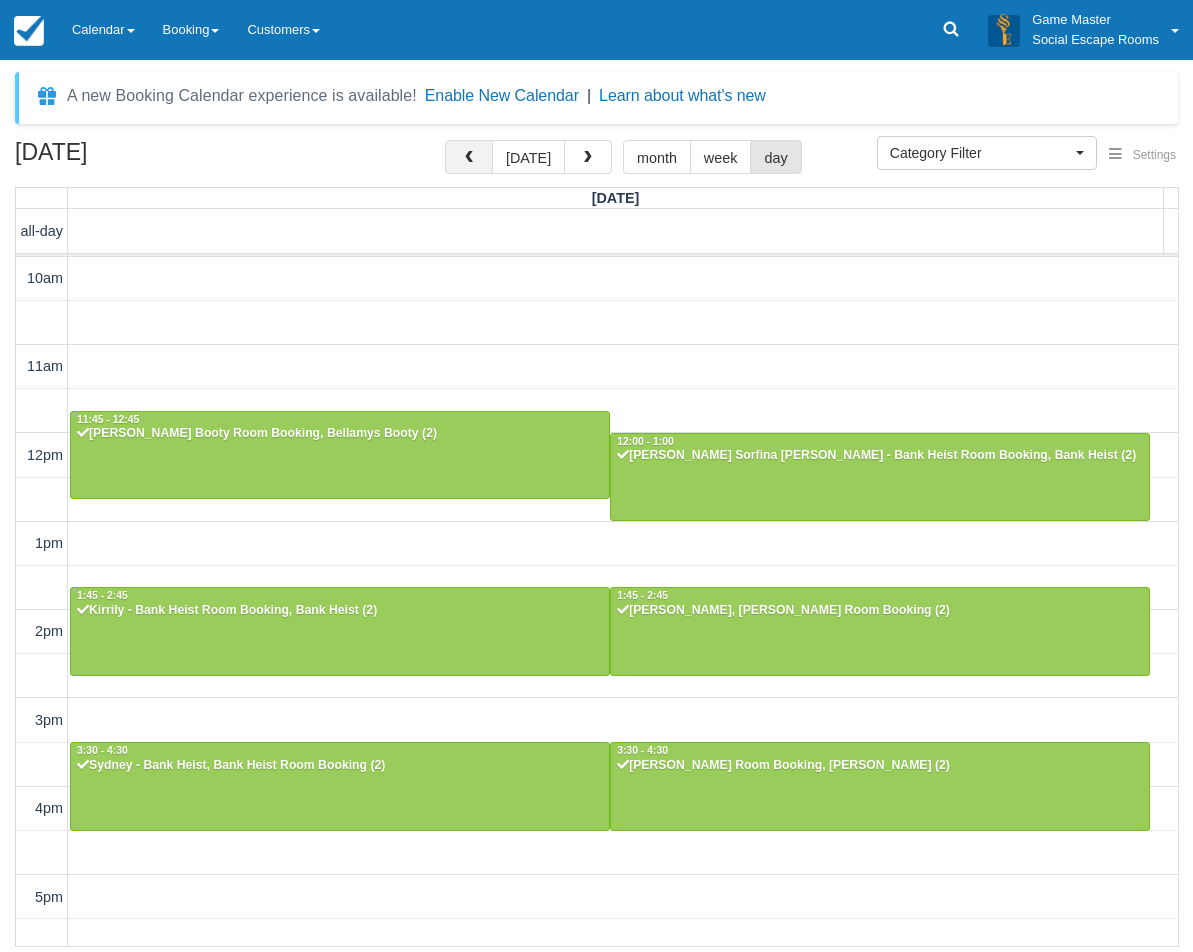 click at bounding box center (469, 157) 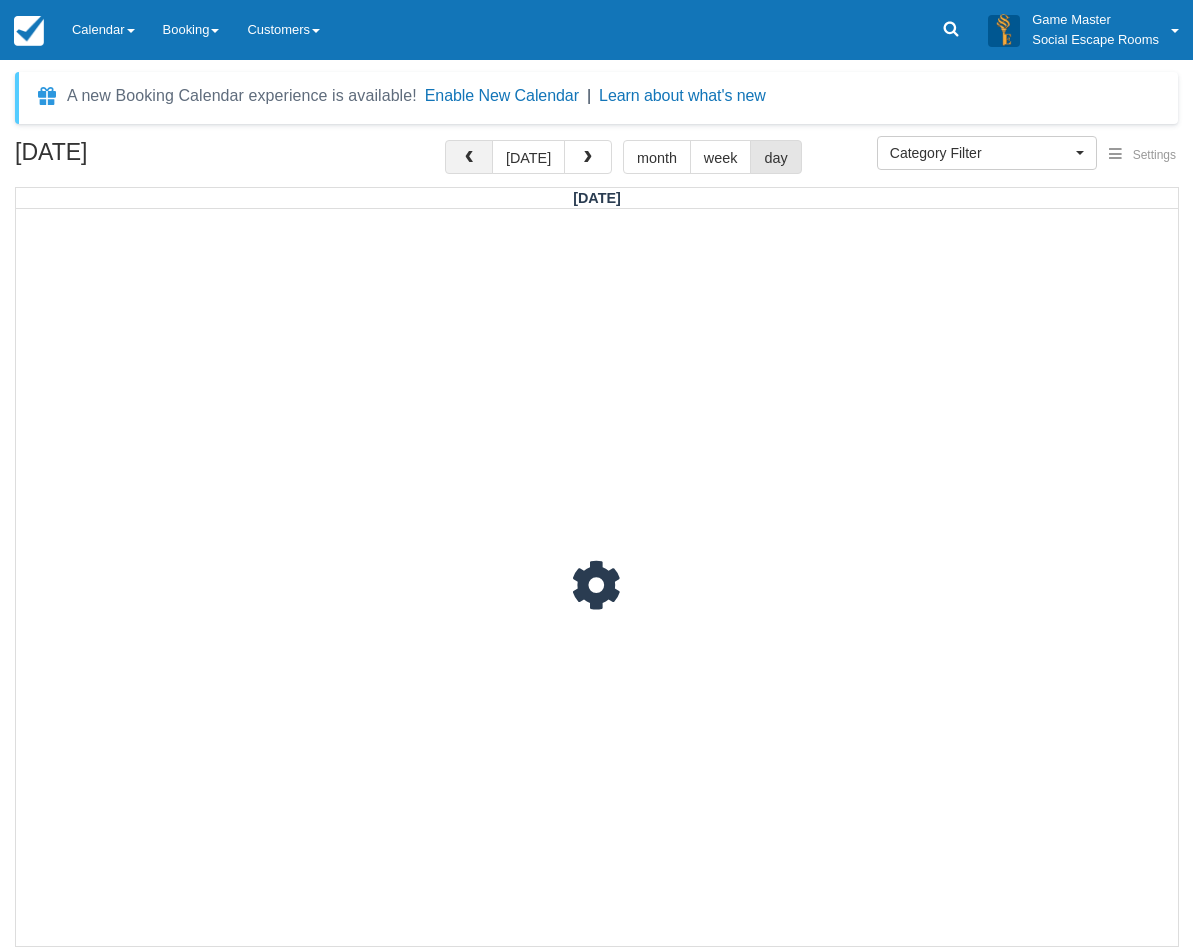 click at bounding box center [469, 157] 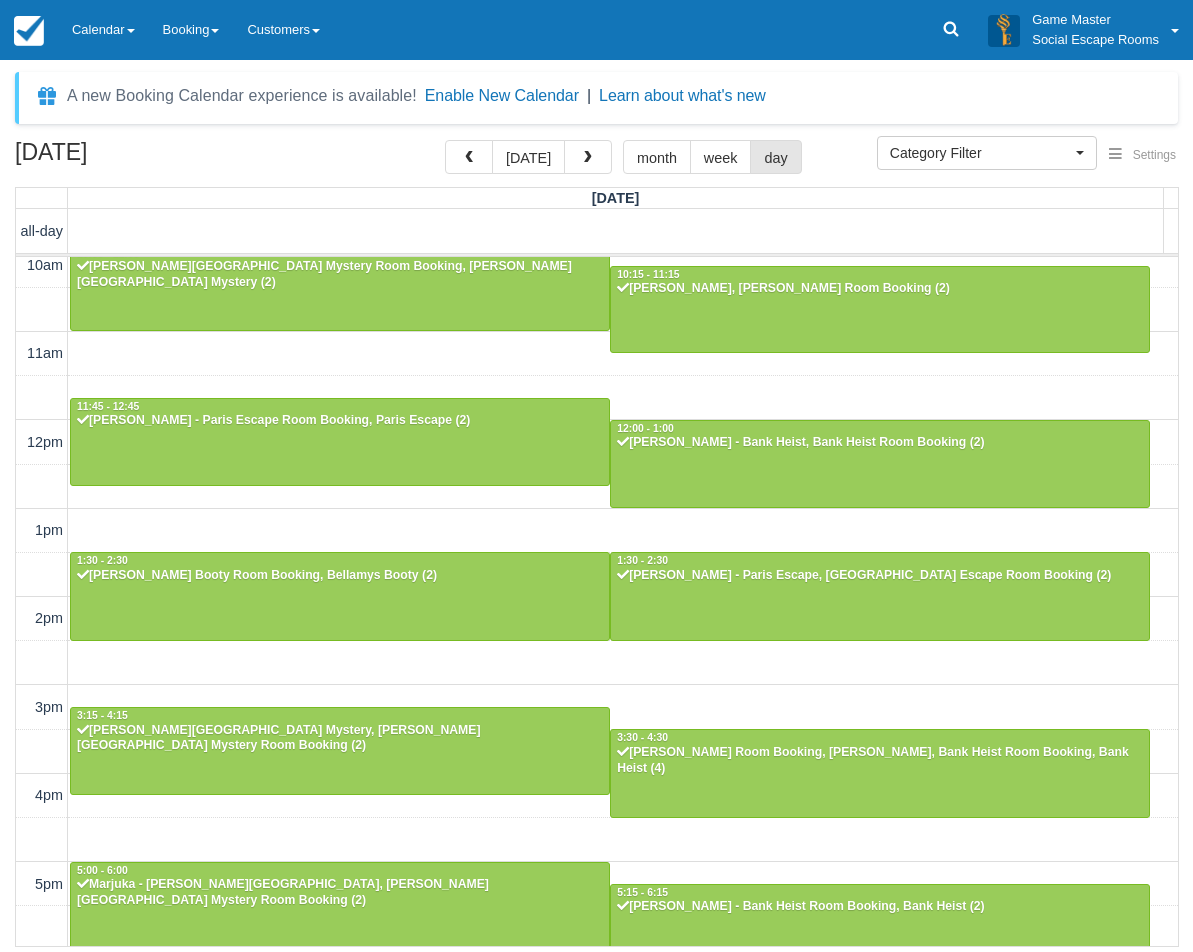 scroll, scrollTop: 0, scrollLeft: 0, axis: both 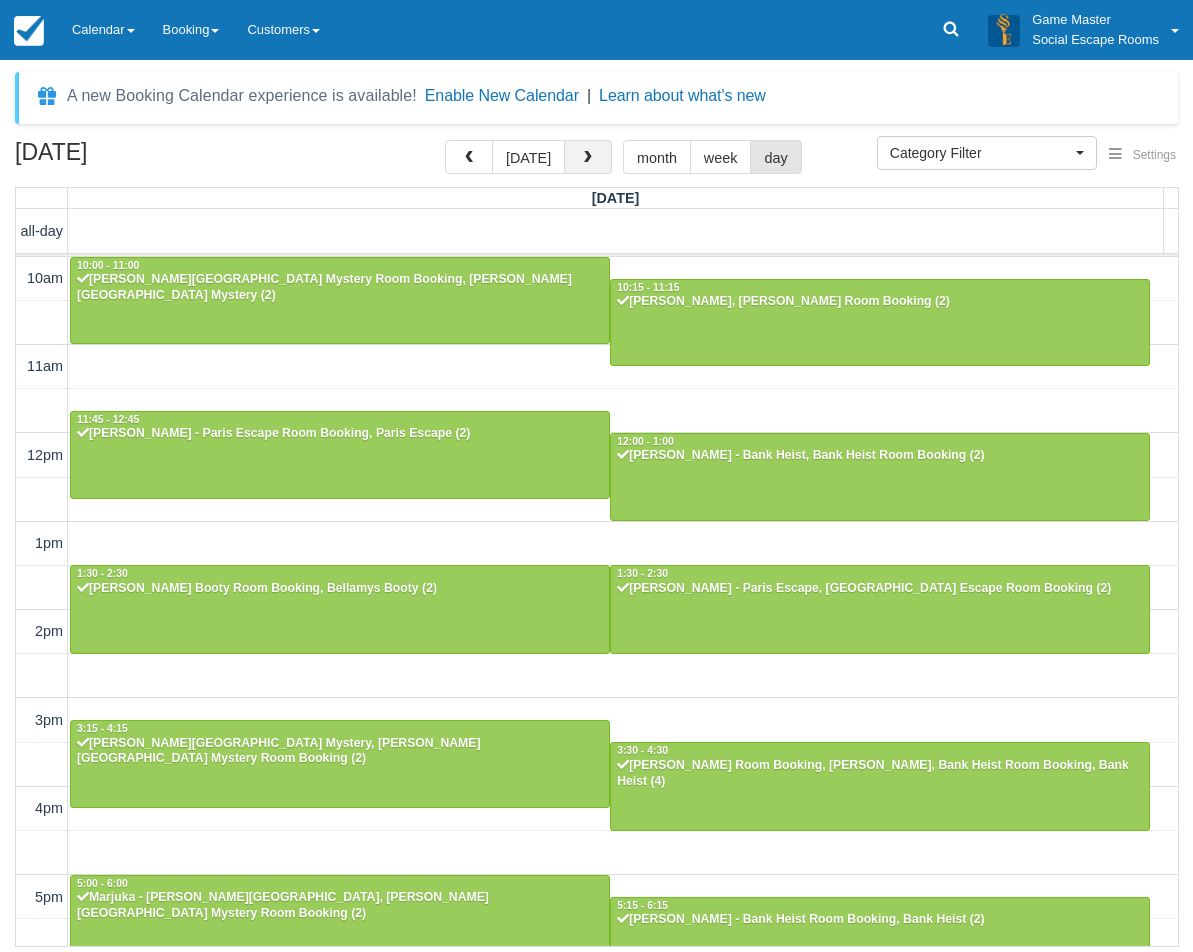 click at bounding box center (588, 158) 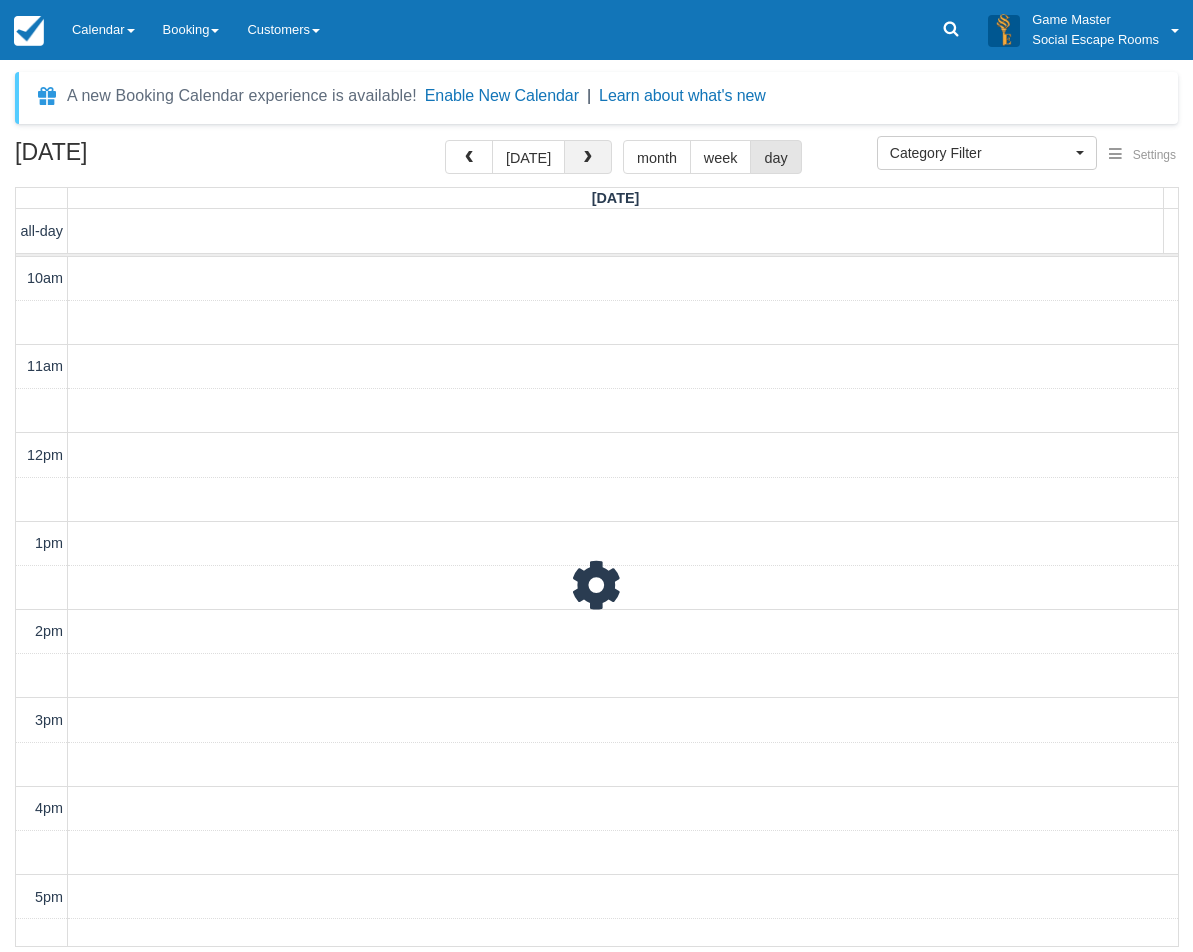 click at bounding box center [588, 158] 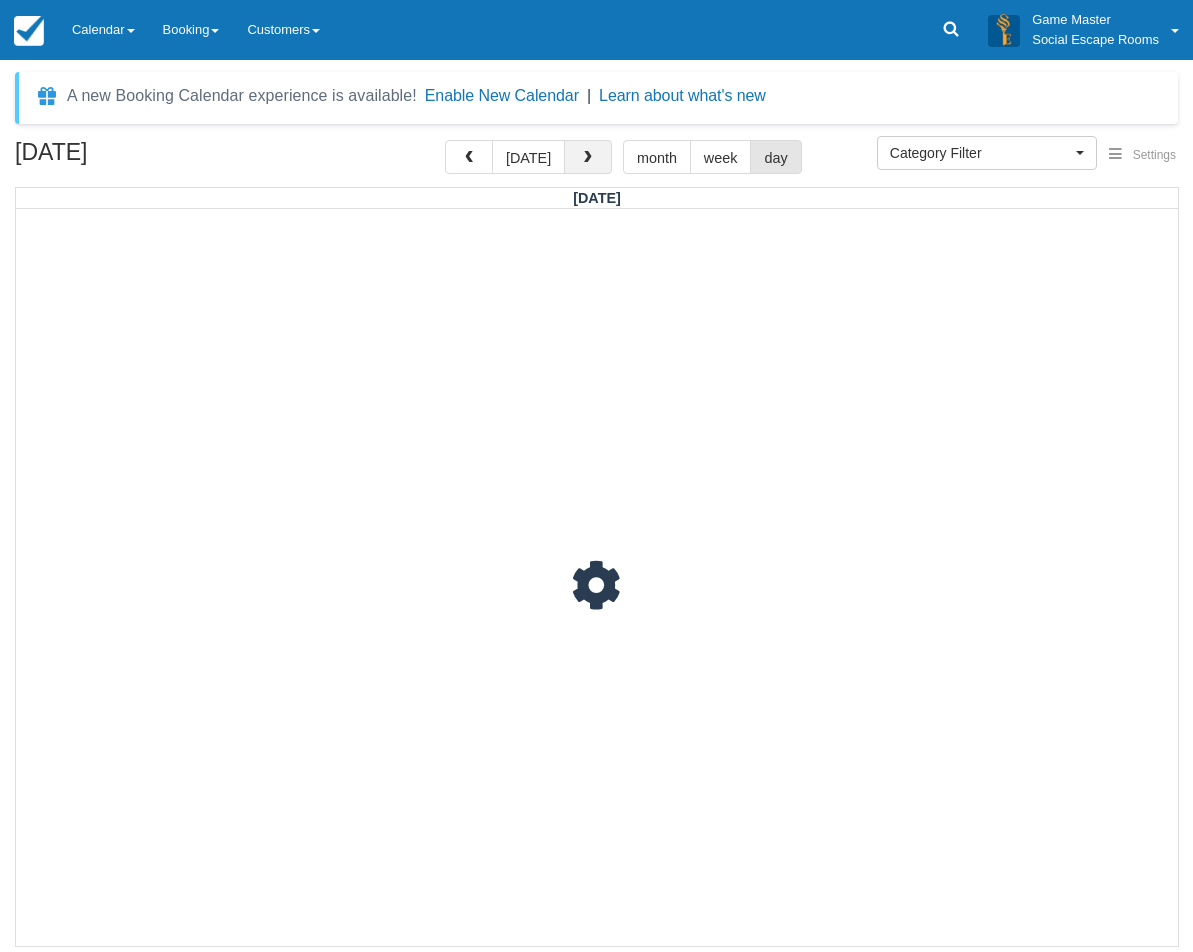 click at bounding box center [588, 158] 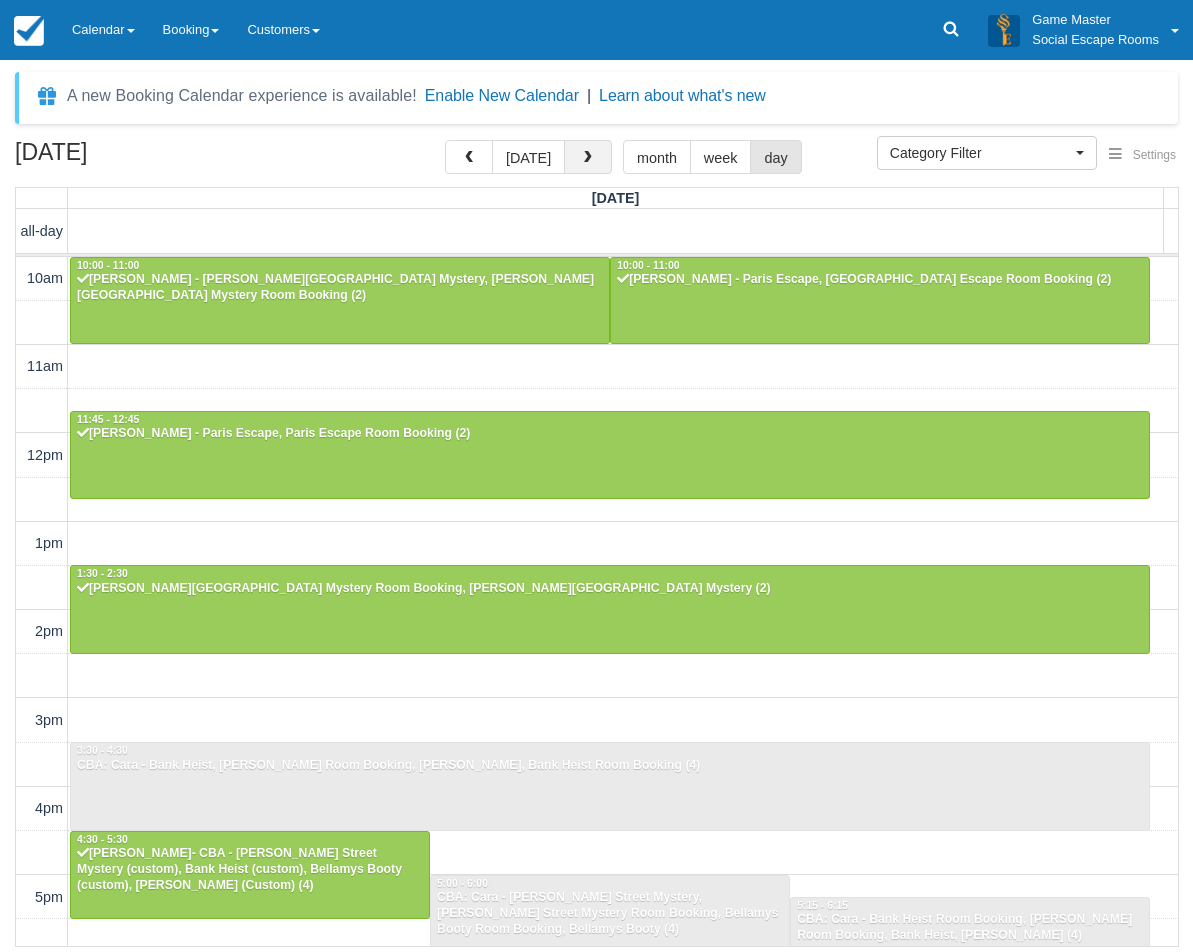 click at bounding box center (588, 157) 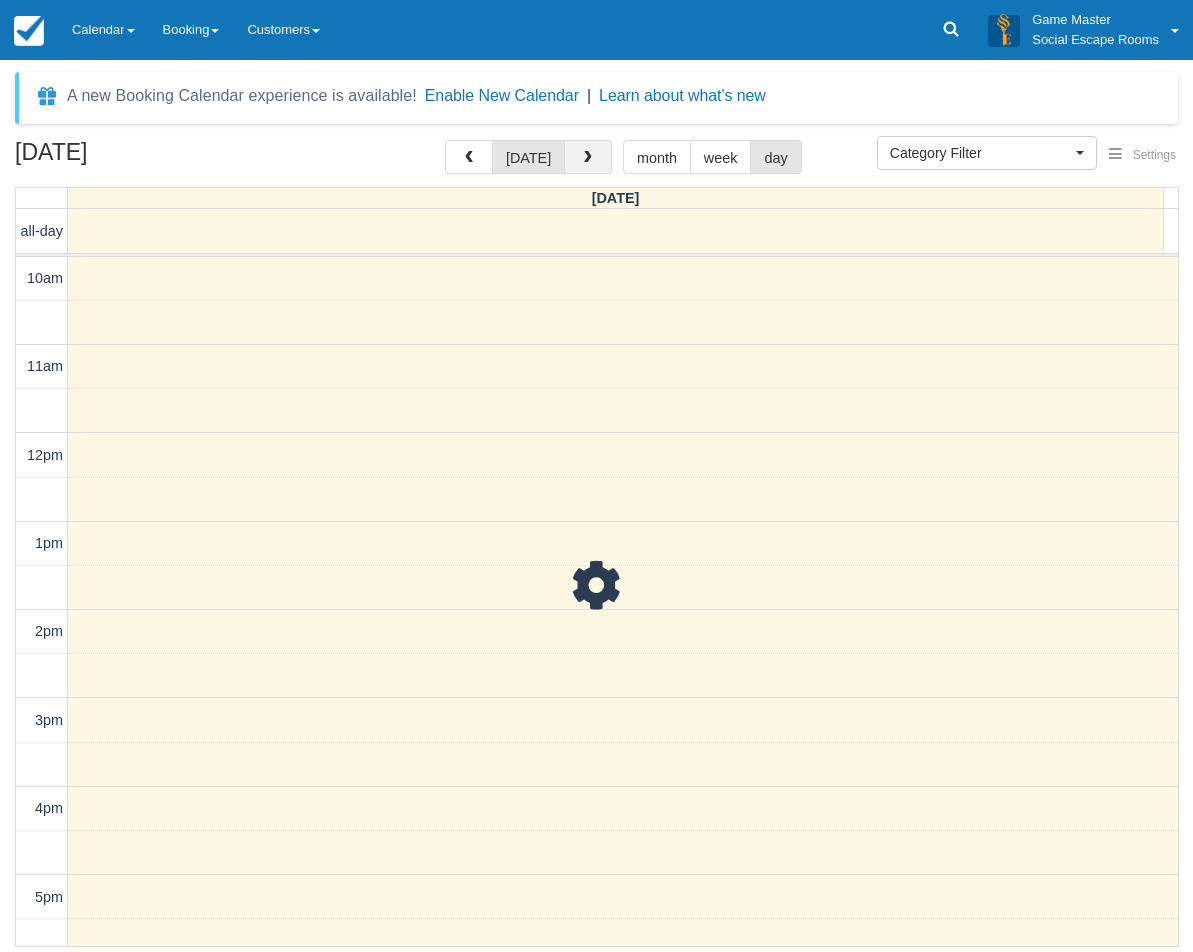 click at bounding box center (588, 157) 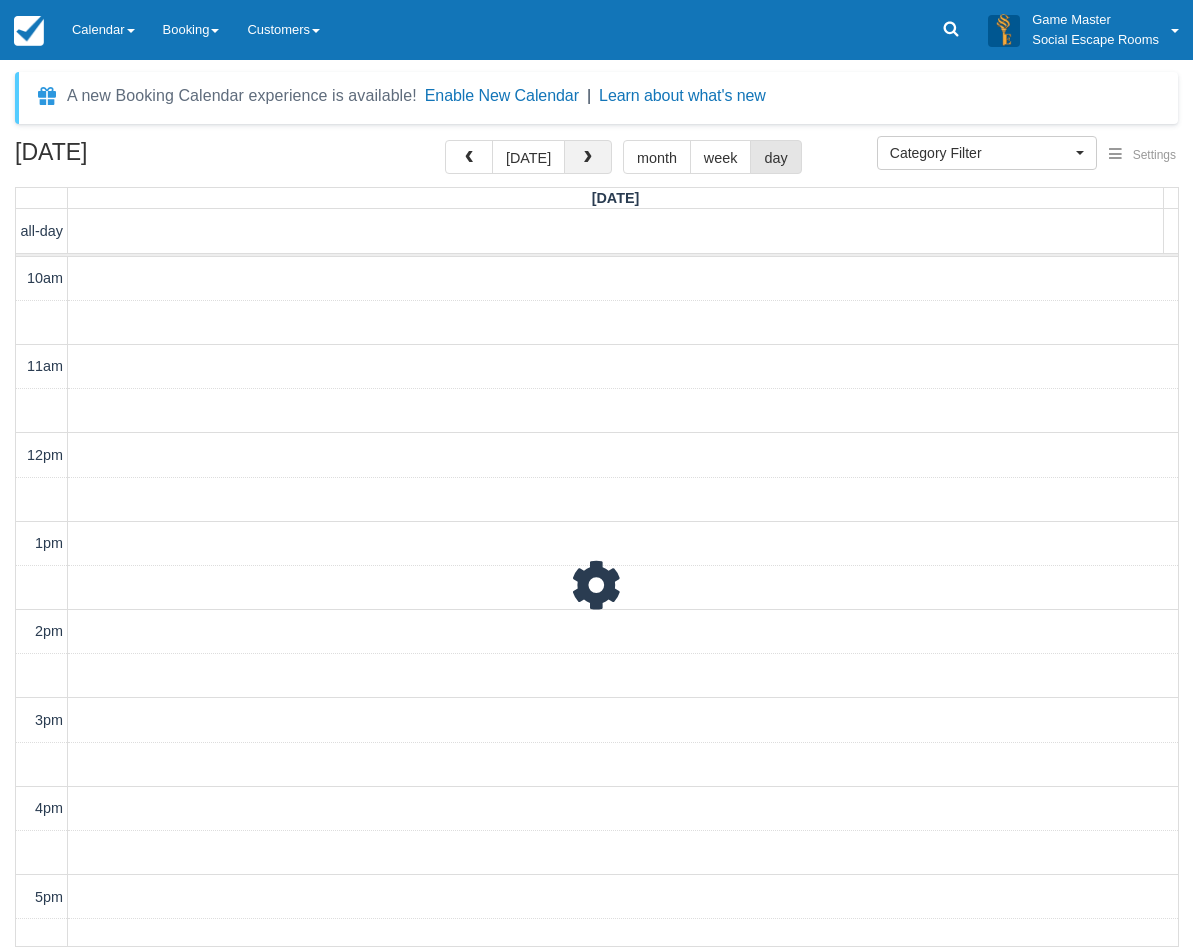 click at bounding box center [588, 157] 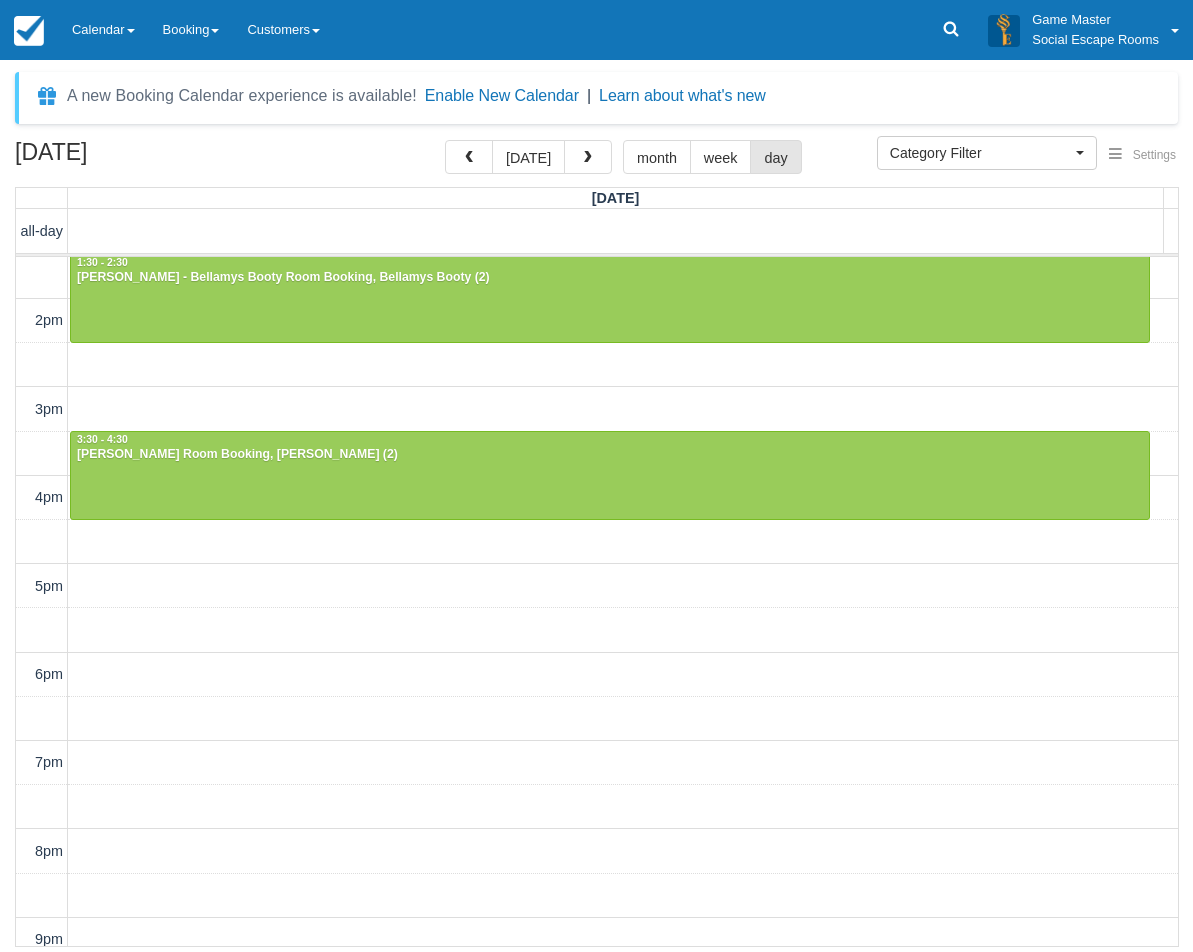 scroll, scrollTop: 115, scrollLeft: 0, axis: vertical 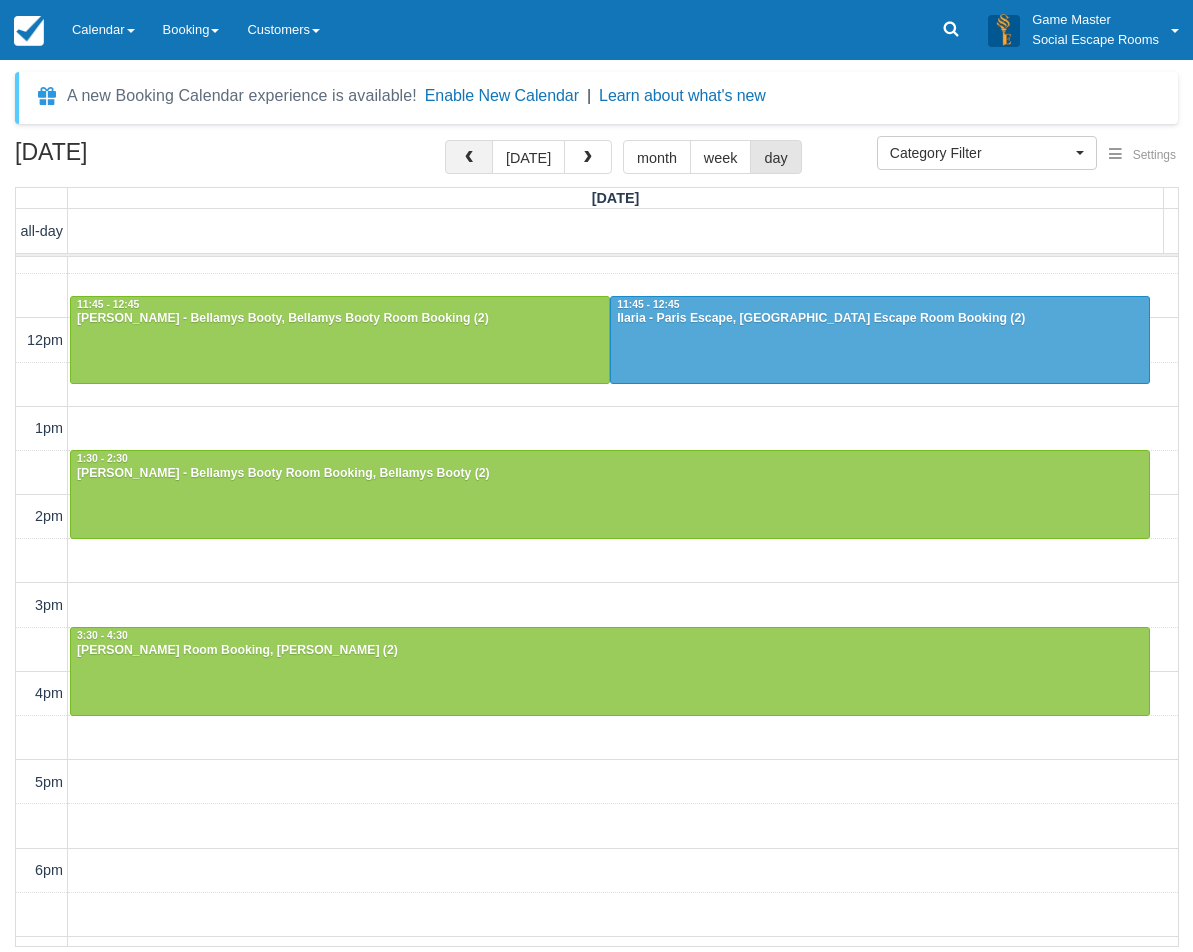 click at bounding box center (469, 157) 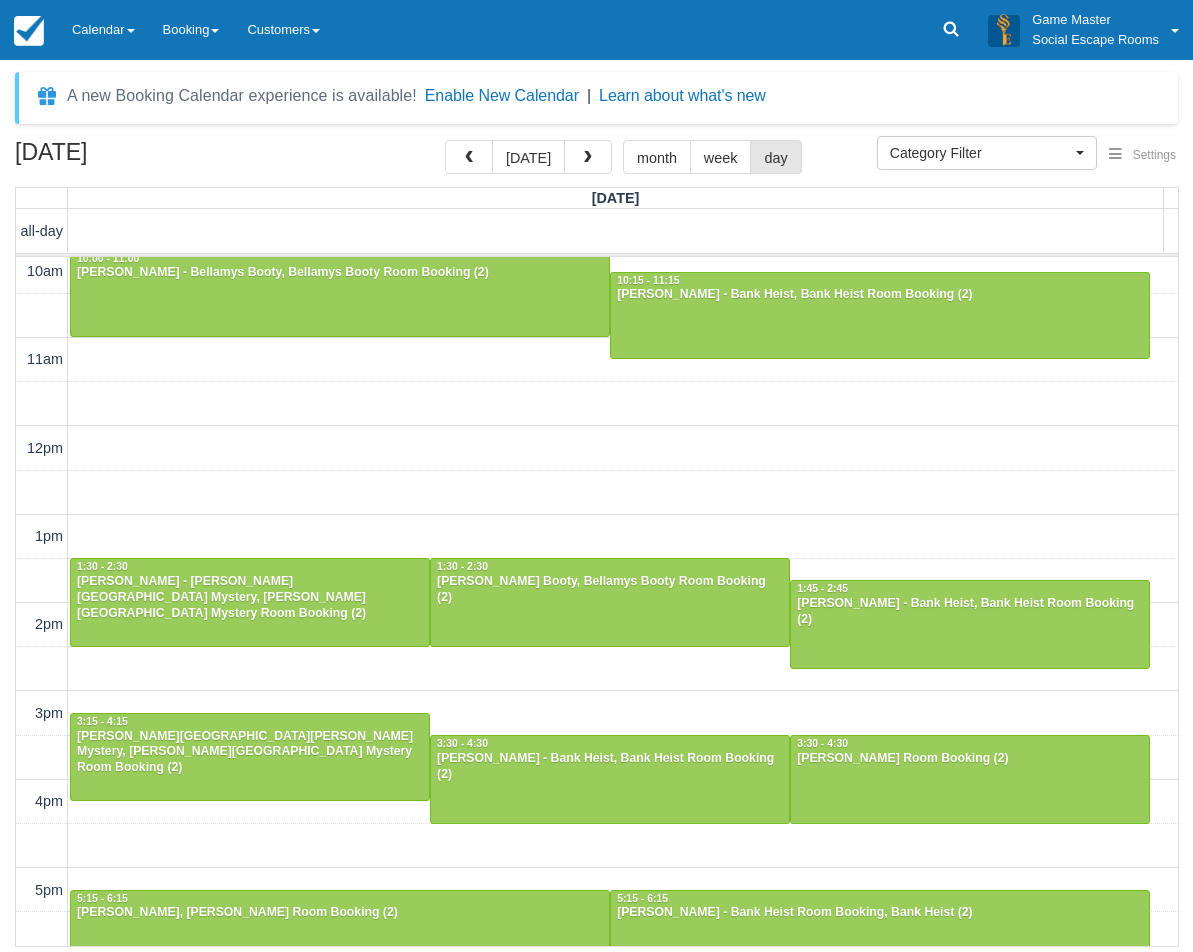 scroll, scrollTop: 0, scrollLeft: 0, axis: both 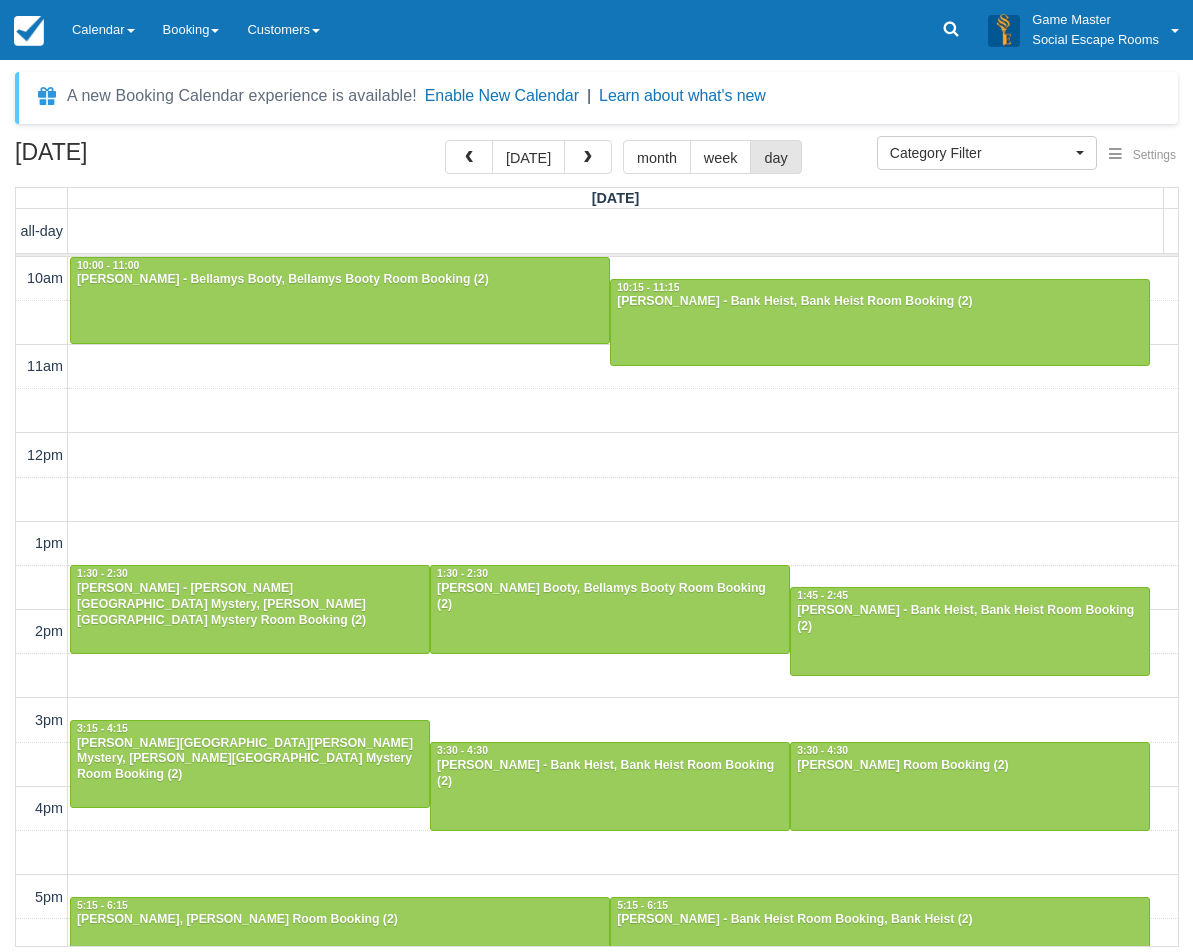 drag, startPoint x: 28, startPoint y: 772, endPoint x: 123, endPoint y: 592, distance: 203.53133 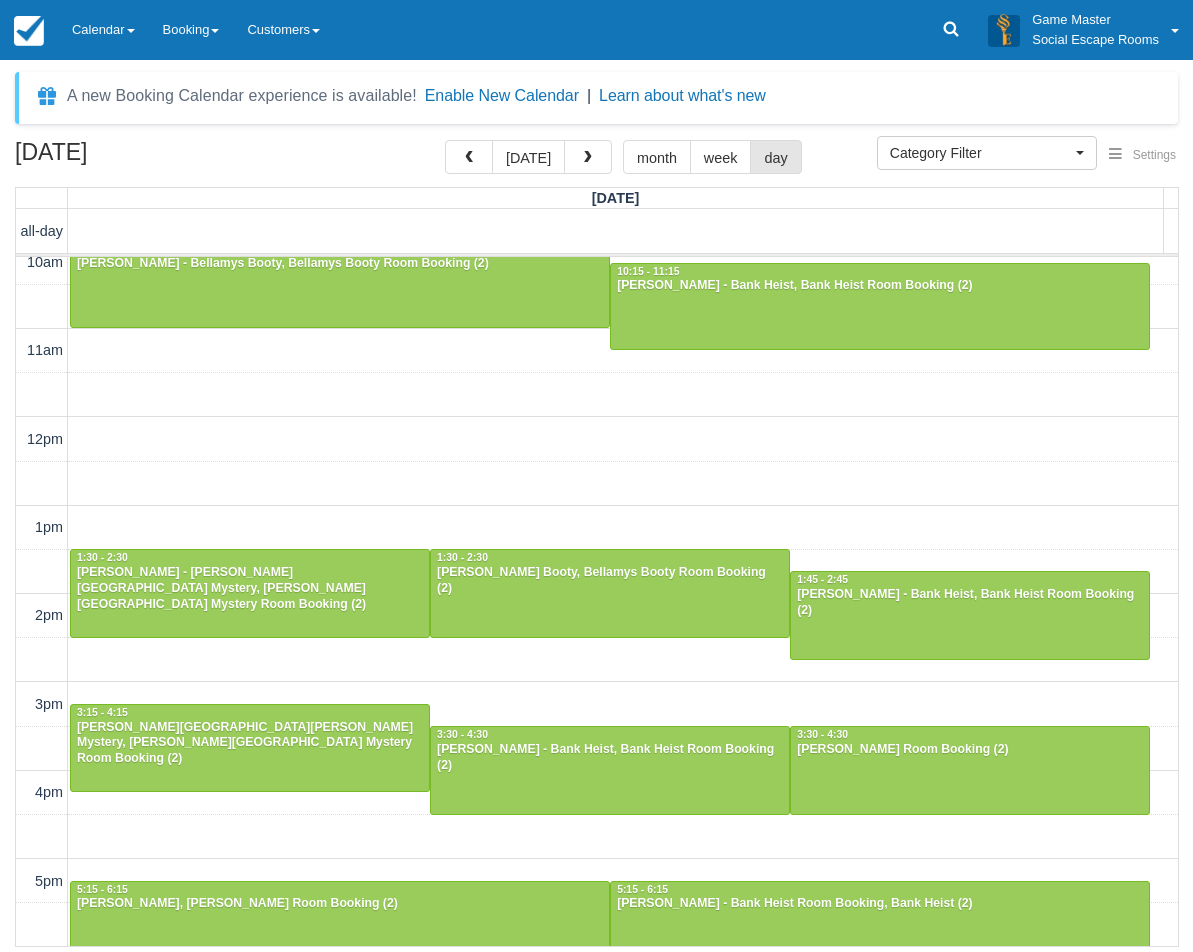 scroll, scrollTop: 0, scrollLeft: 0, axis: both 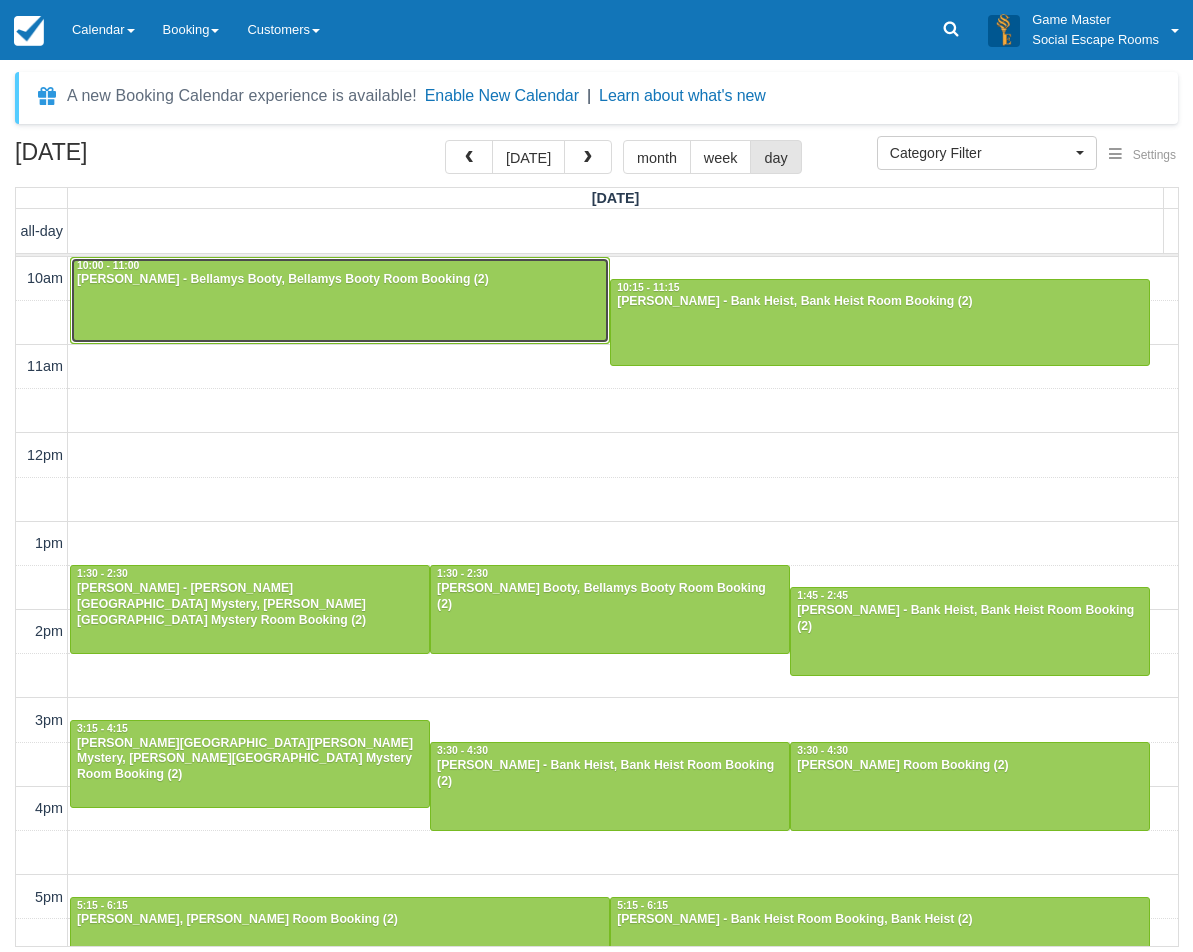 click on "10:00 - 11:00" at bounding box center [340, 266] 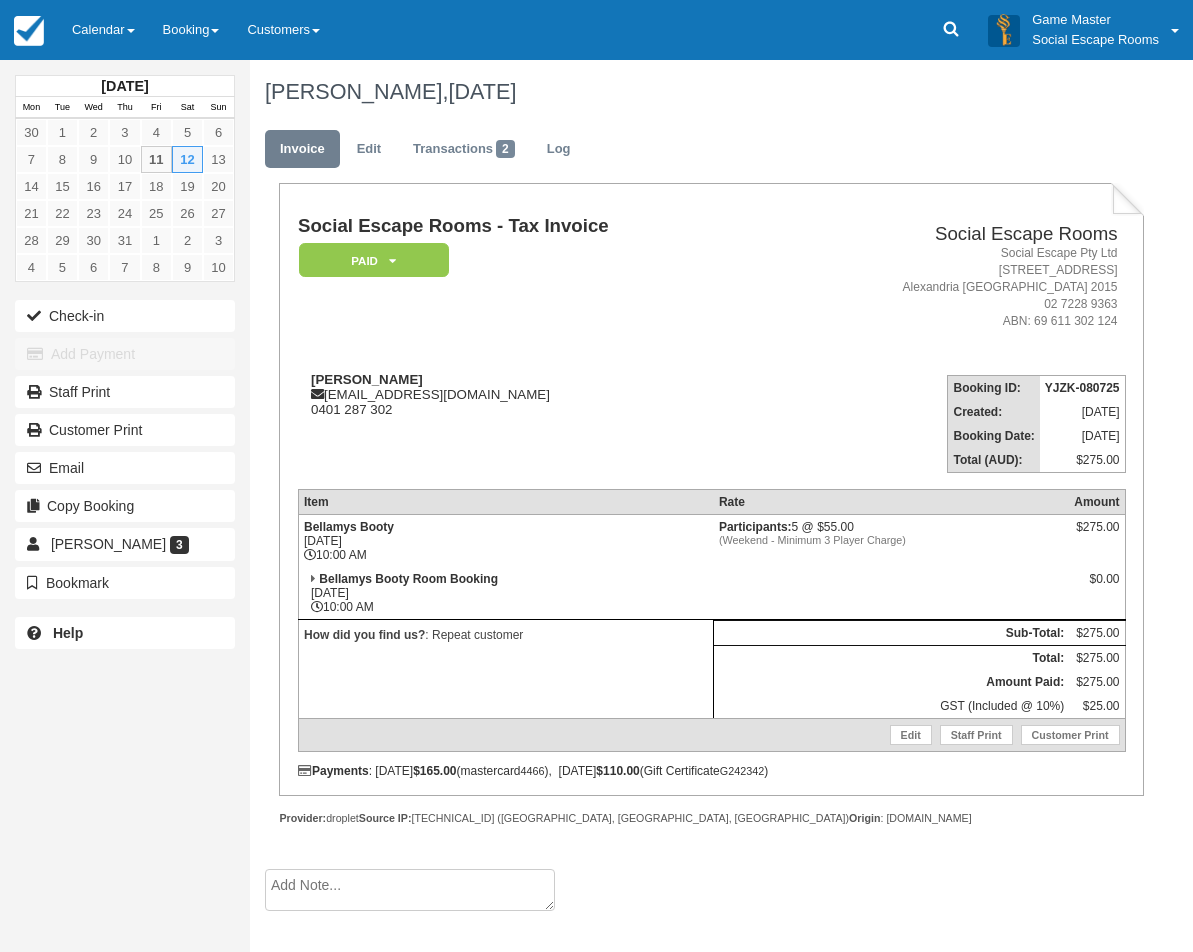 scroll, scrollTop: 0, scrollLeft: 0, axis: both 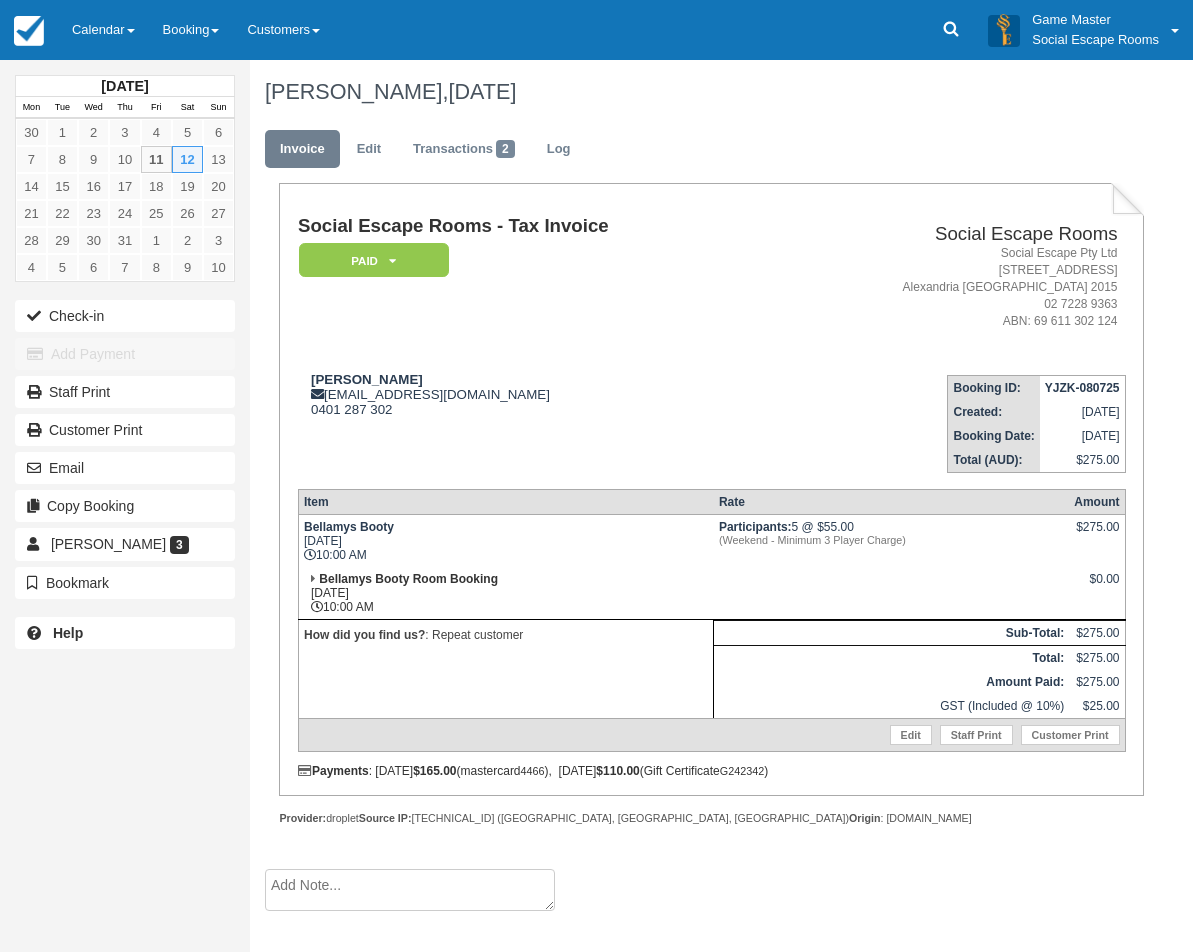 drag, startPoint x: 646, startPoint y: 773, endPoint x: 853, endPoint y: 779, distance: 207.08694 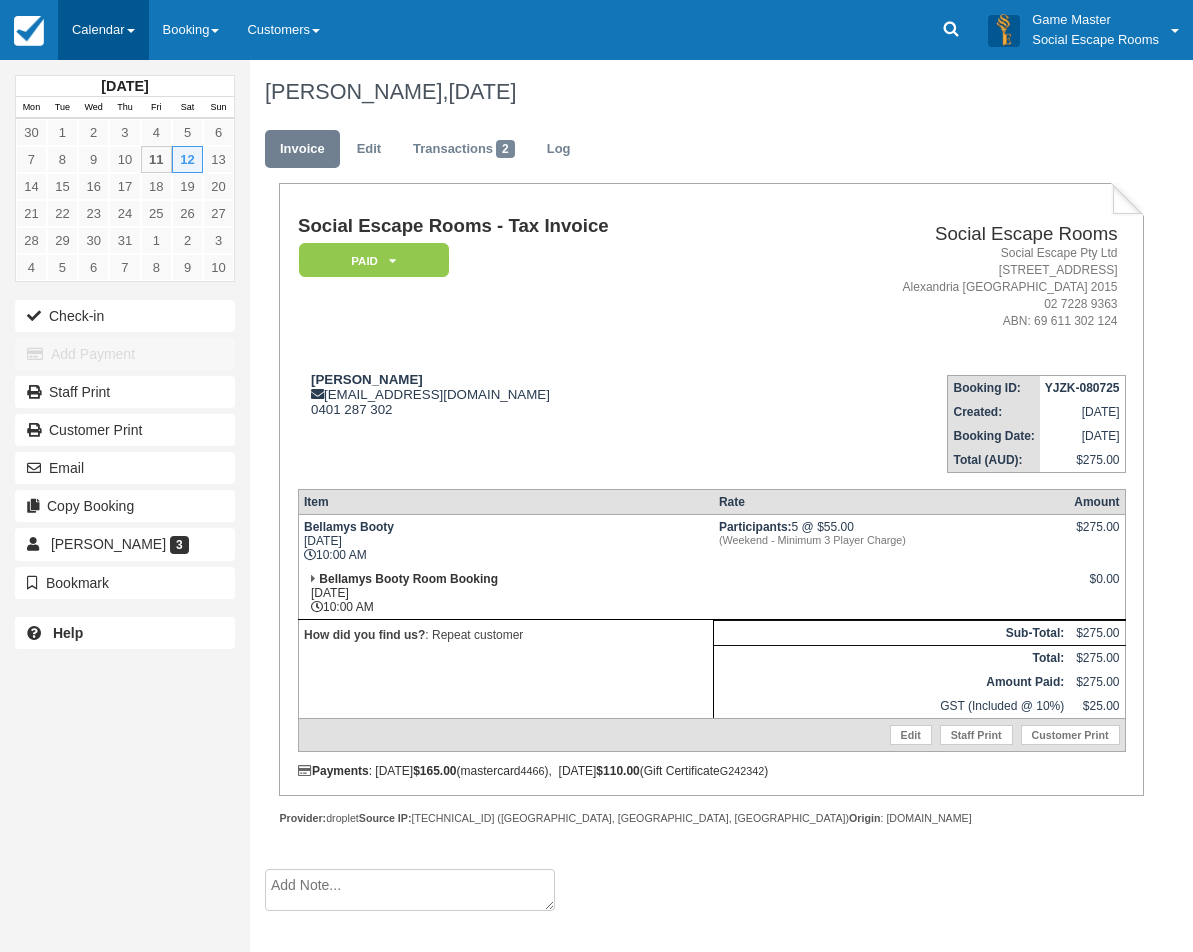 click on "Calendar" at bounding box center [103, 30] 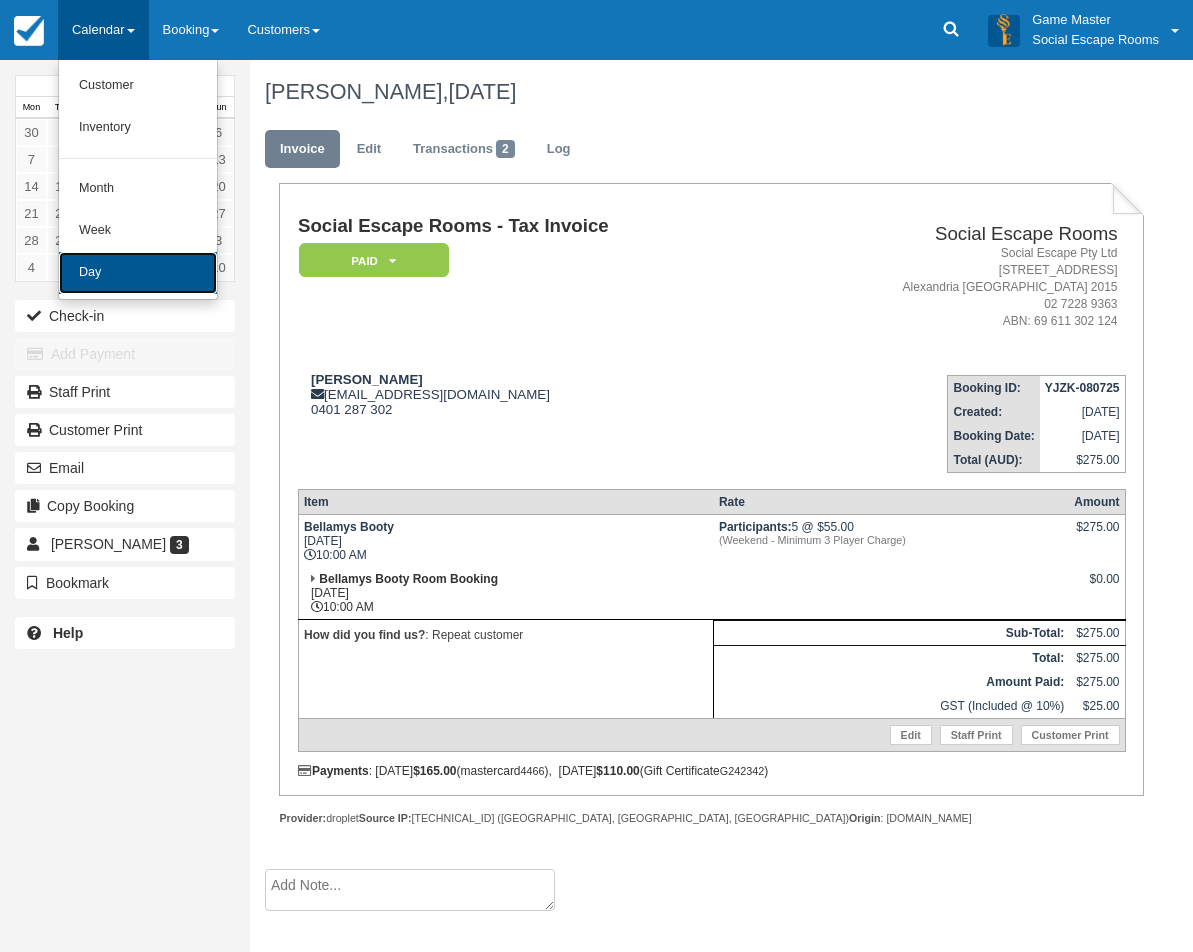 click on "Day" at bounding box center (138, 273) 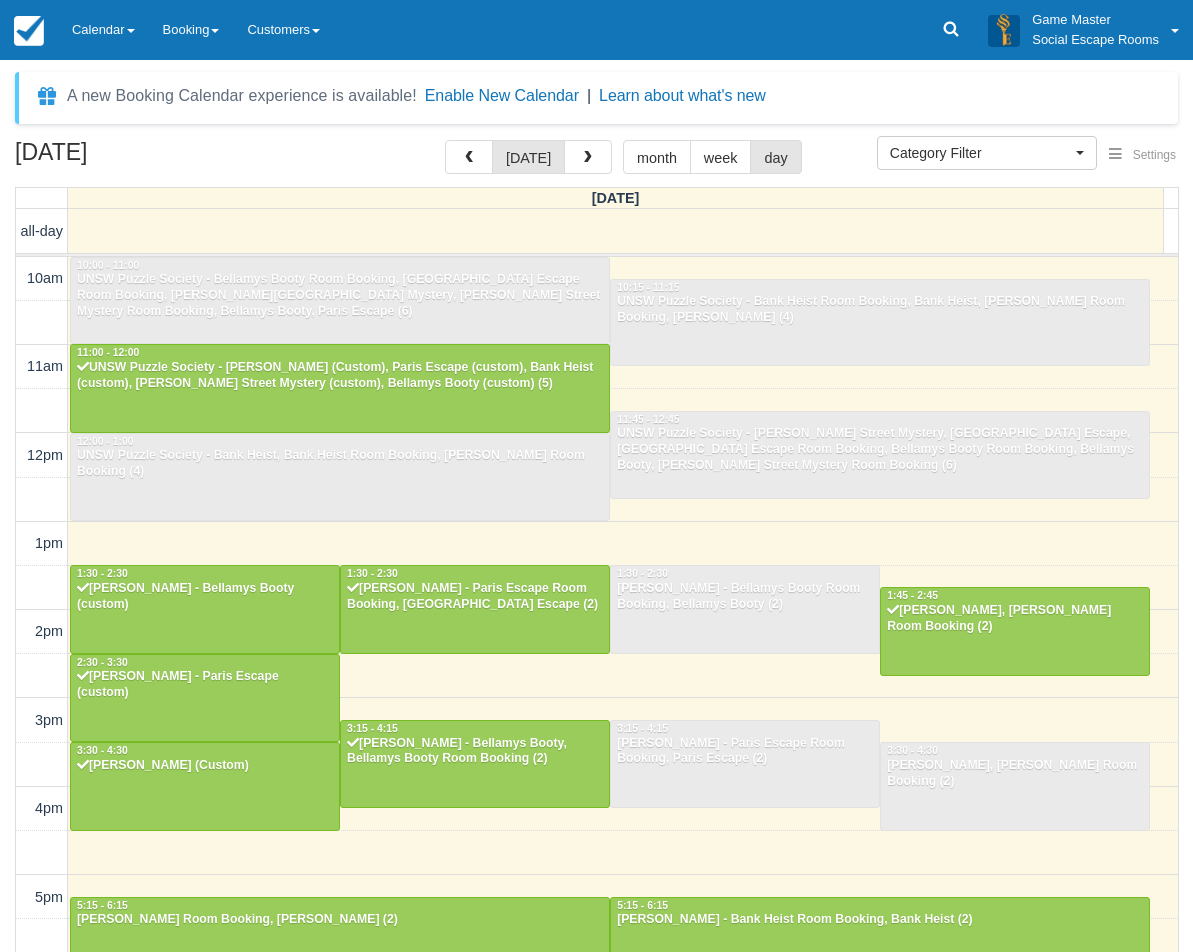 select 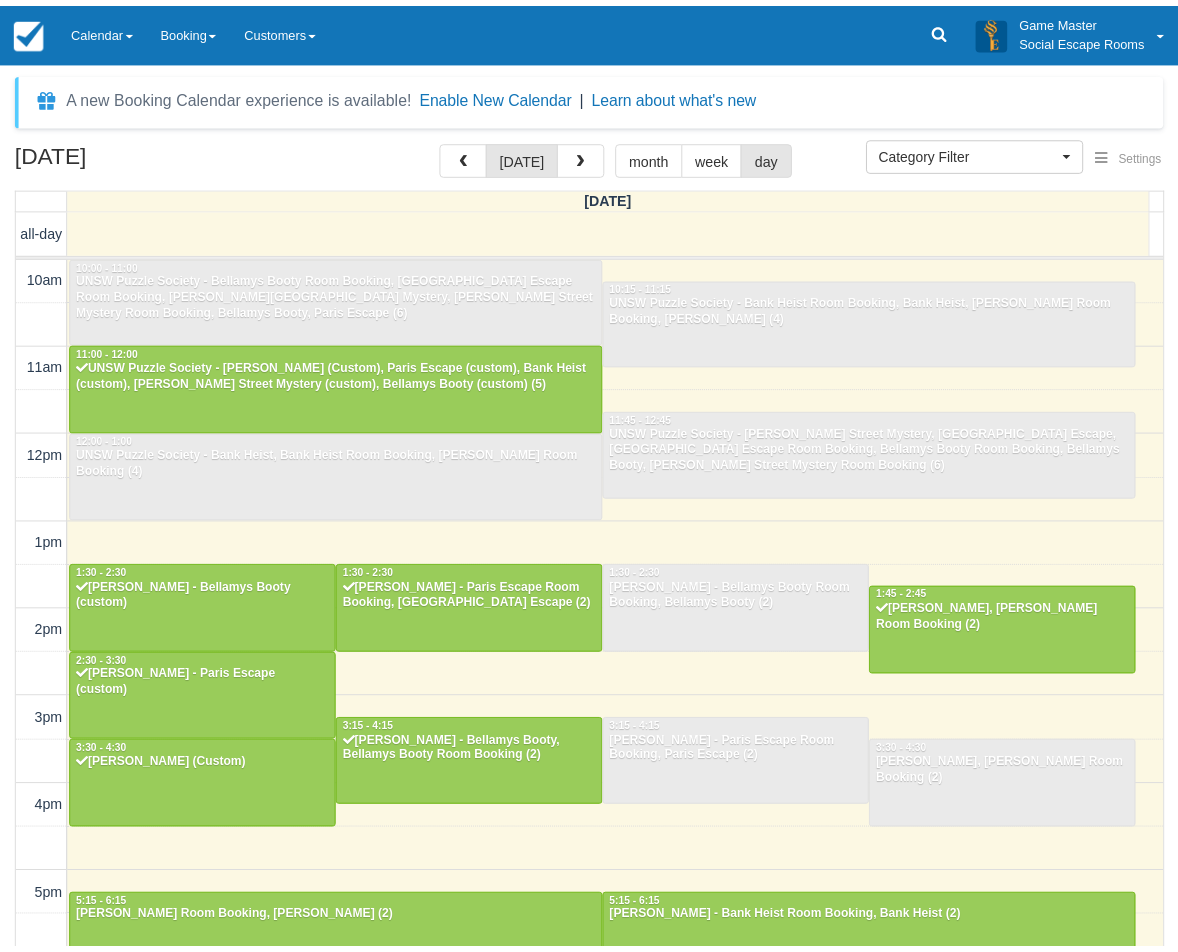 scroll, scrollTop: 0, scrollLeft: 0, axis: both 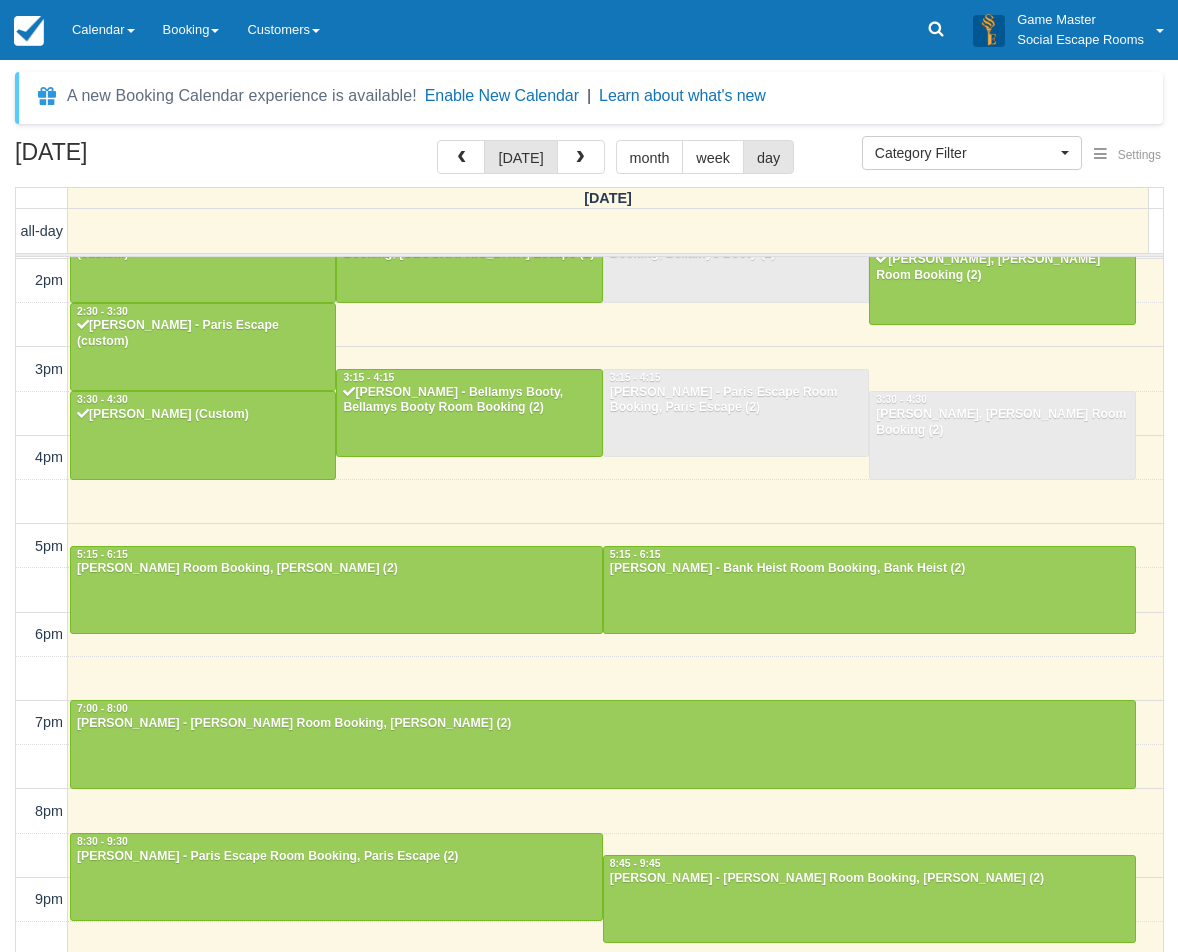 click on "8pm" at bounding box center (42, 811) 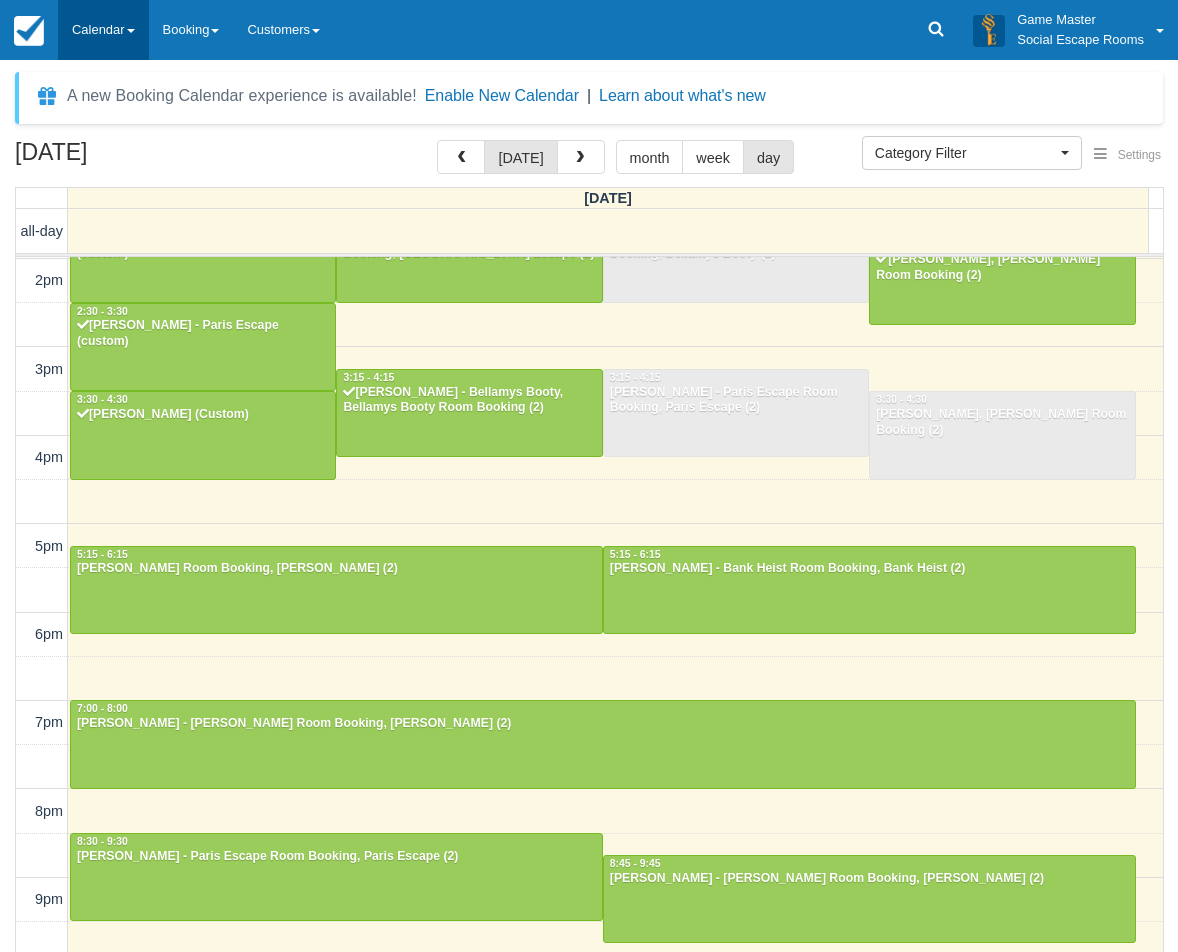 click on "Calendar" at bounding box center (103, 30) 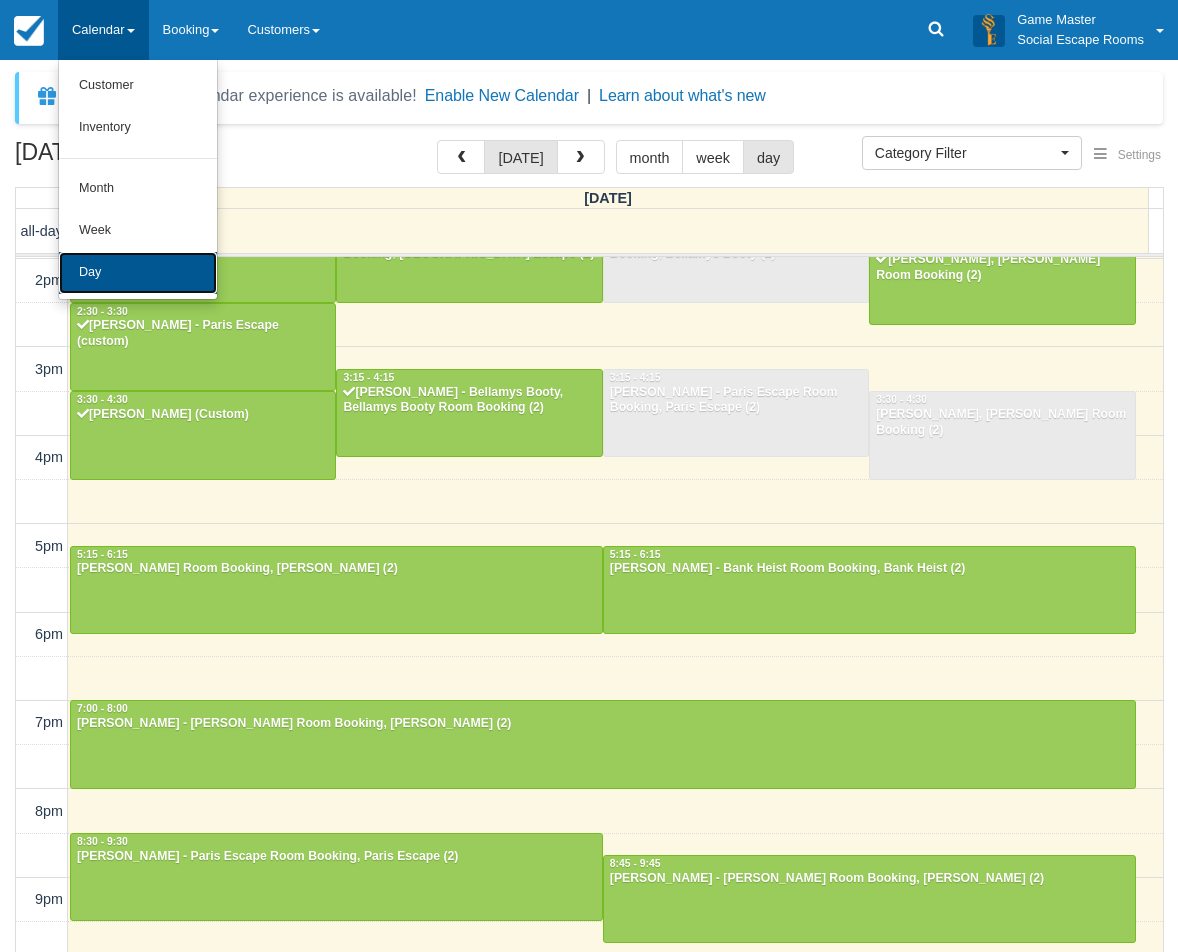 click on "Day" at bounding box center [138, 273] 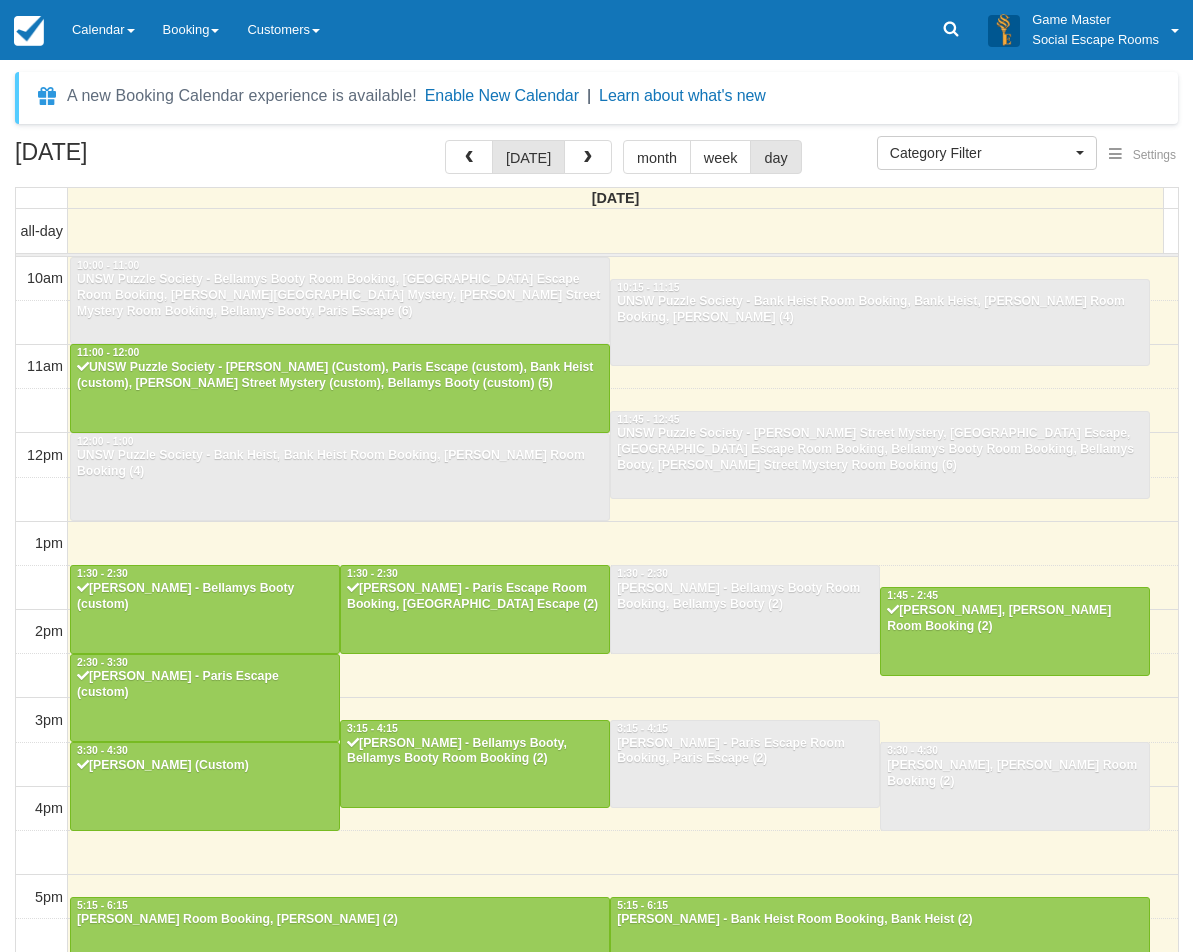 select 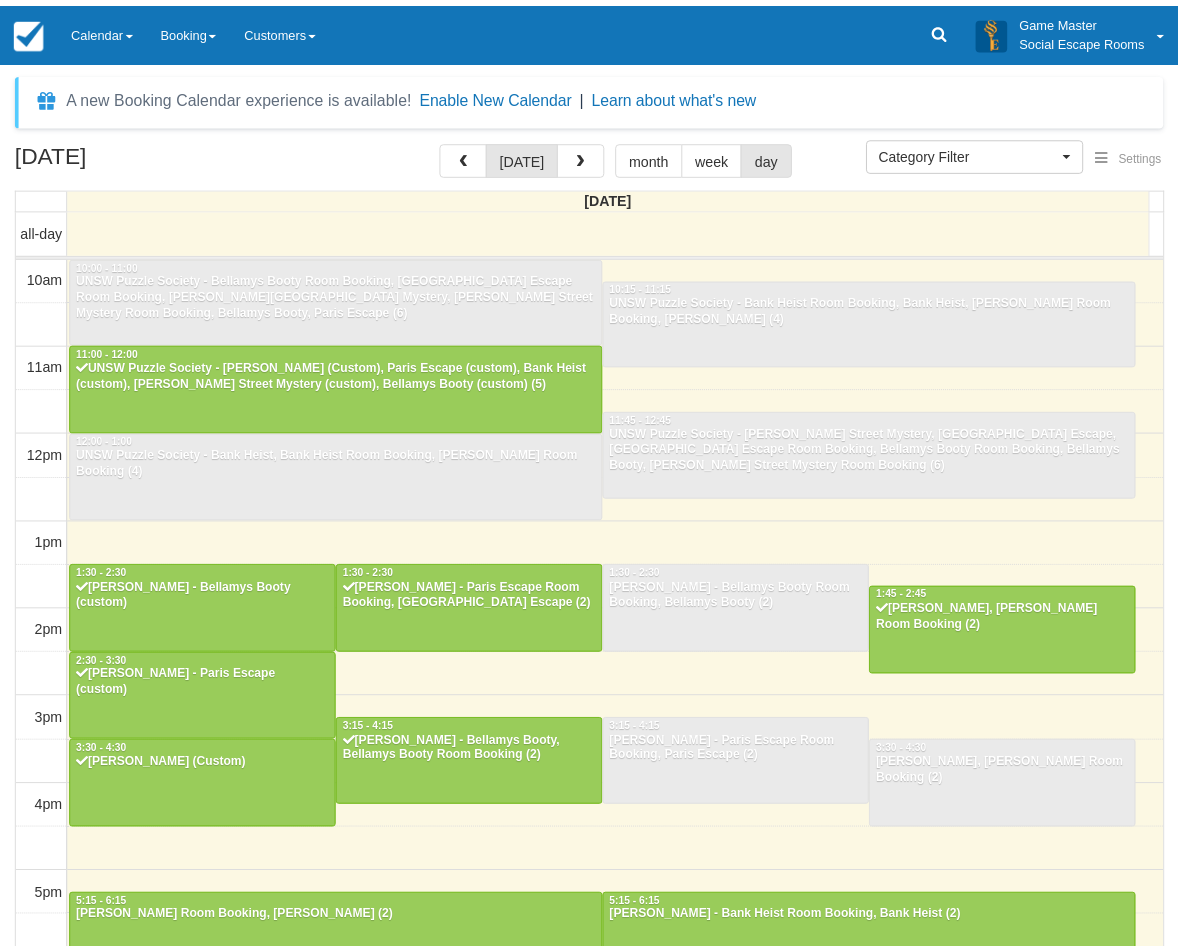 scroll, scrollTop: 0, scrollLeft: 0, axis: both 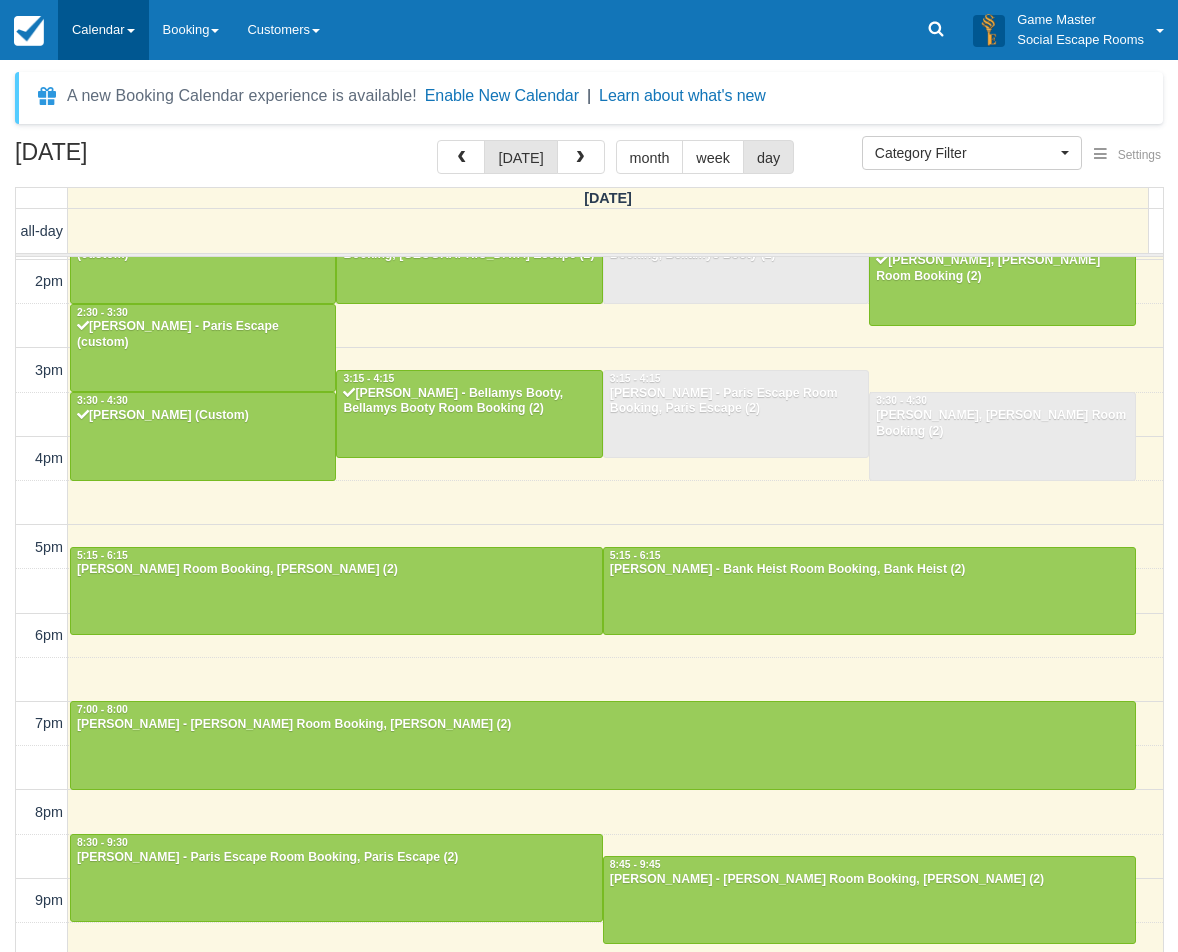 click on "Calendar" at bounding box center [103, 30] 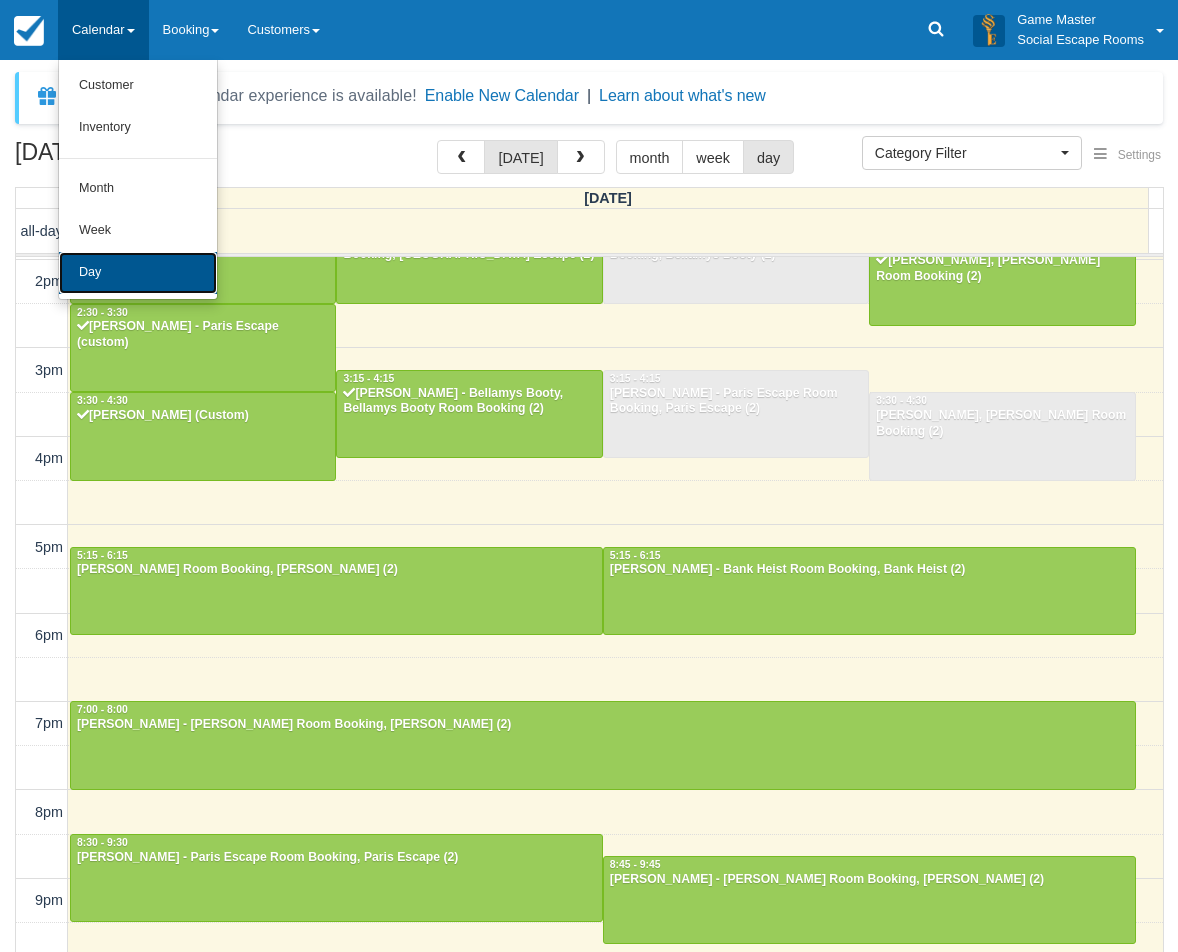 click on "Day" at bounding box center (138, 273) 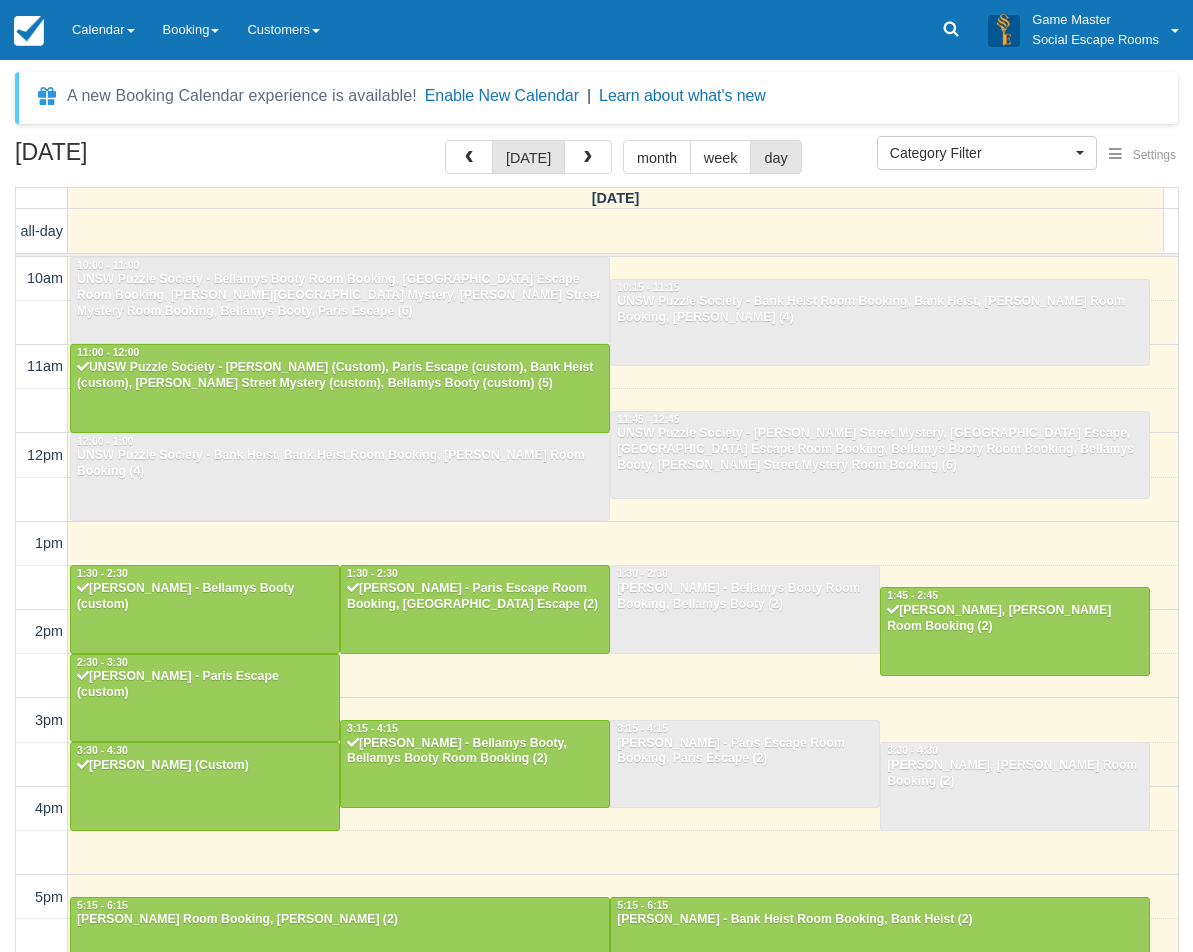 select 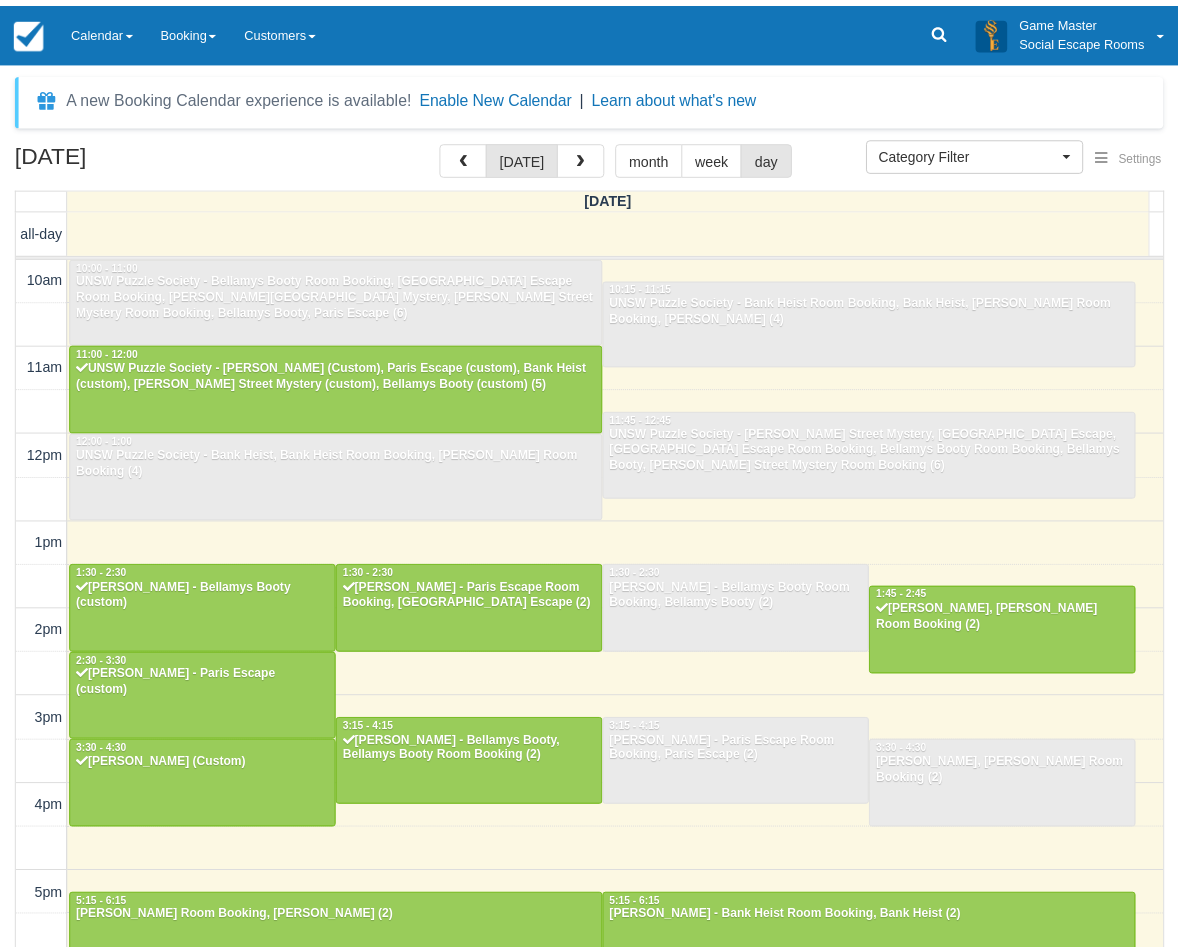 scroll, scrollTop: 0, scrollLeft: 0, axis: both 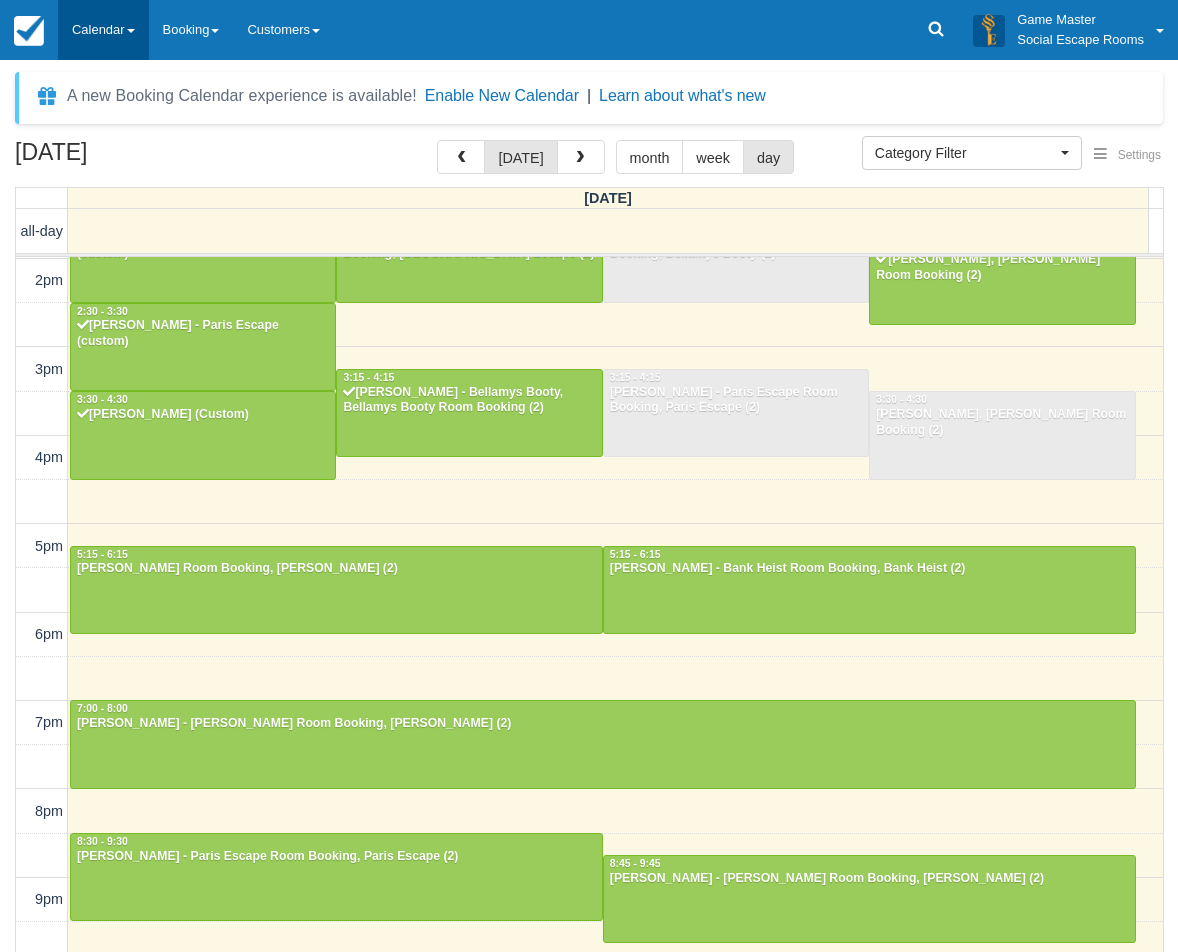 click on "Calendar" at bounding box center (103, 30) 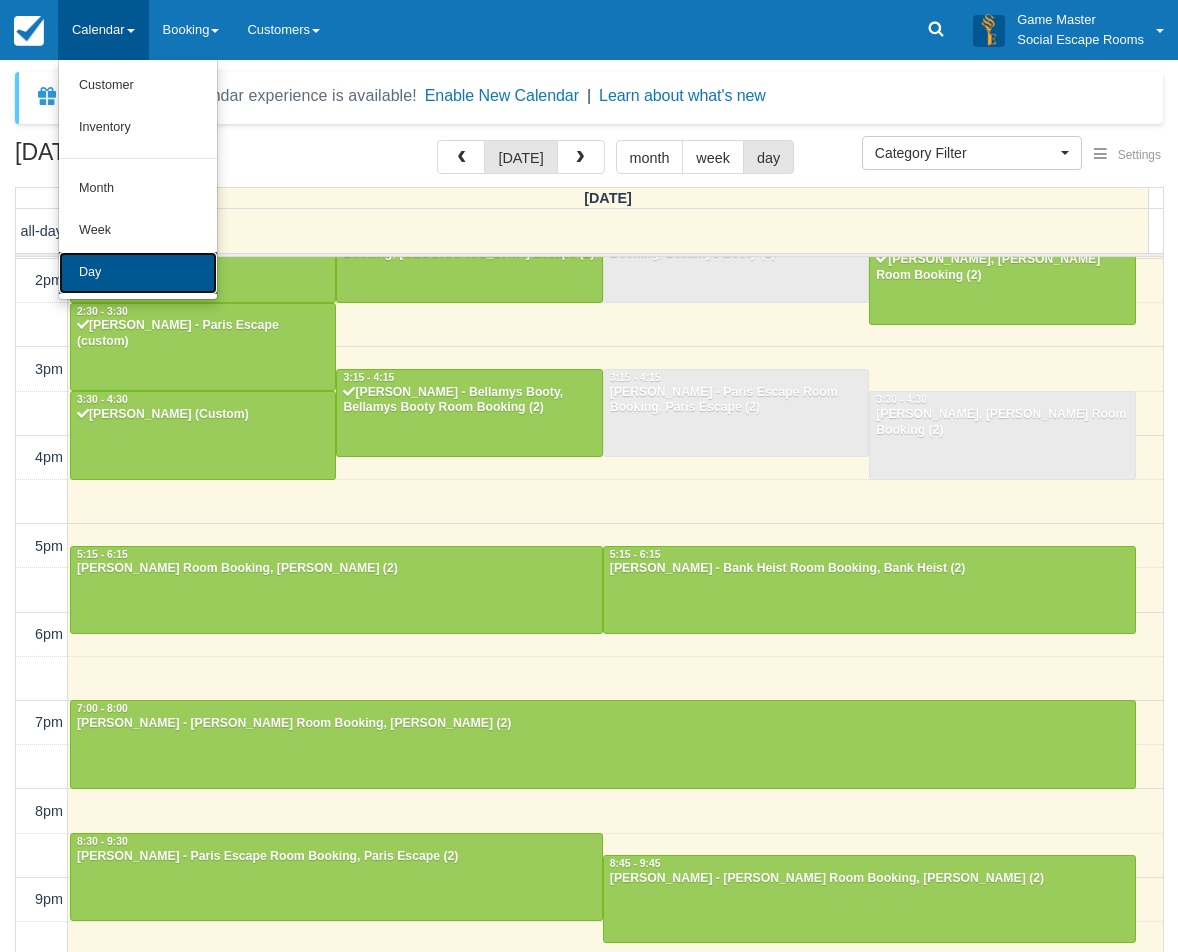 click on "Day" at bounding box center (138, 273) 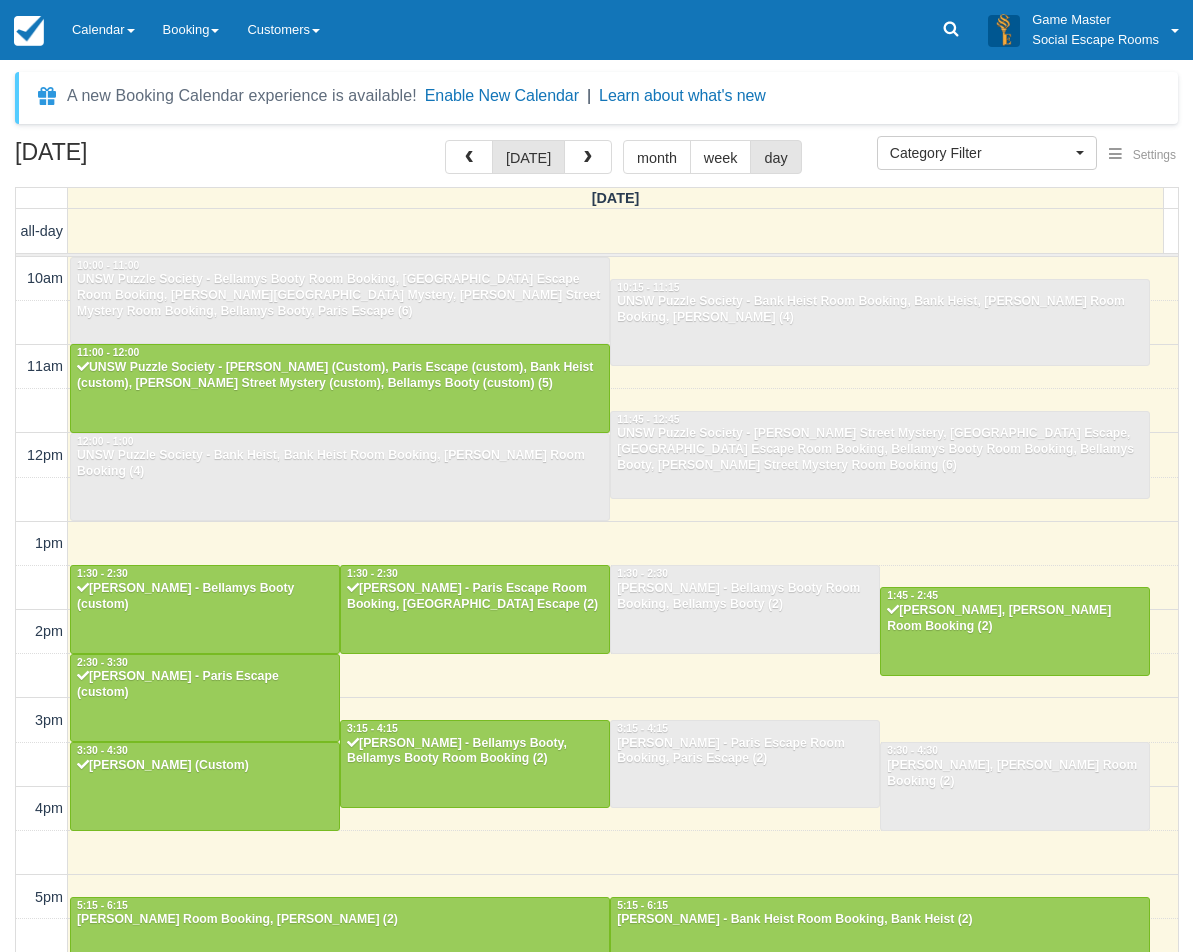 select 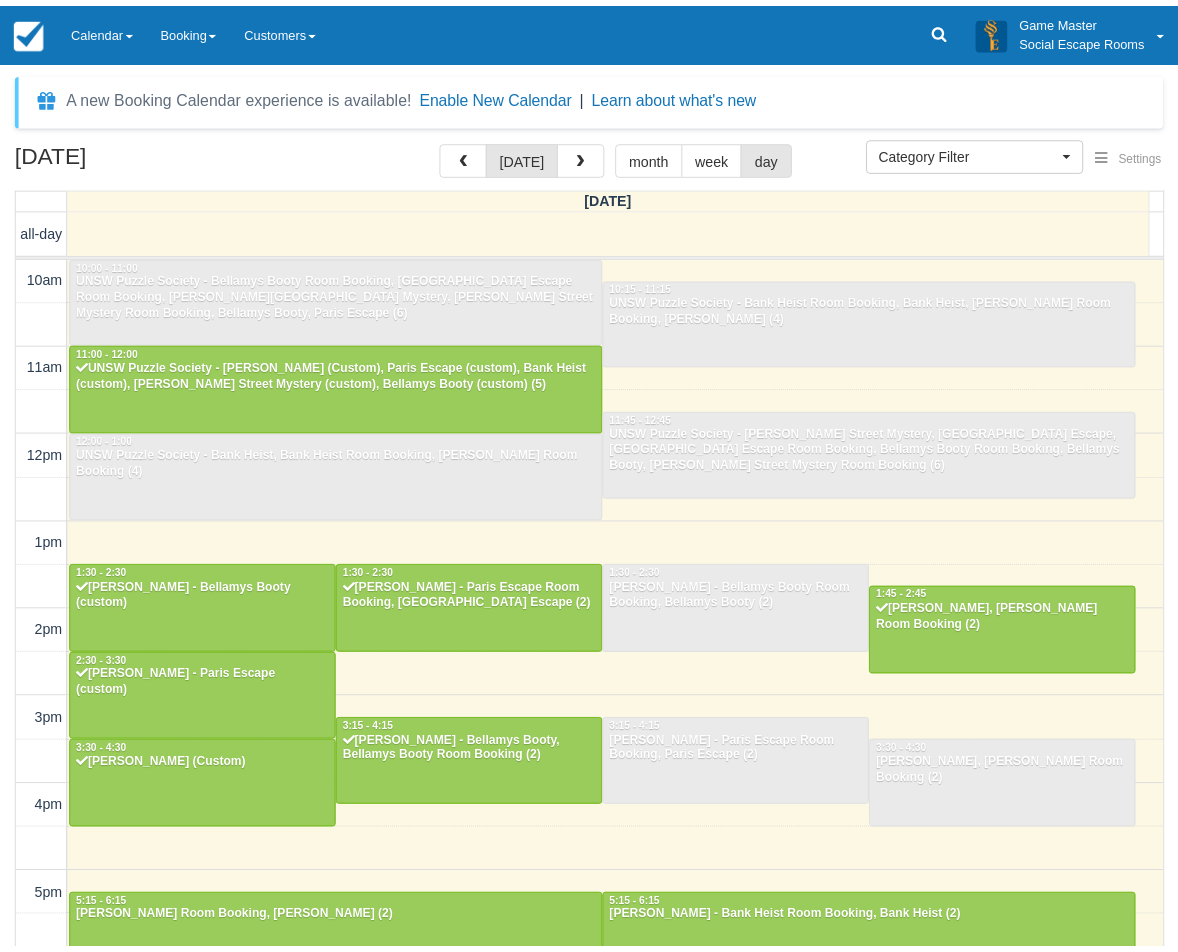 scroll, scrollTop: 0, scrollLeft: 0, axis: both 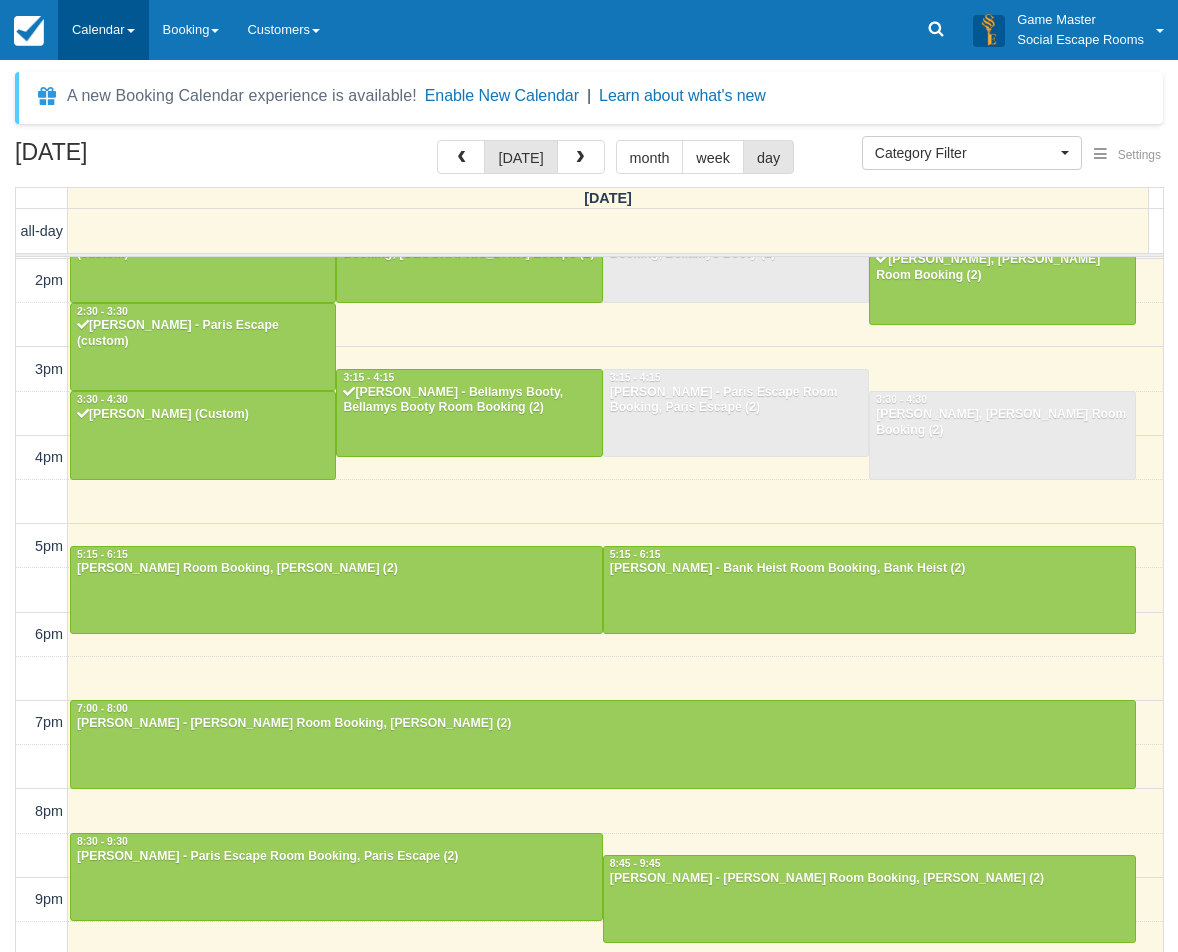 click on "Calendar" at bounding box center (103, 30) 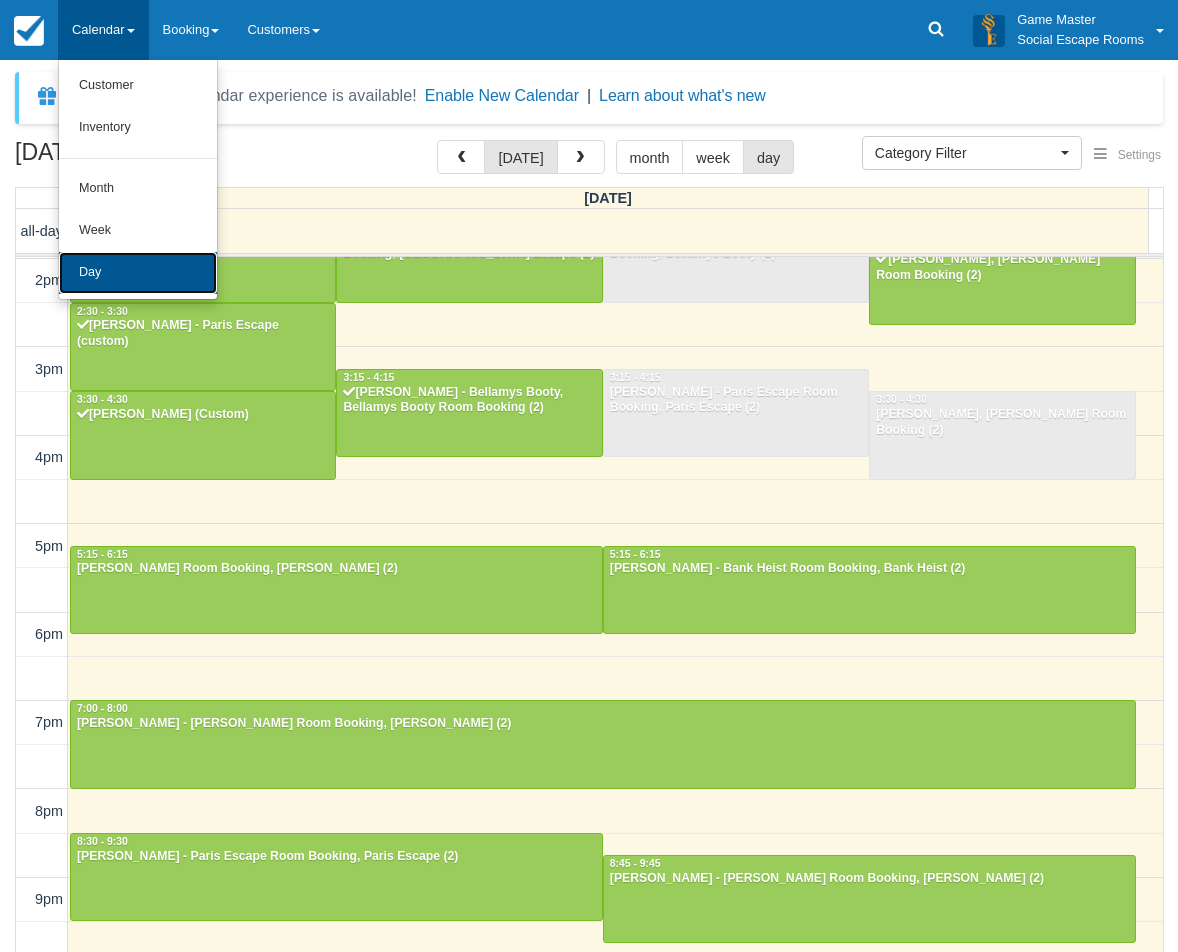click on "Day" at bounding box center [138, 273] 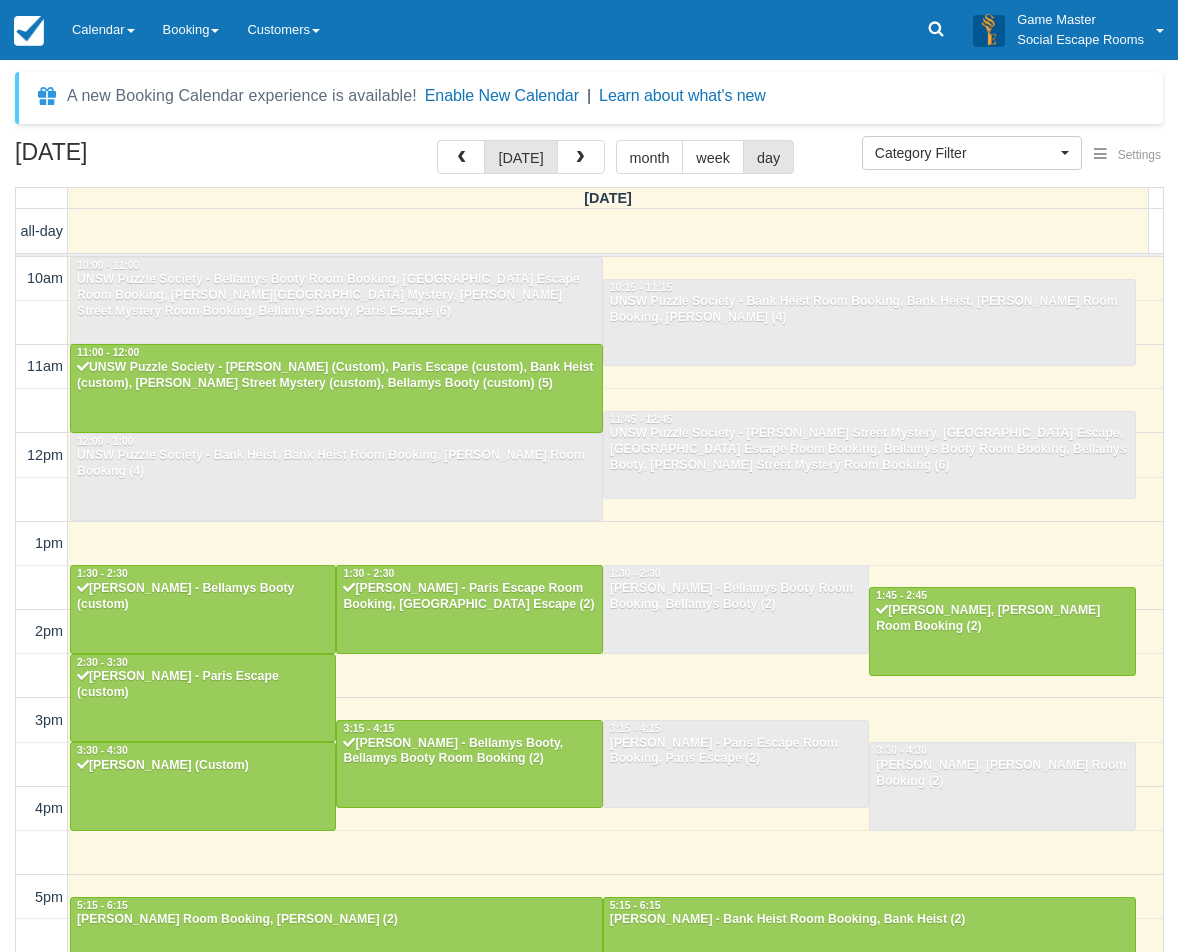 select 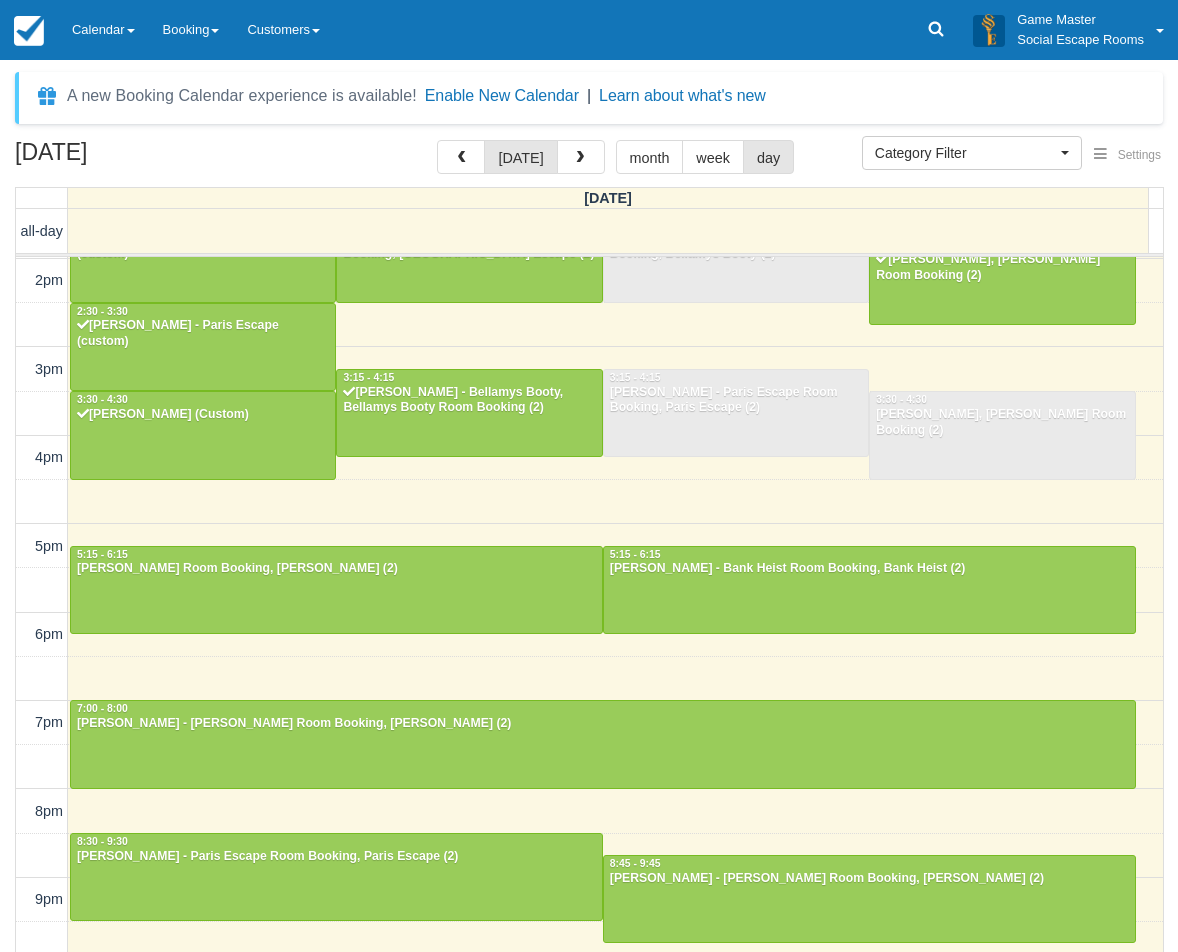 click on "7pm" at bounding box center [42, 722] 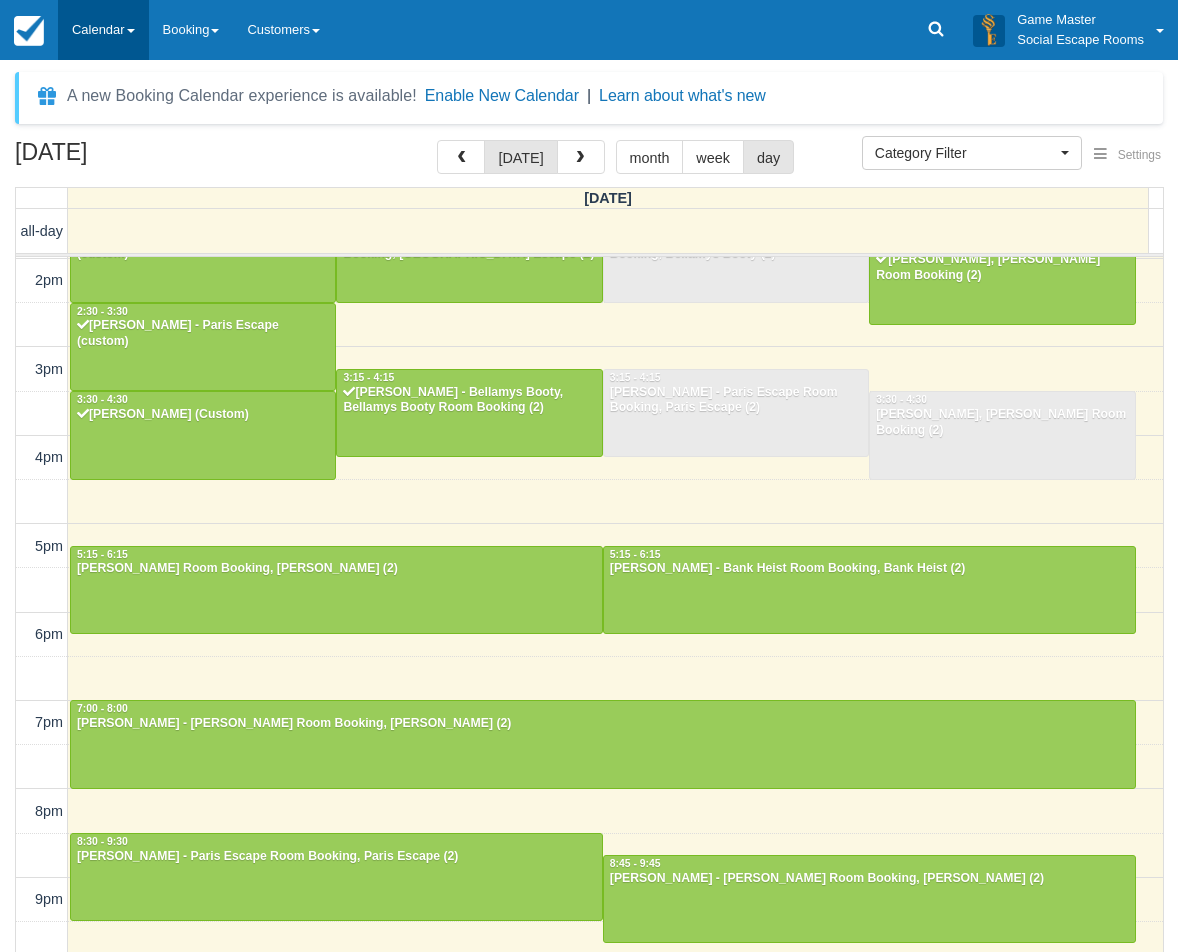 click on "Calendar" at bounding box center [103, 30] 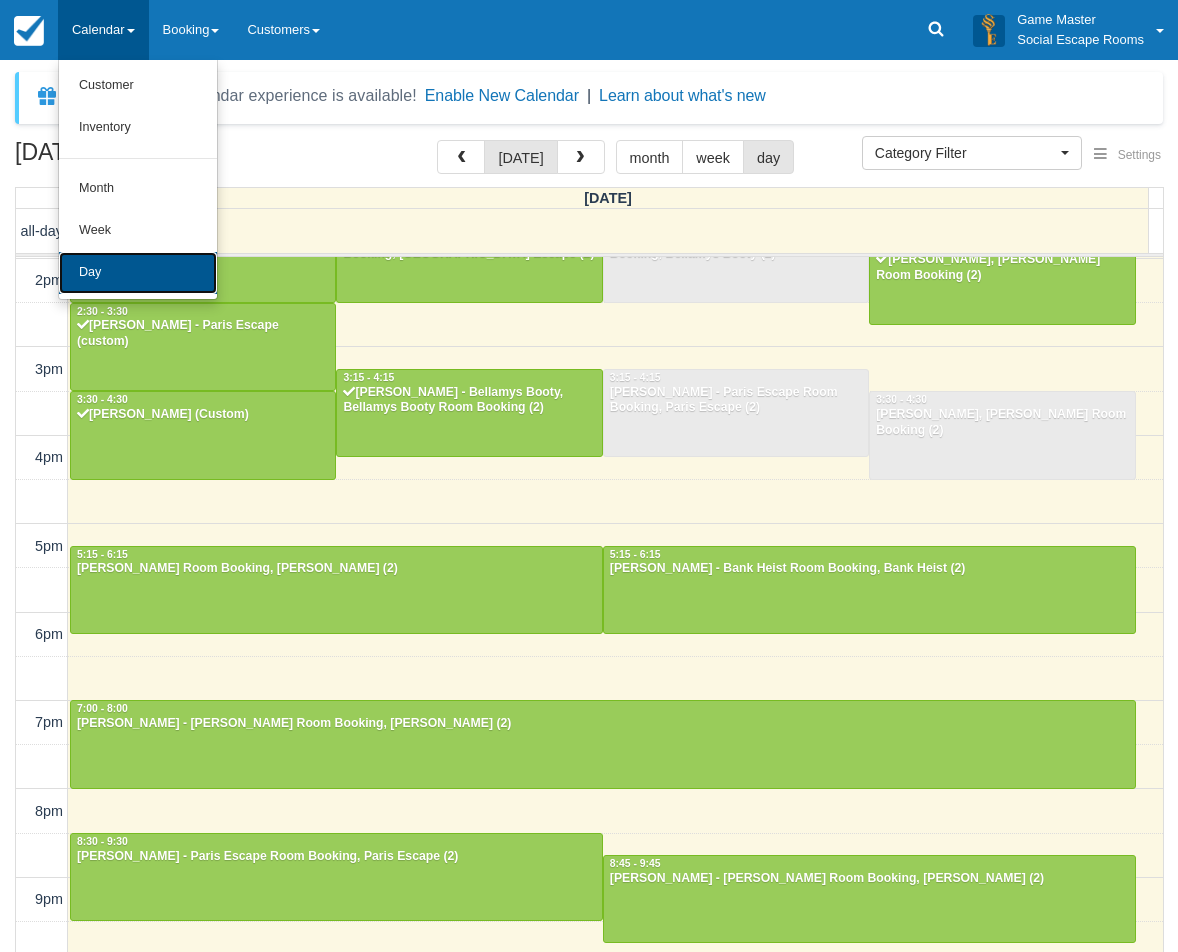 click on "Day" at bounding box center (138, 273) 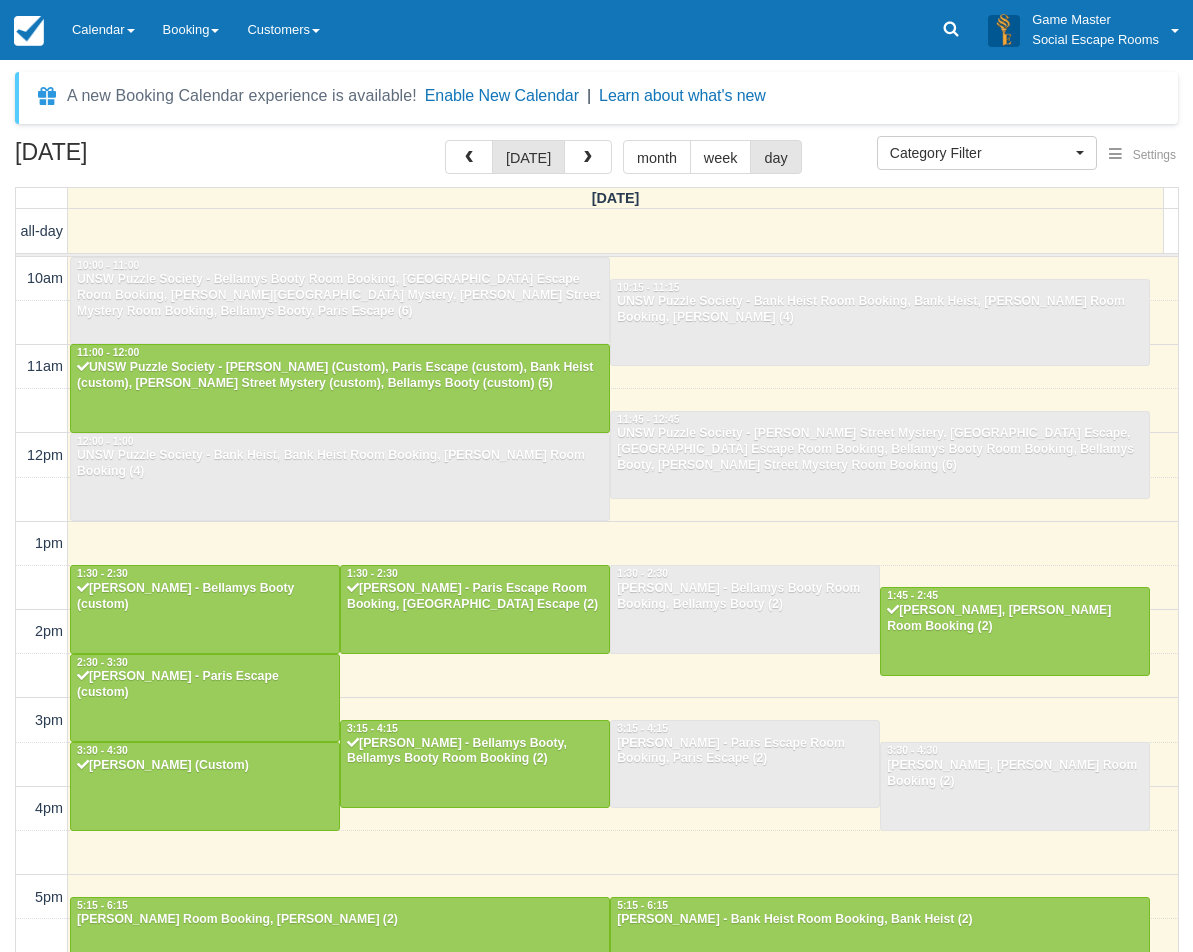 select 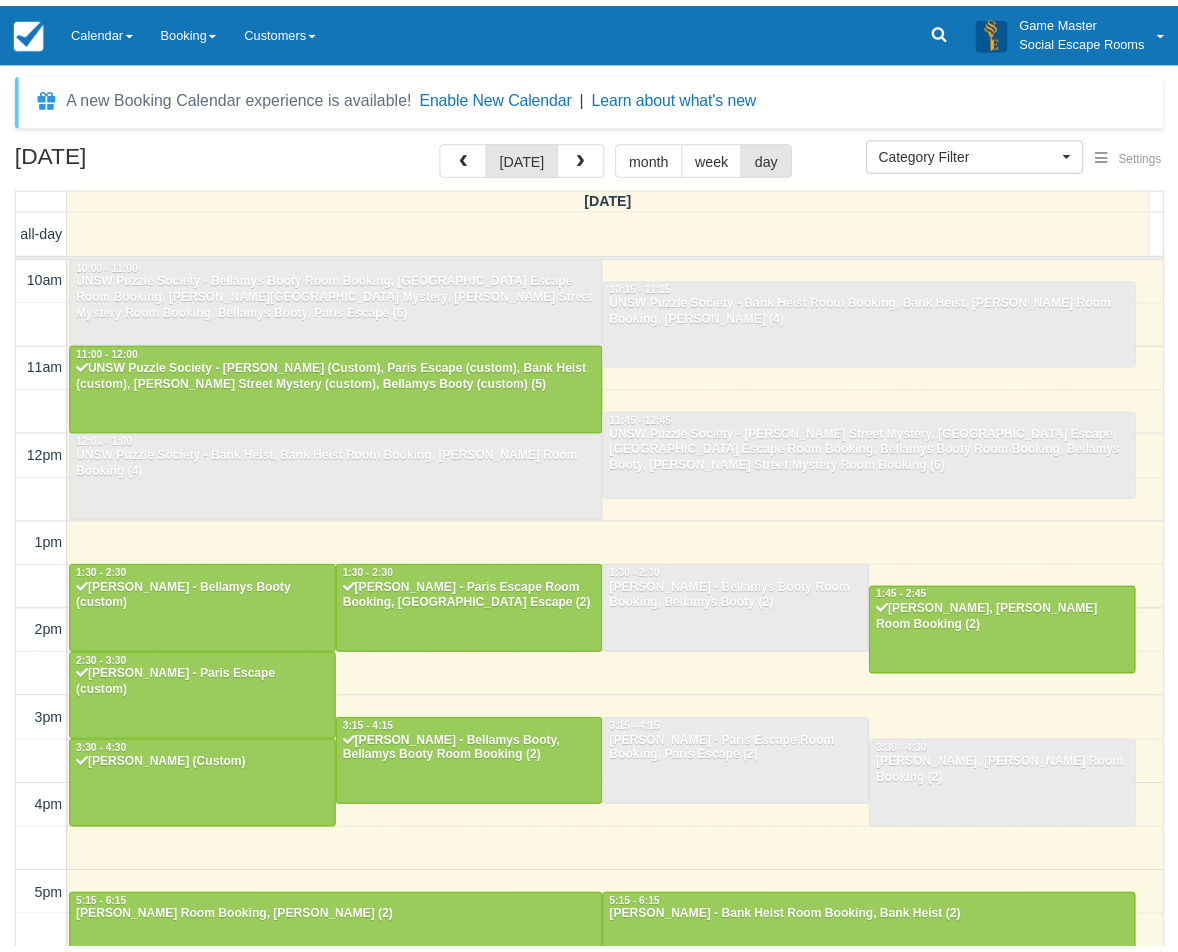 scroll, scrollTop: 0, scrollLeft: 0, axis: both 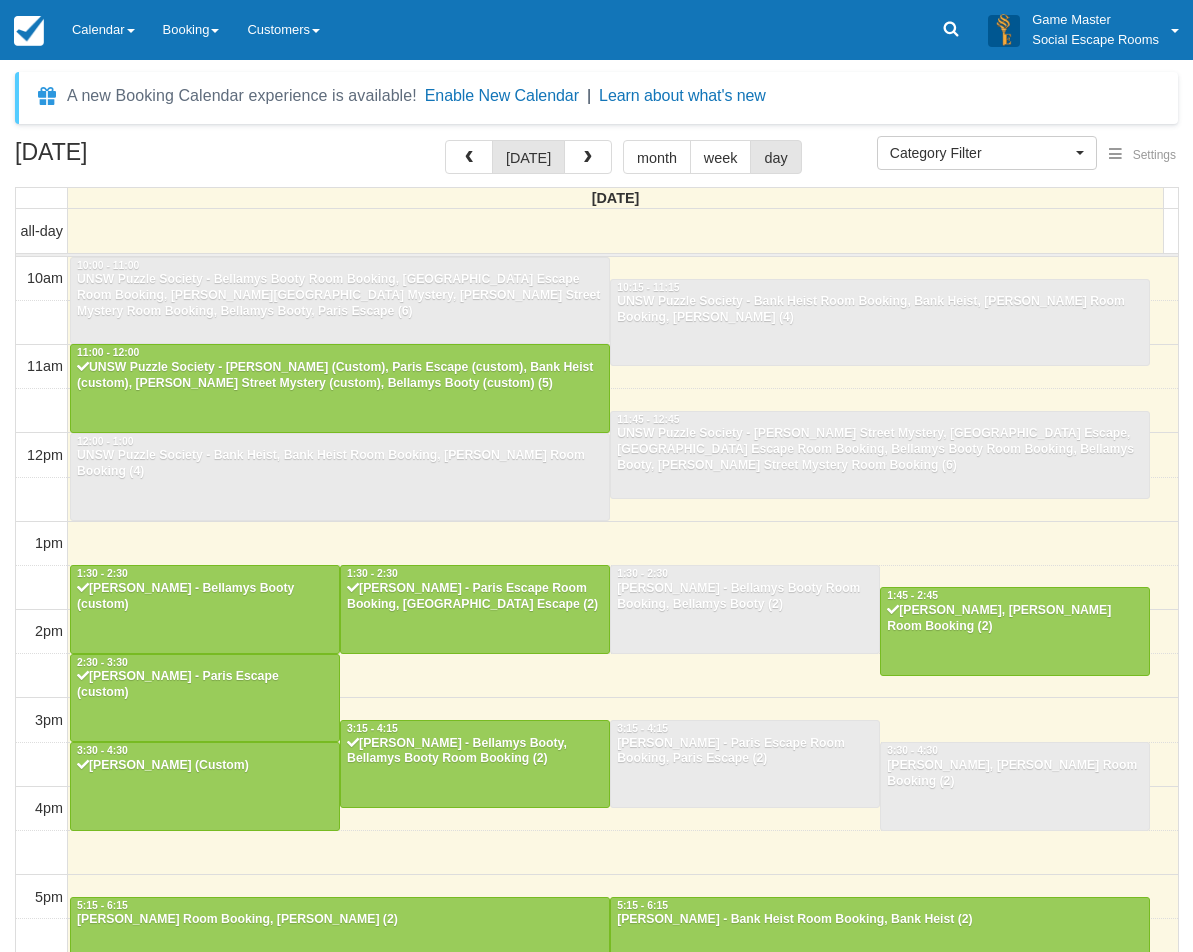 select 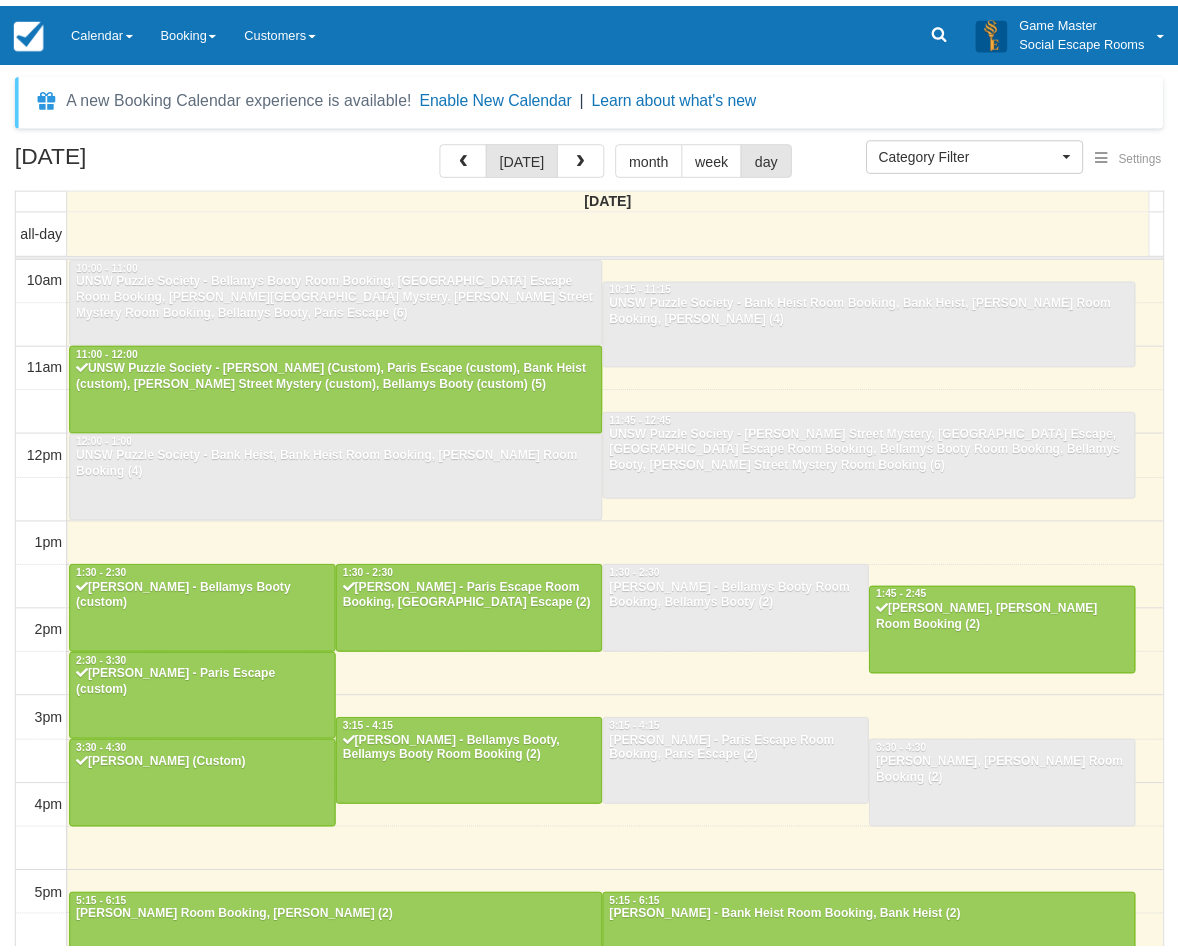 scroll, scrollTop: 0, scrollLeft: 0, axis: both 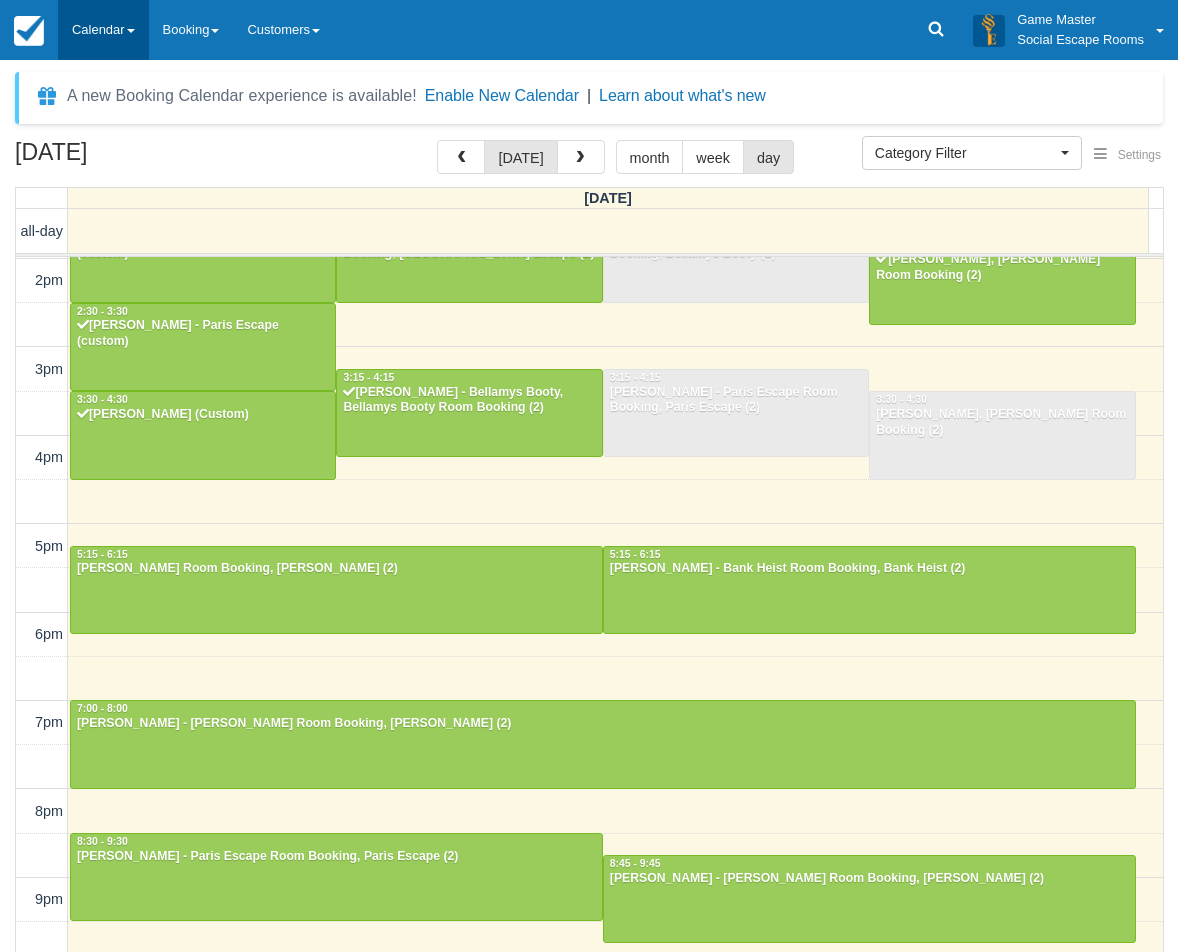 click on "Calendar" at bounding box center (103, 30) 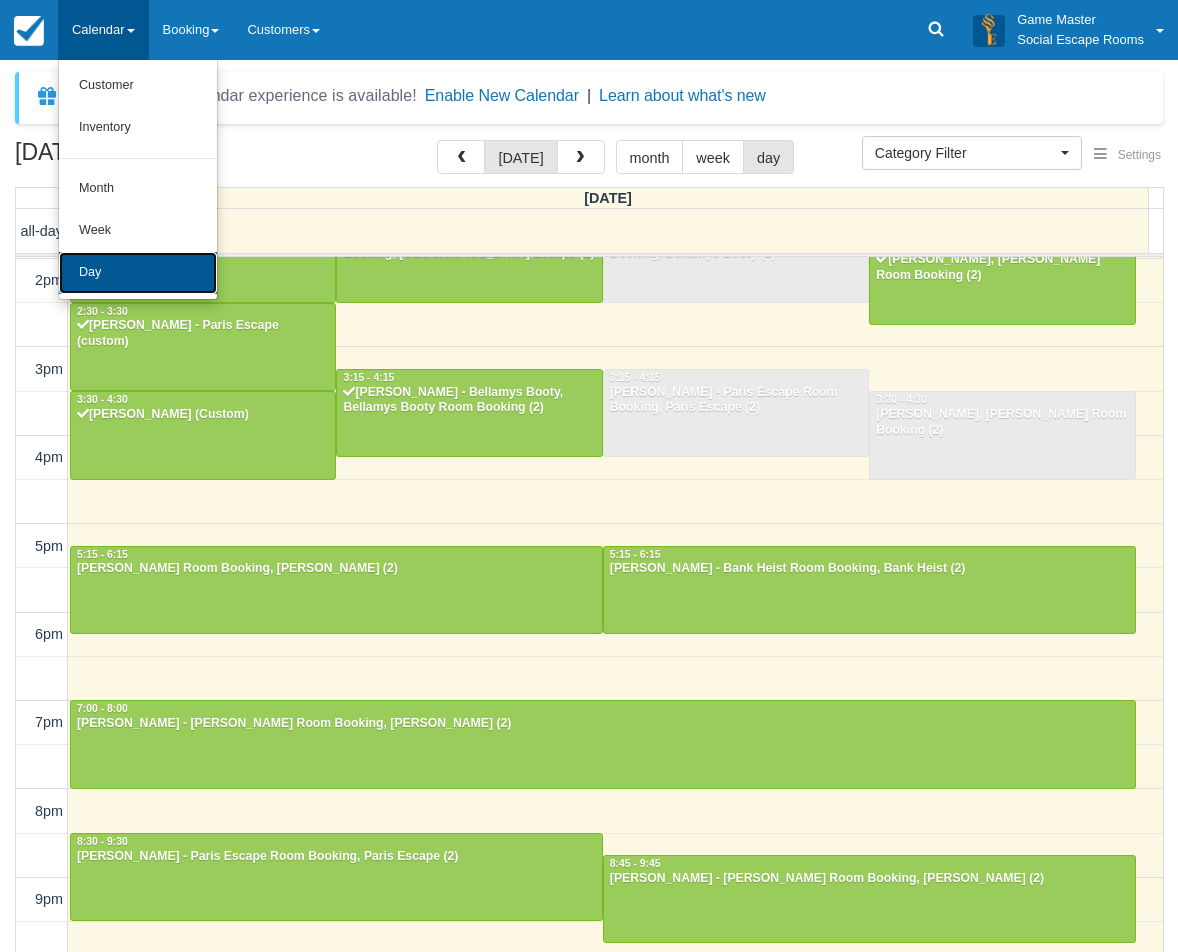 click on "Day" at bounding box center [138, 273] 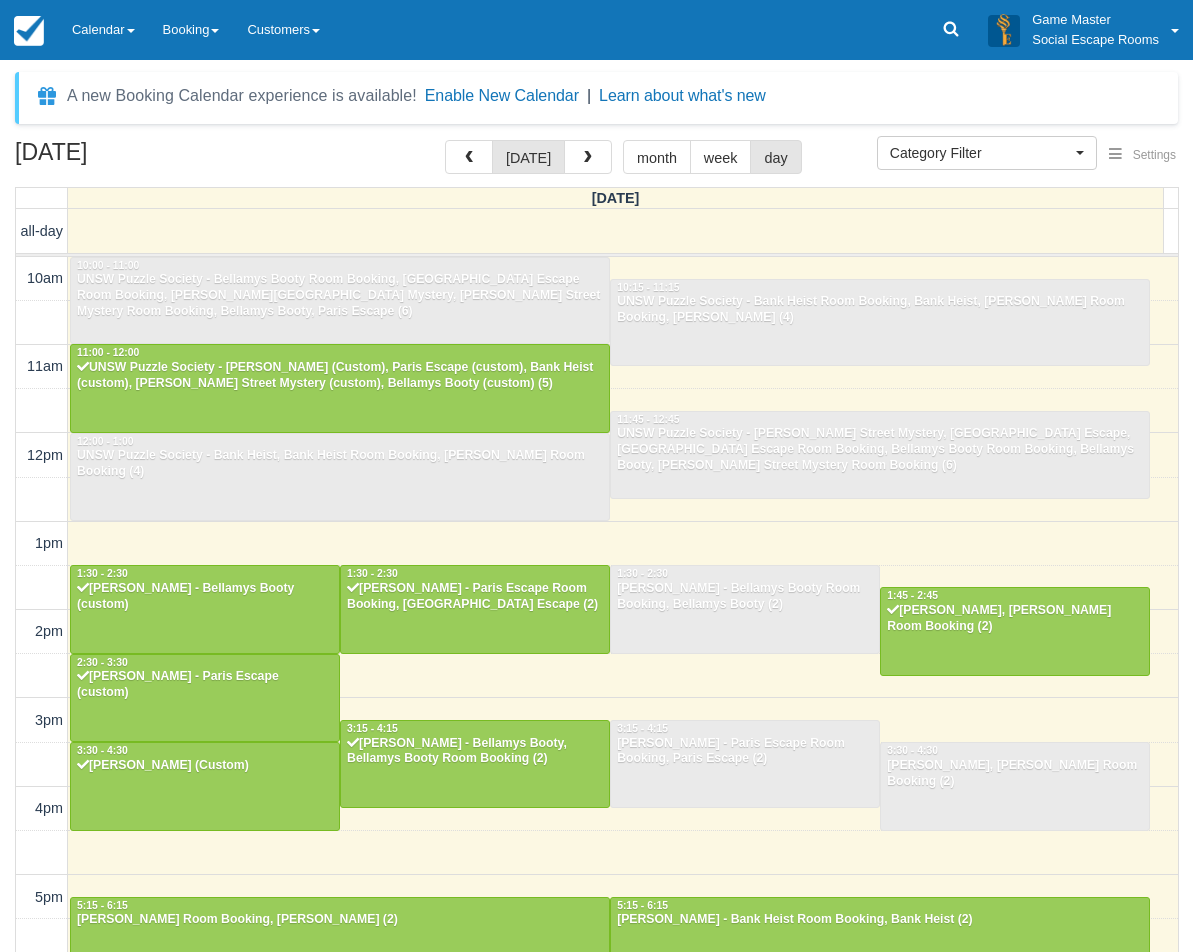 select 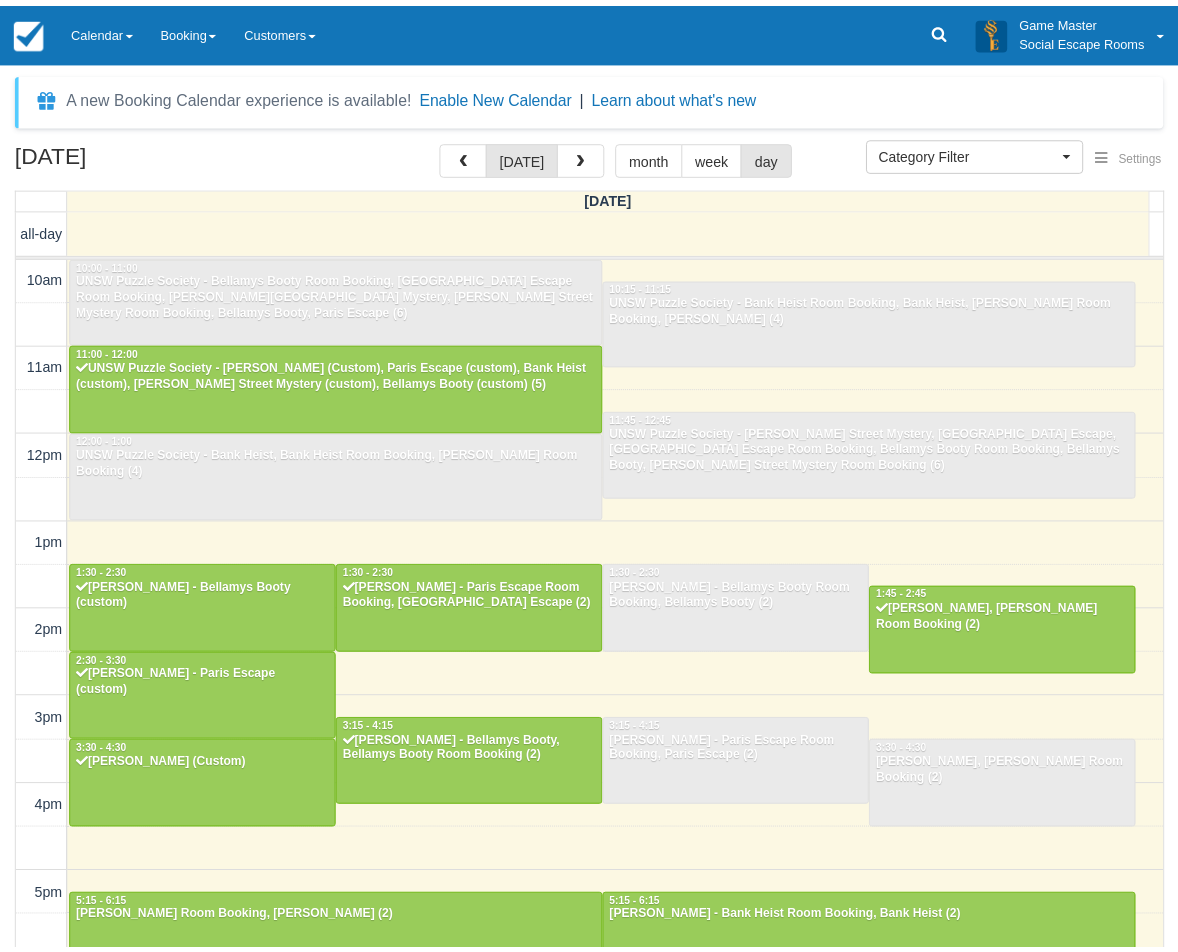 scroll, scrollTop: 0, scrollLeft: 0, axis: both 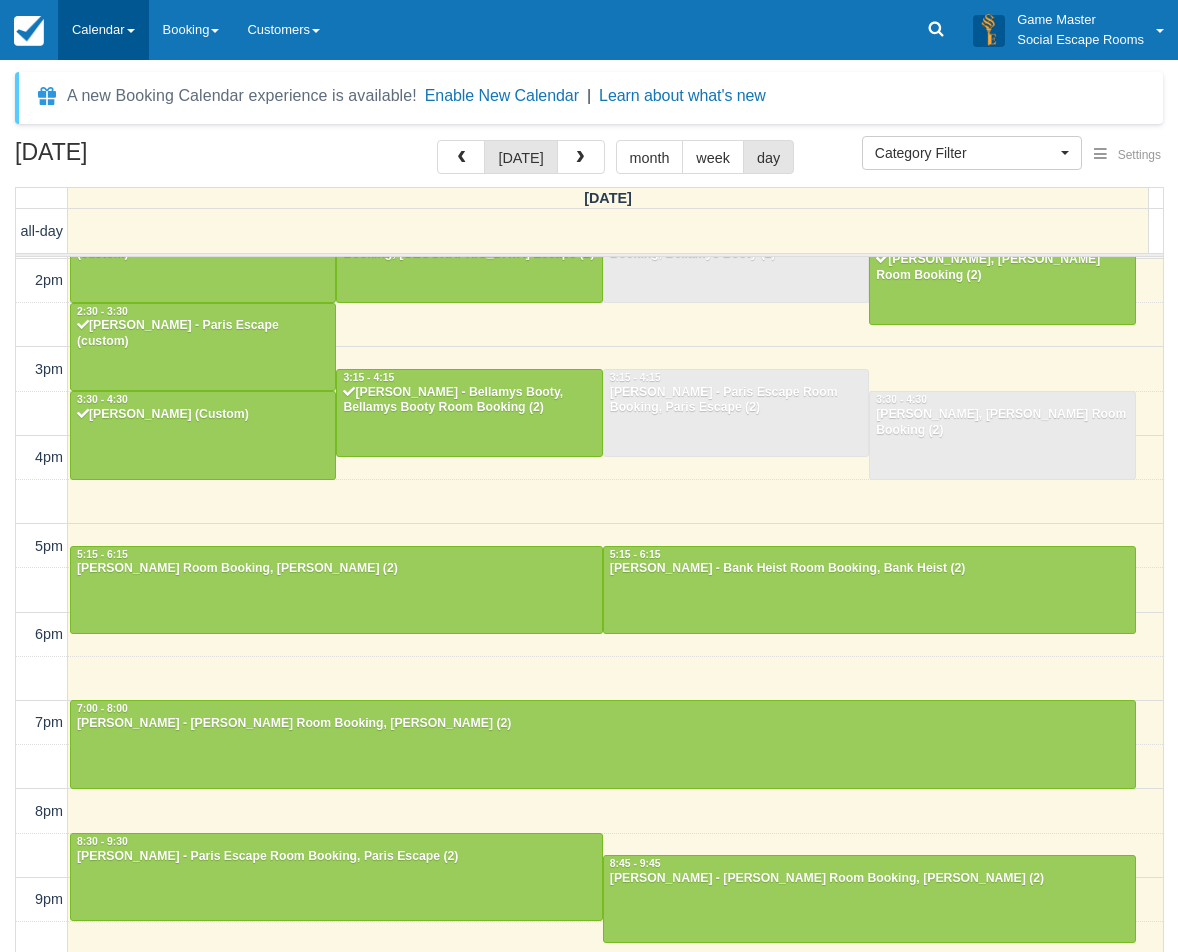 click on "Calendar" at bounding box center (103, 30) 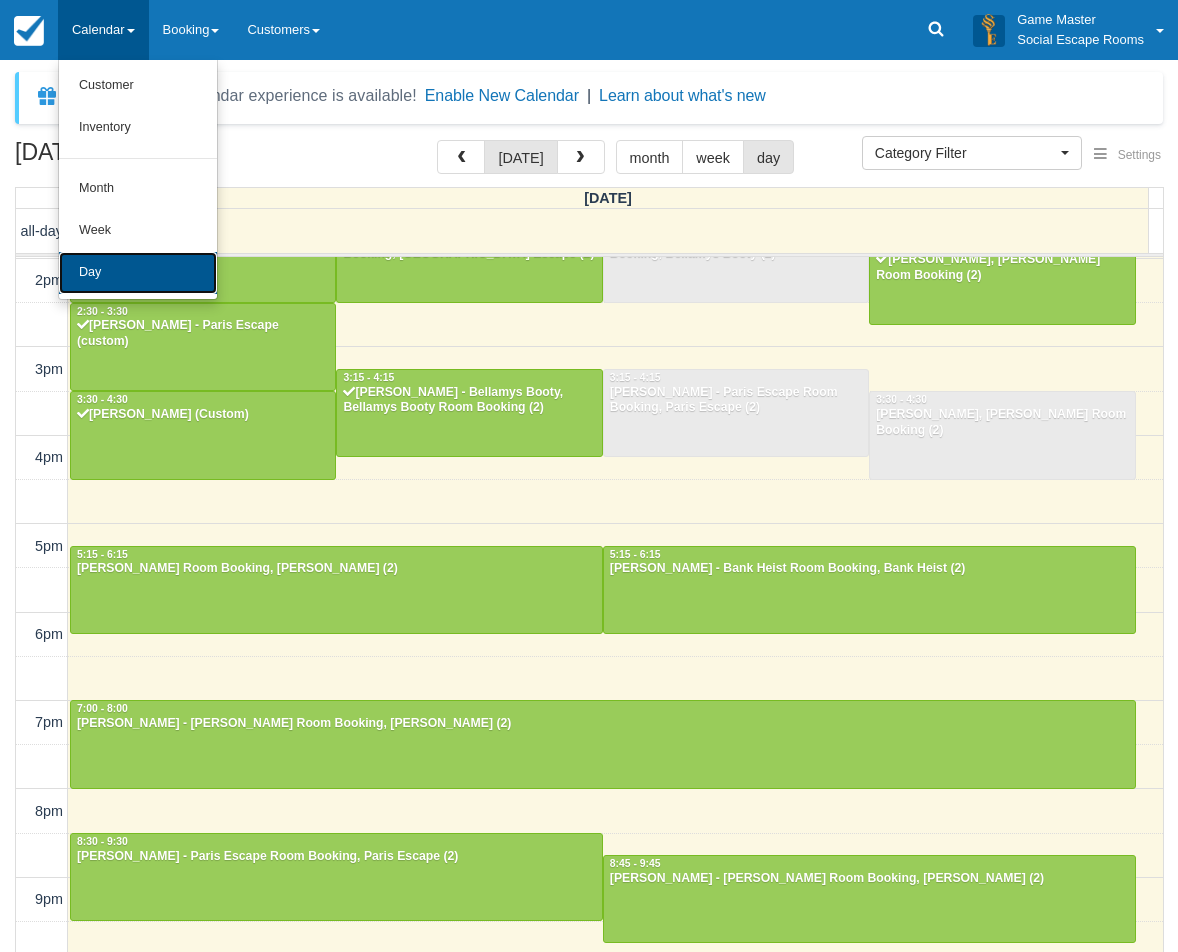 click on "Day" at bounding box center [138, 273] 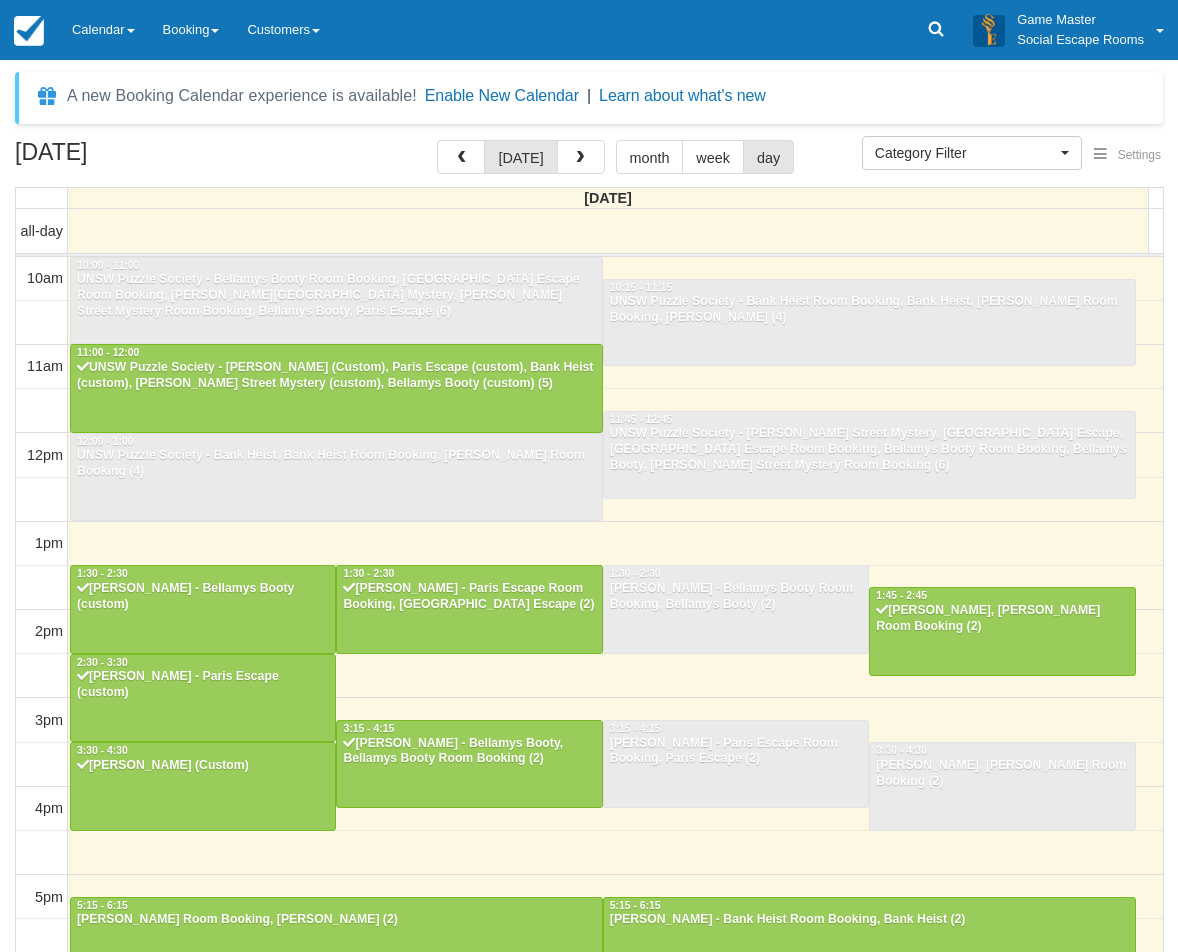 select 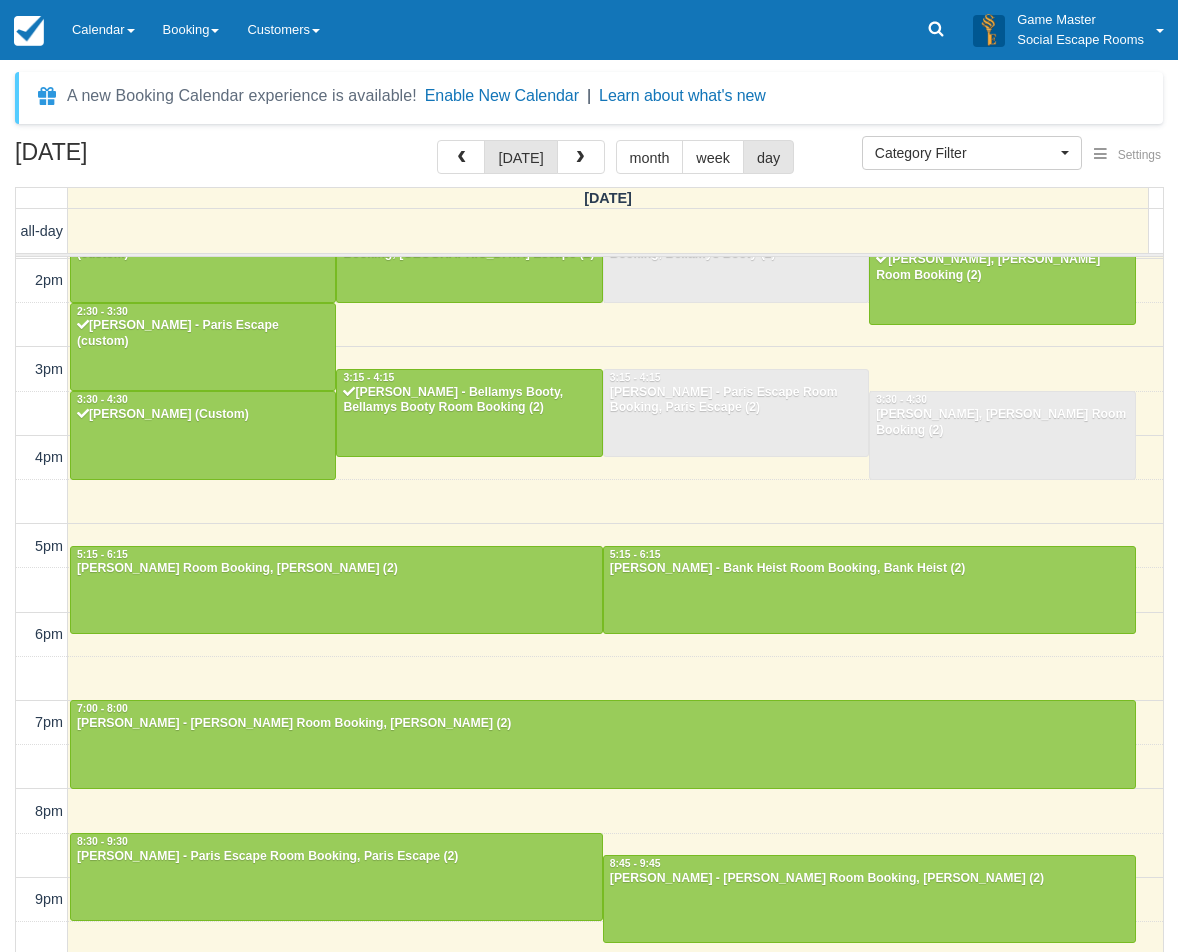 scroll, scrollTop: 64, scrollLeft: 0, axis: vertical 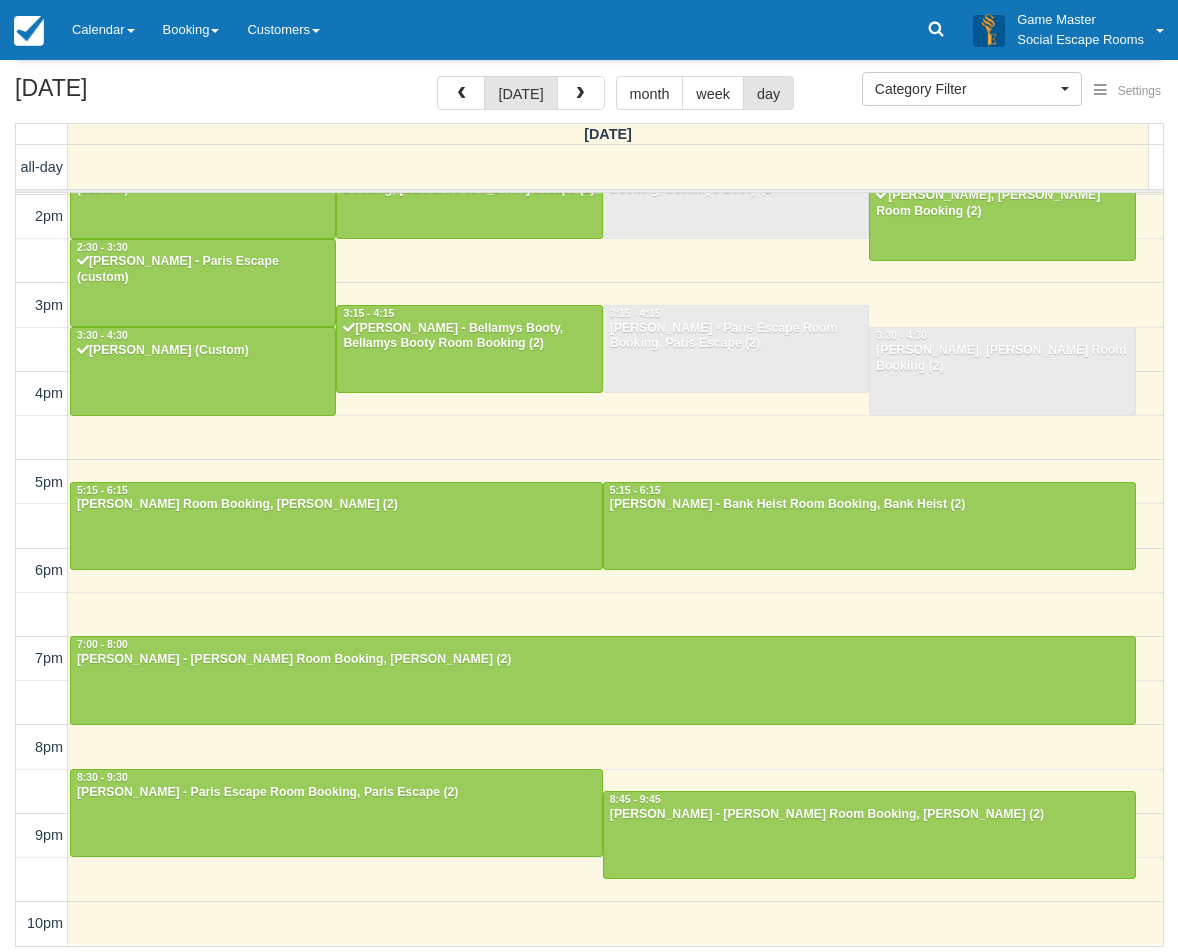 click on "8pm" at bounding box center [42, 747] 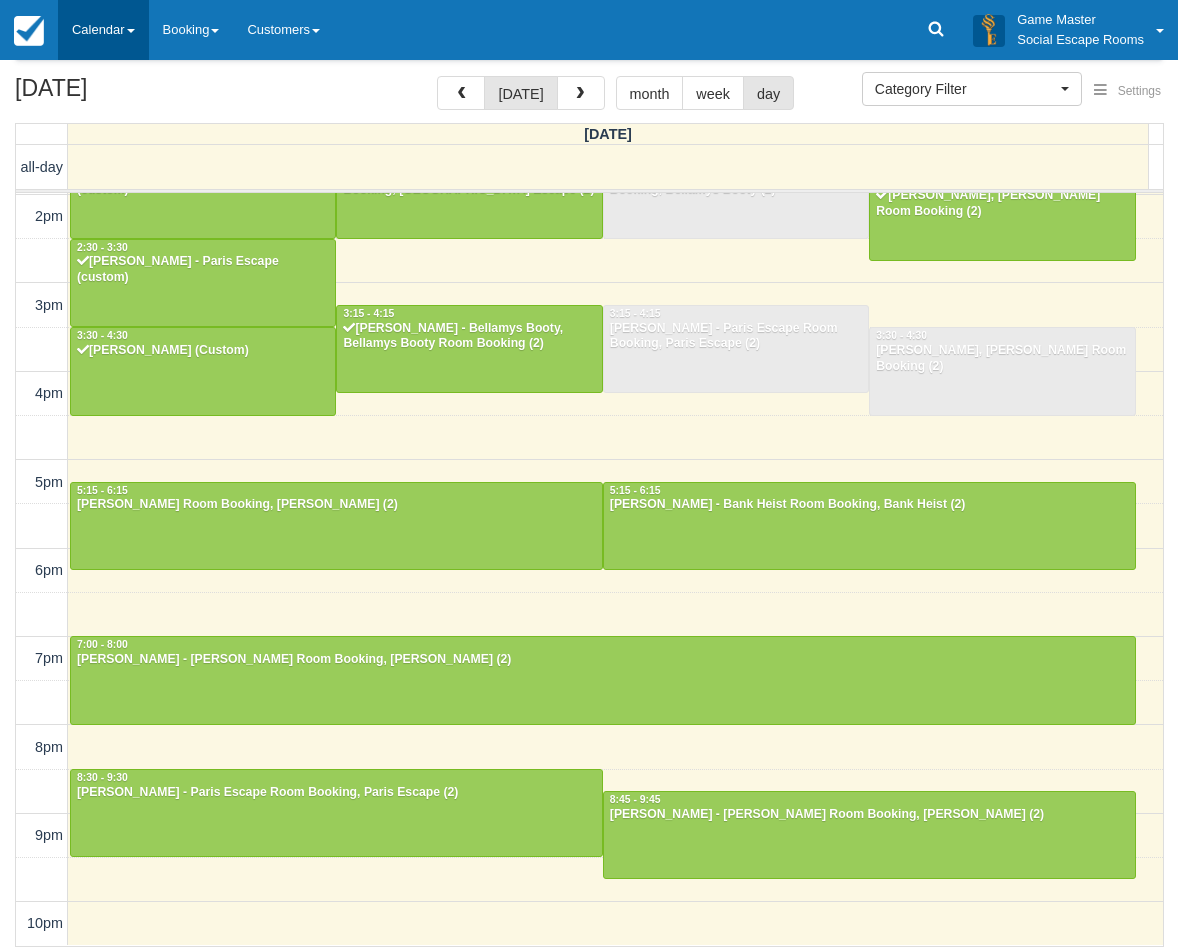 click on "Calendar" at bounding box center [103, 30] 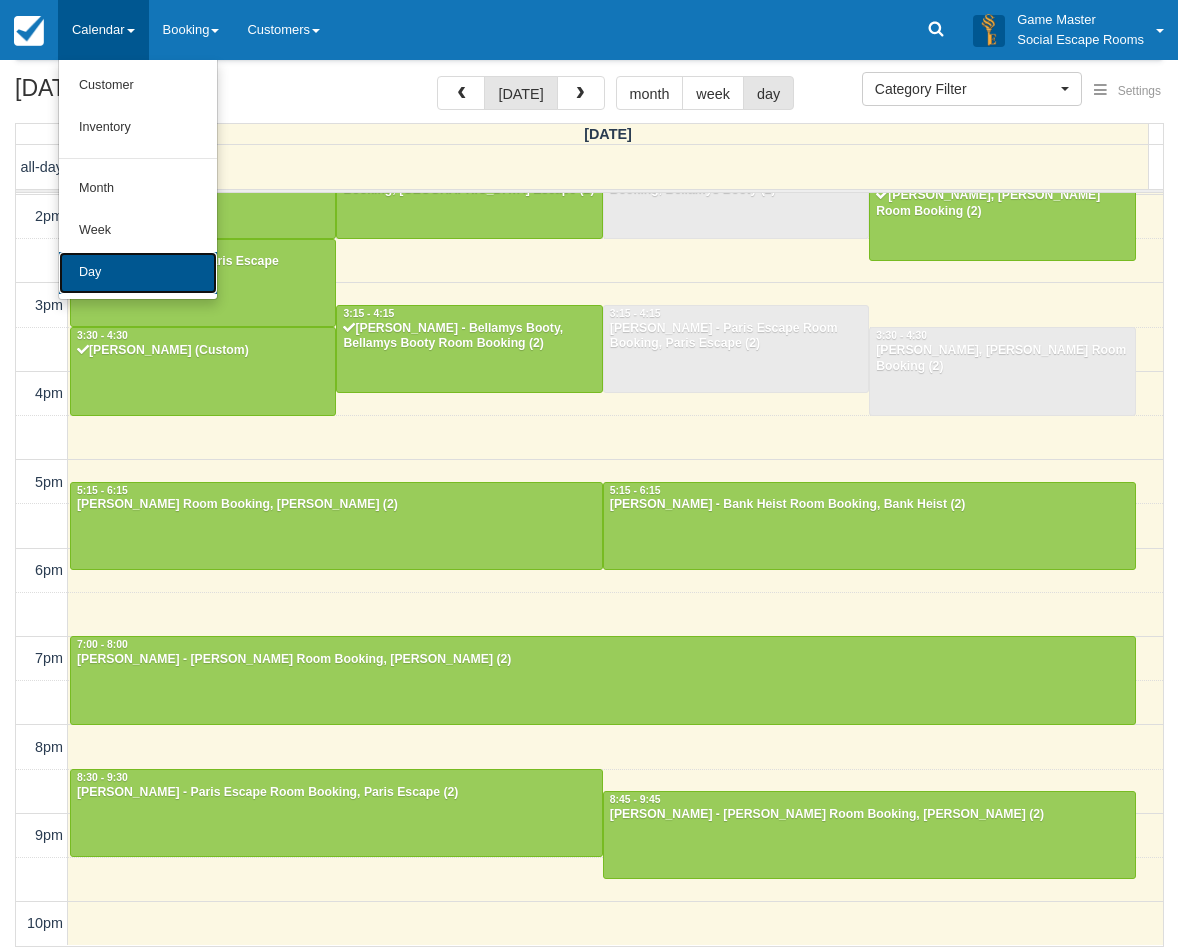 click on "Day" at bounding box center (138, 273) 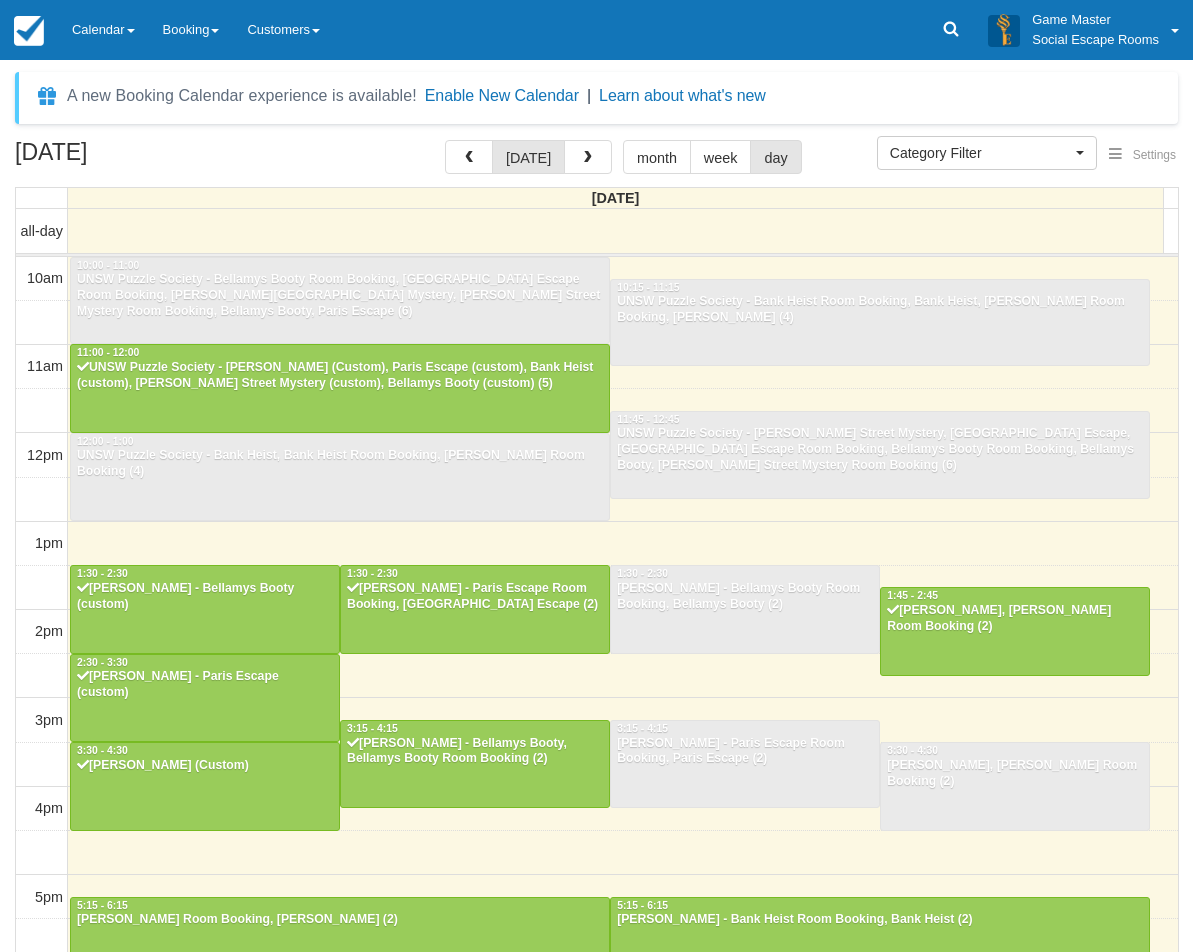 select 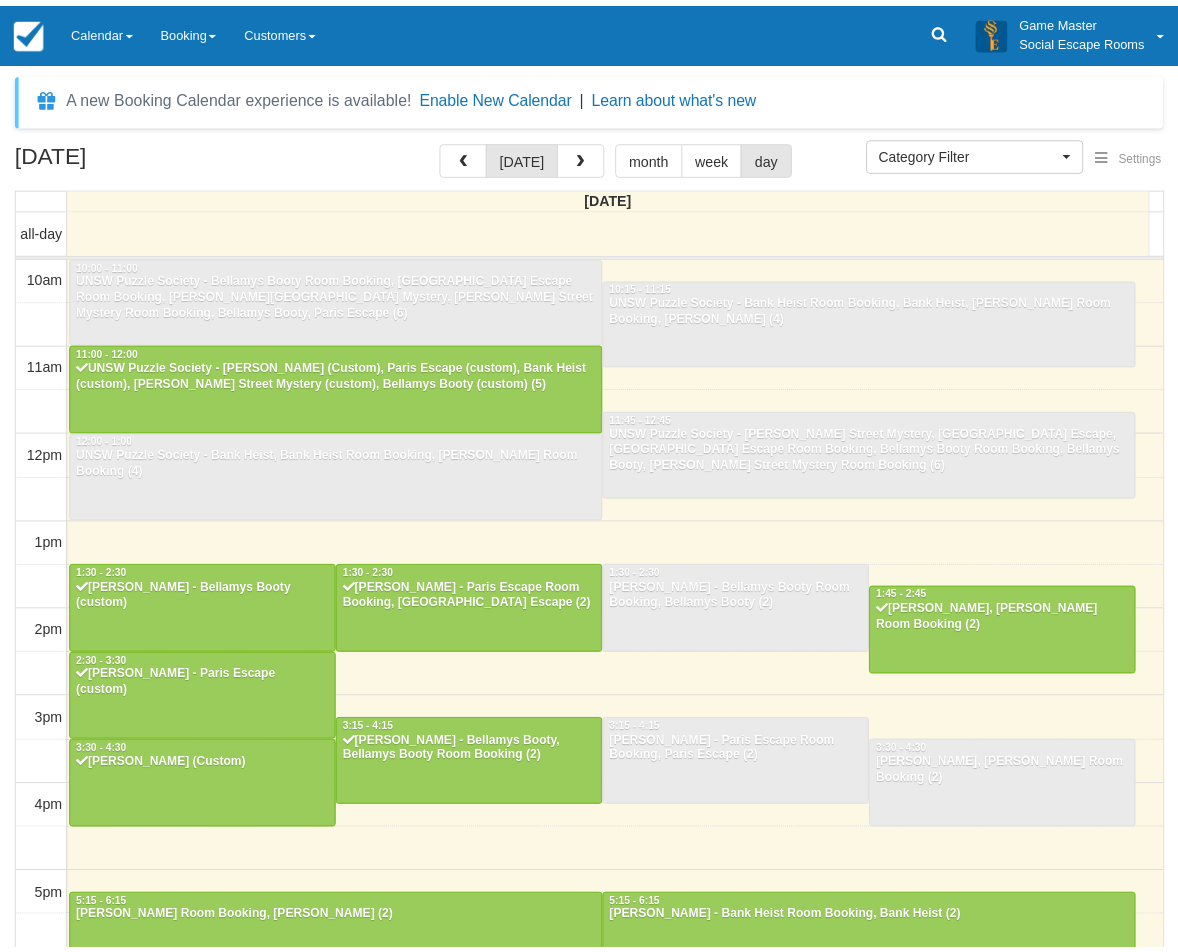 scroll, scrollTop: 0, scrollLeft: 0, axis: both 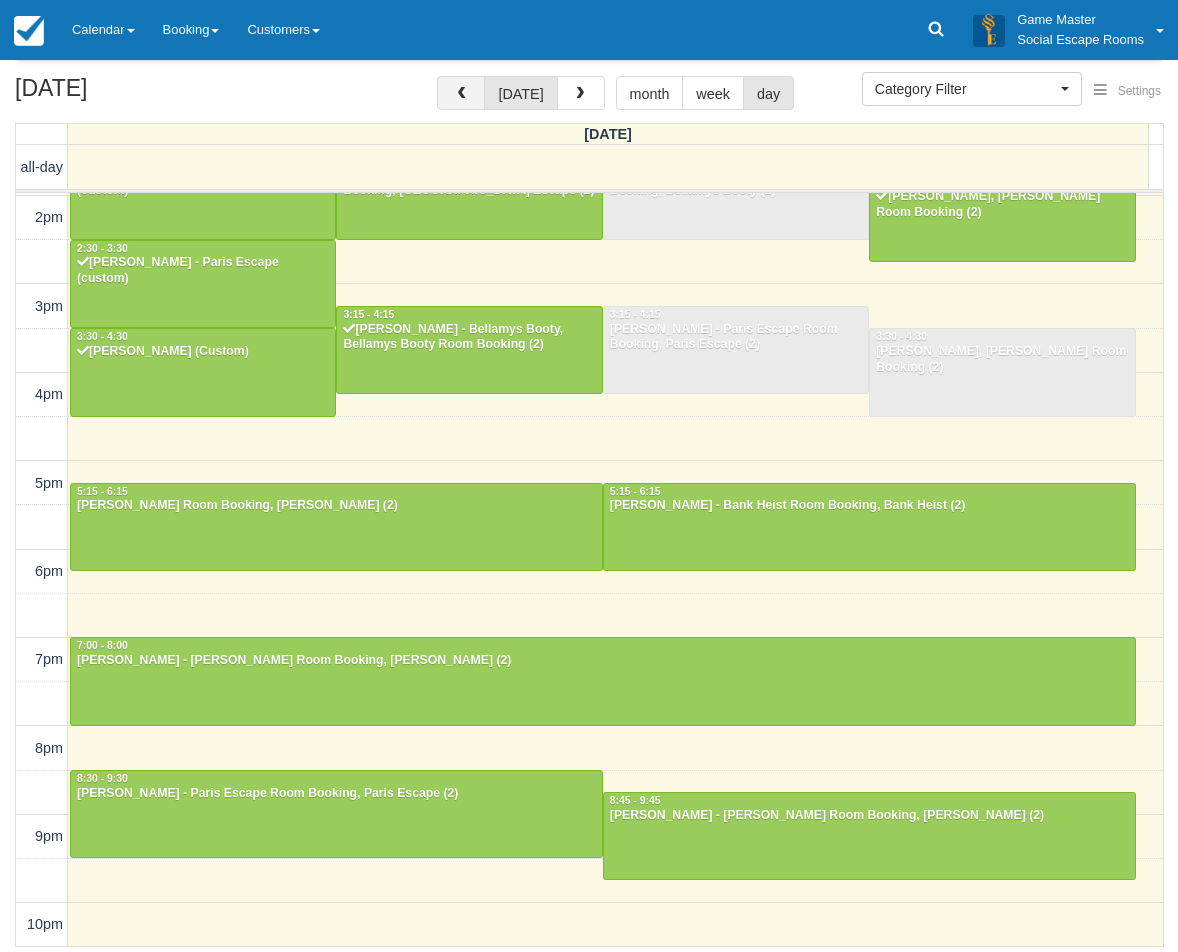 click at bounding box center (461, 94) 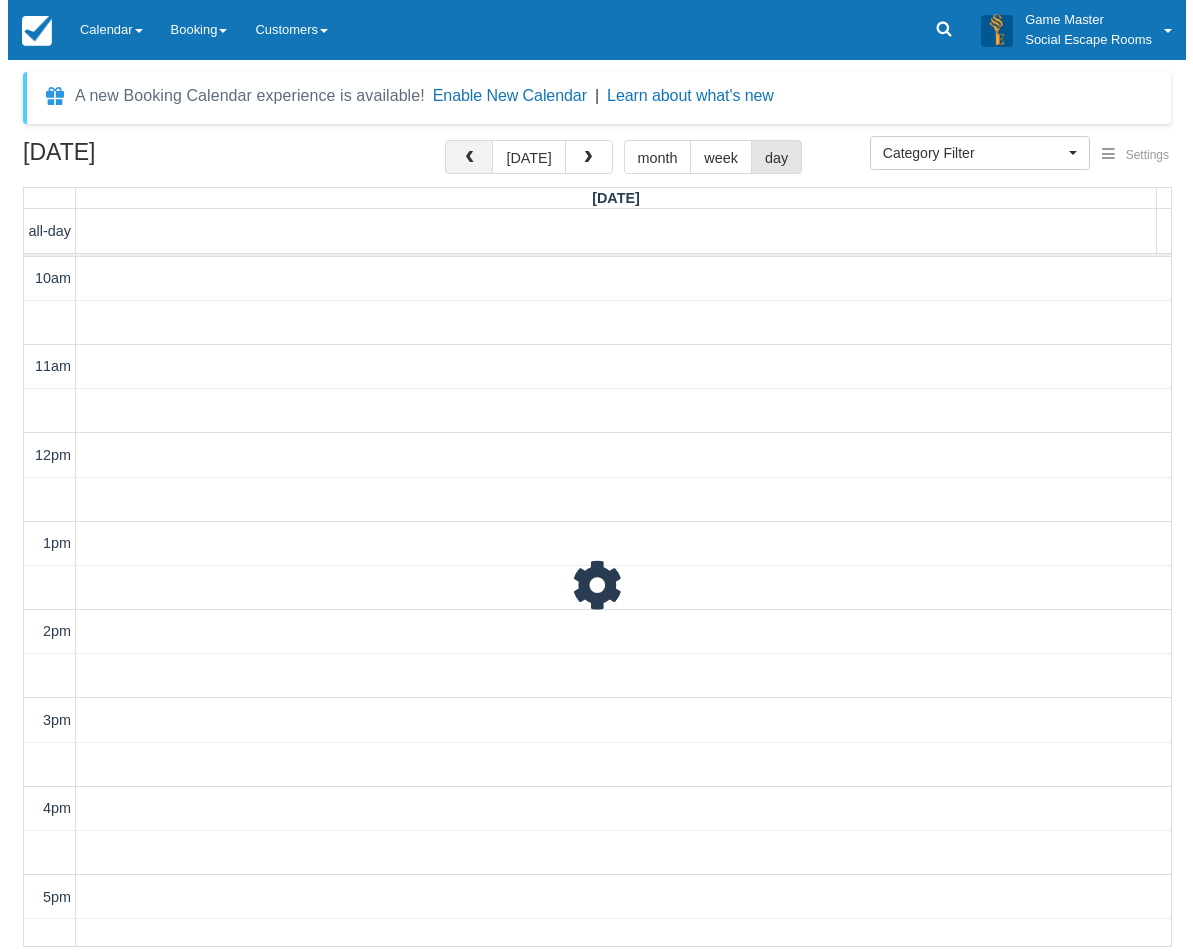 scroll, scrollTop: 0, scrollLeft: 0, axis: both 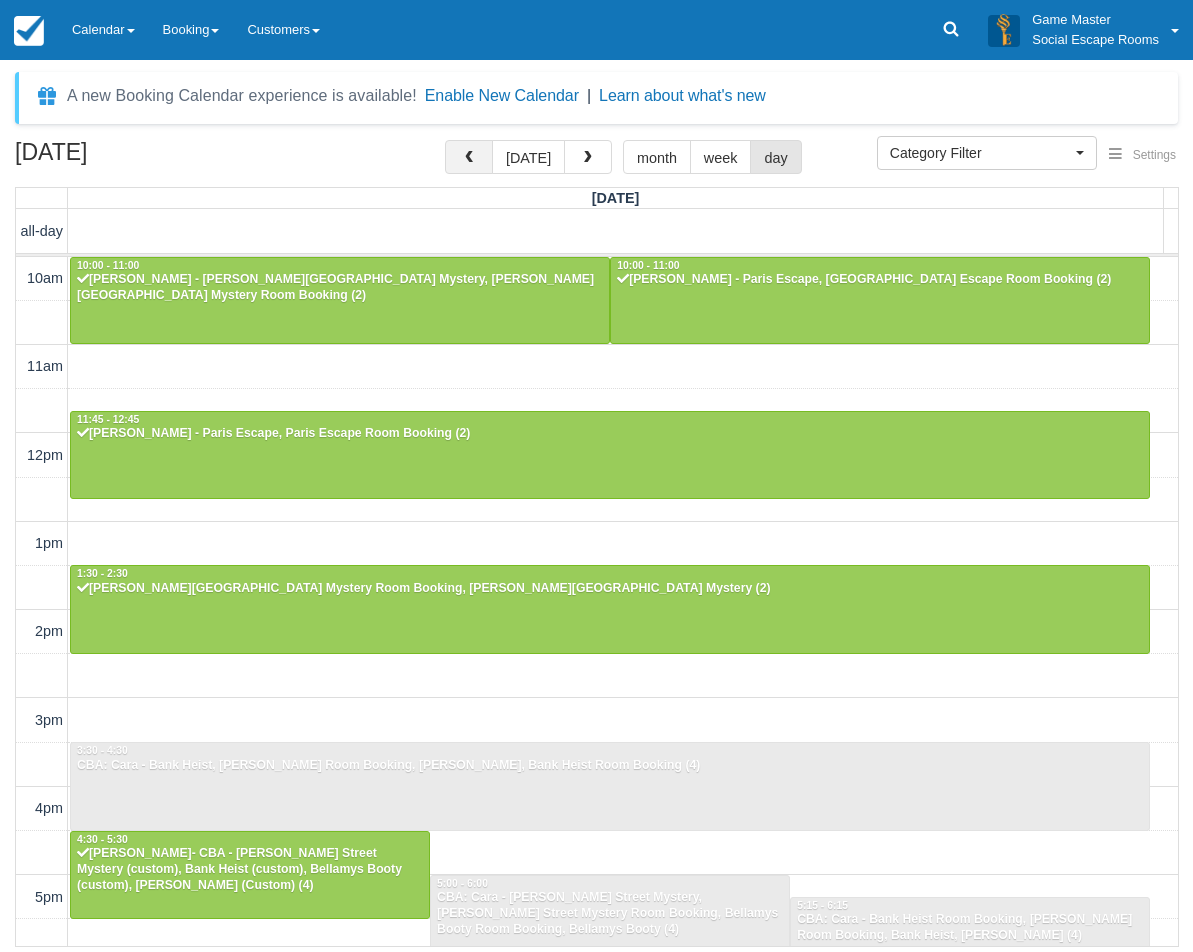 click at bounding box center (469, 158) 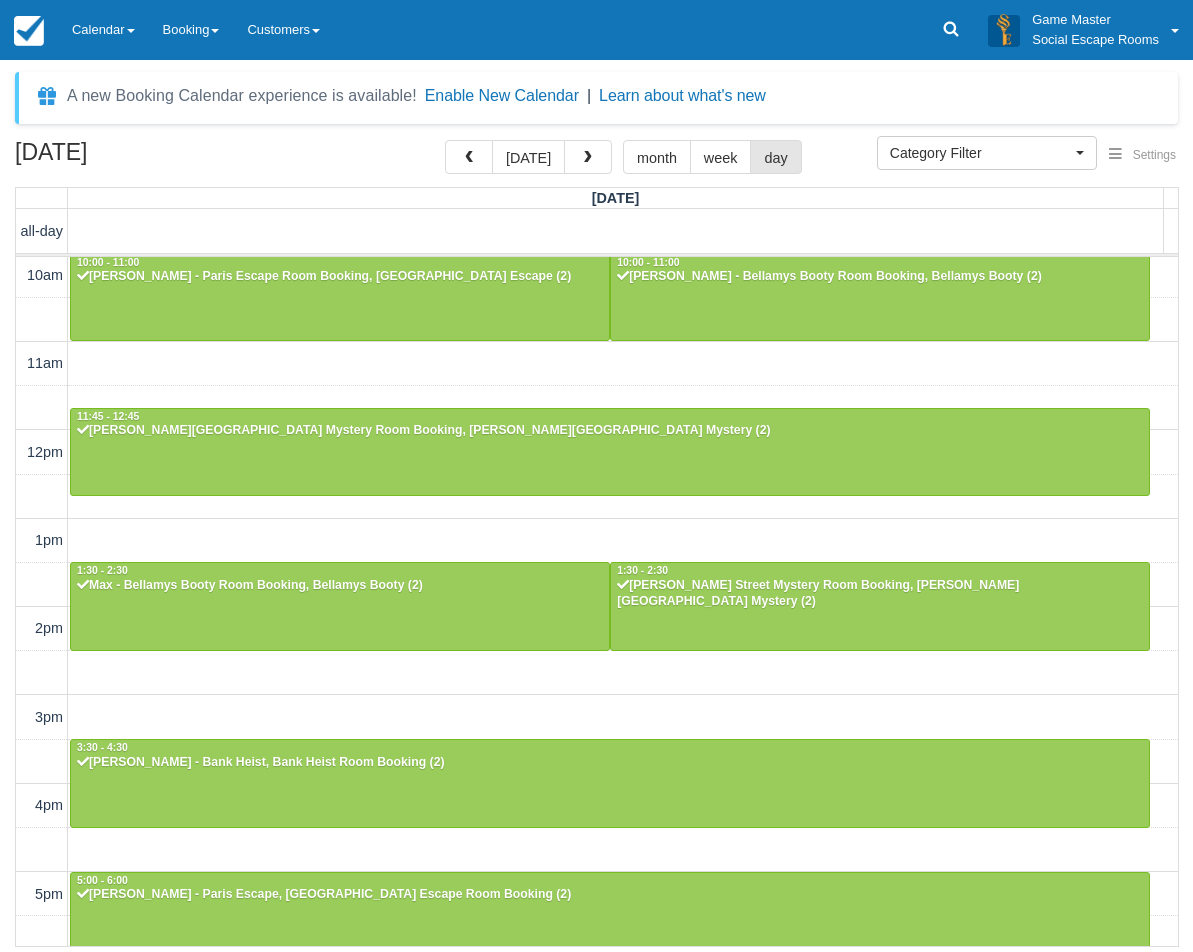 scroll, scrollTop: 0, scrollLeft: 0, axis: both 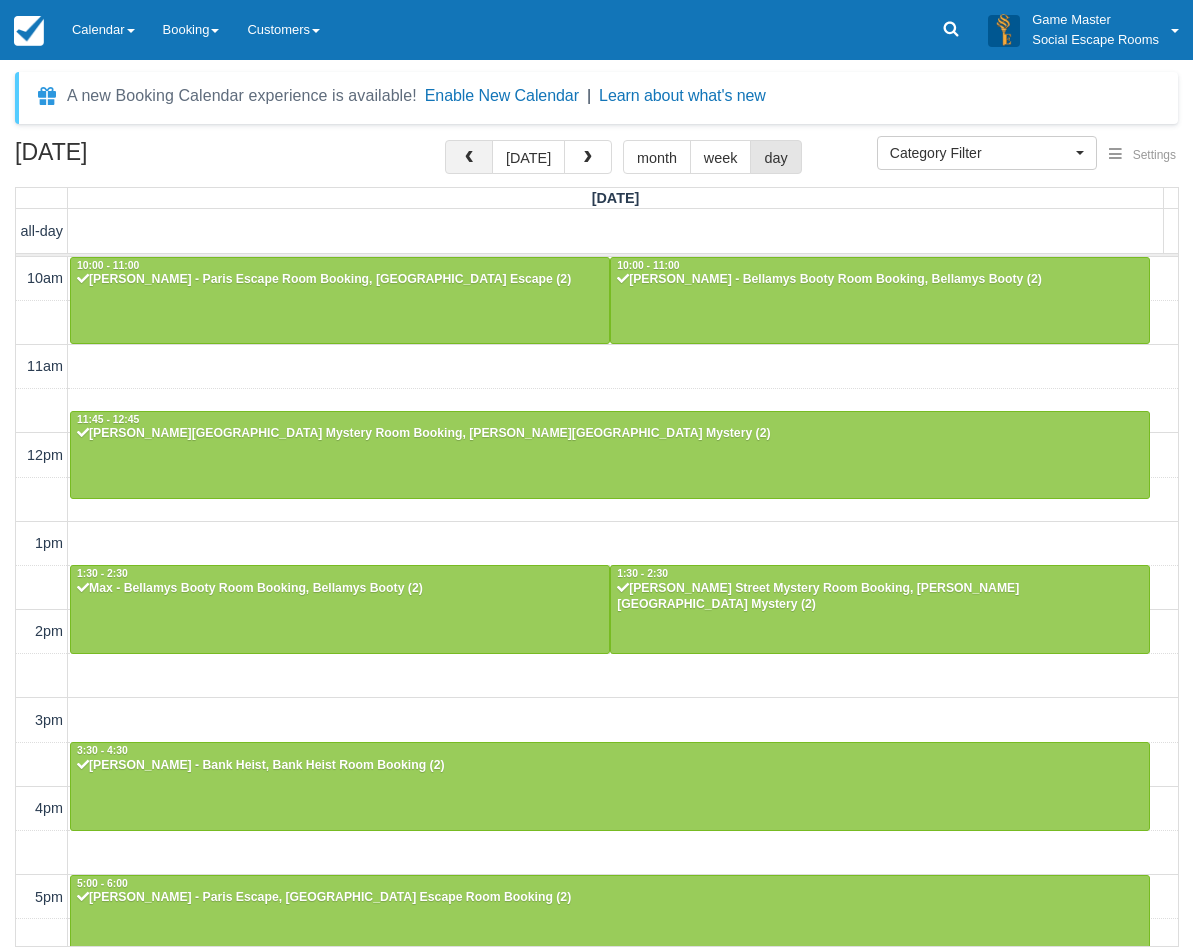 click at bounding box center [469, 157] 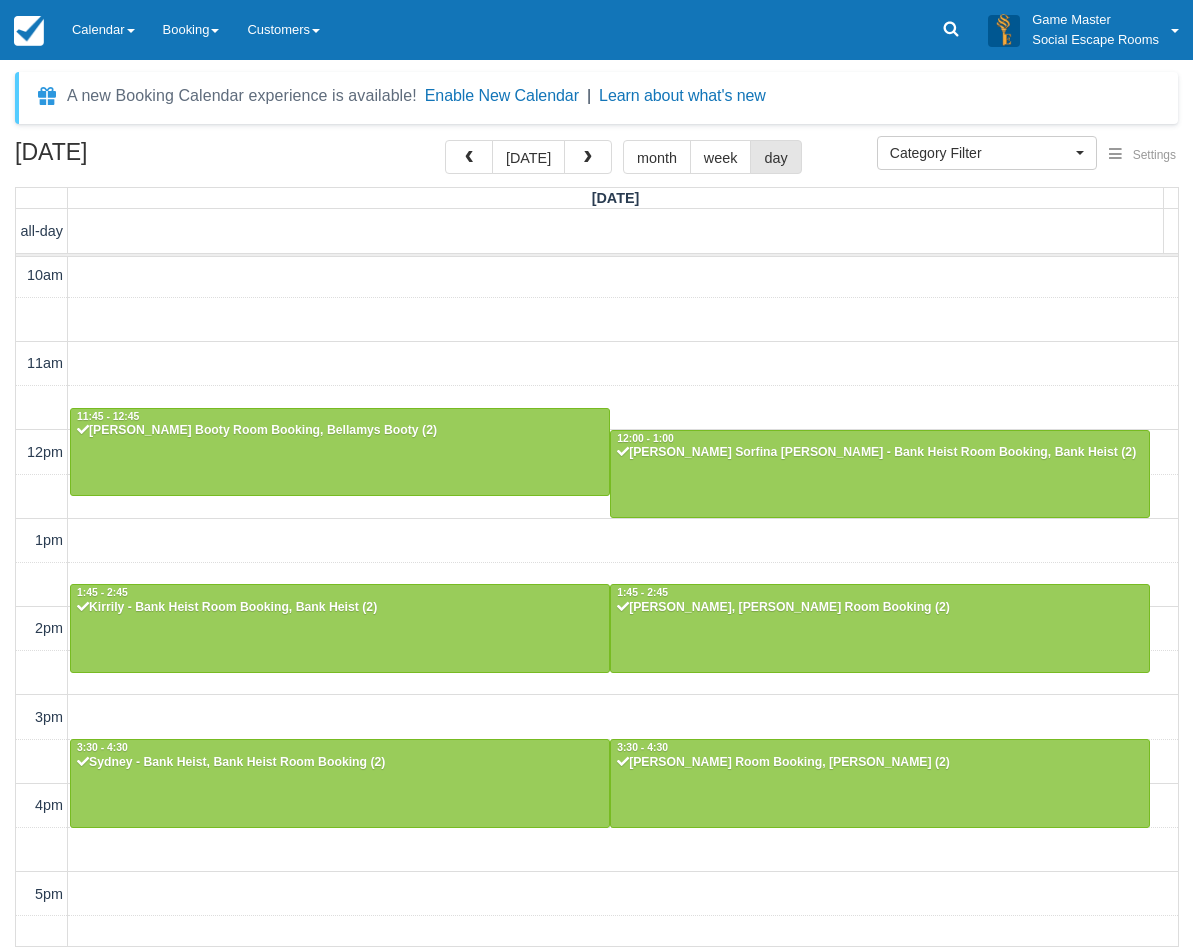 scroll, scrollTop: 0, scrollLeft: 0, axis: both 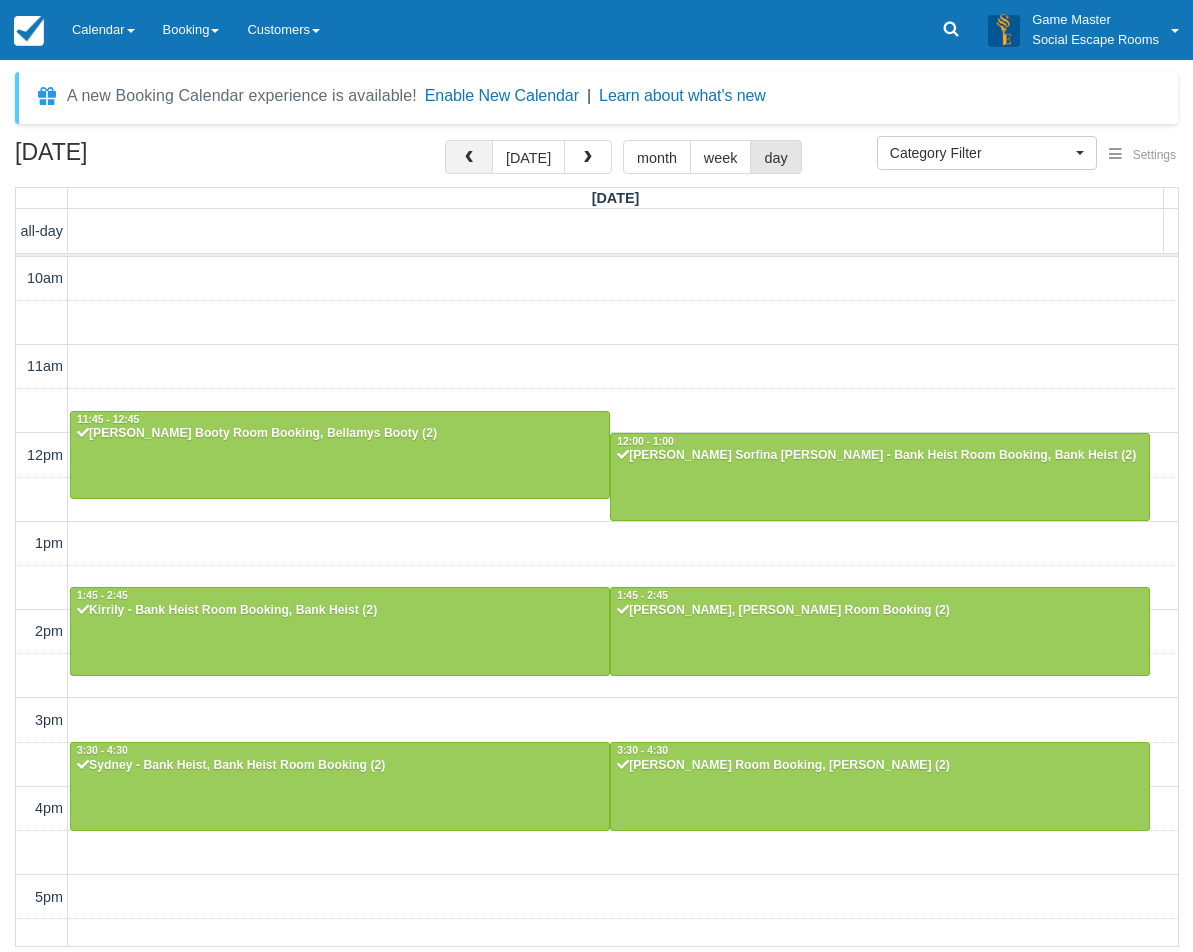 click at bounding box center [469, 157] 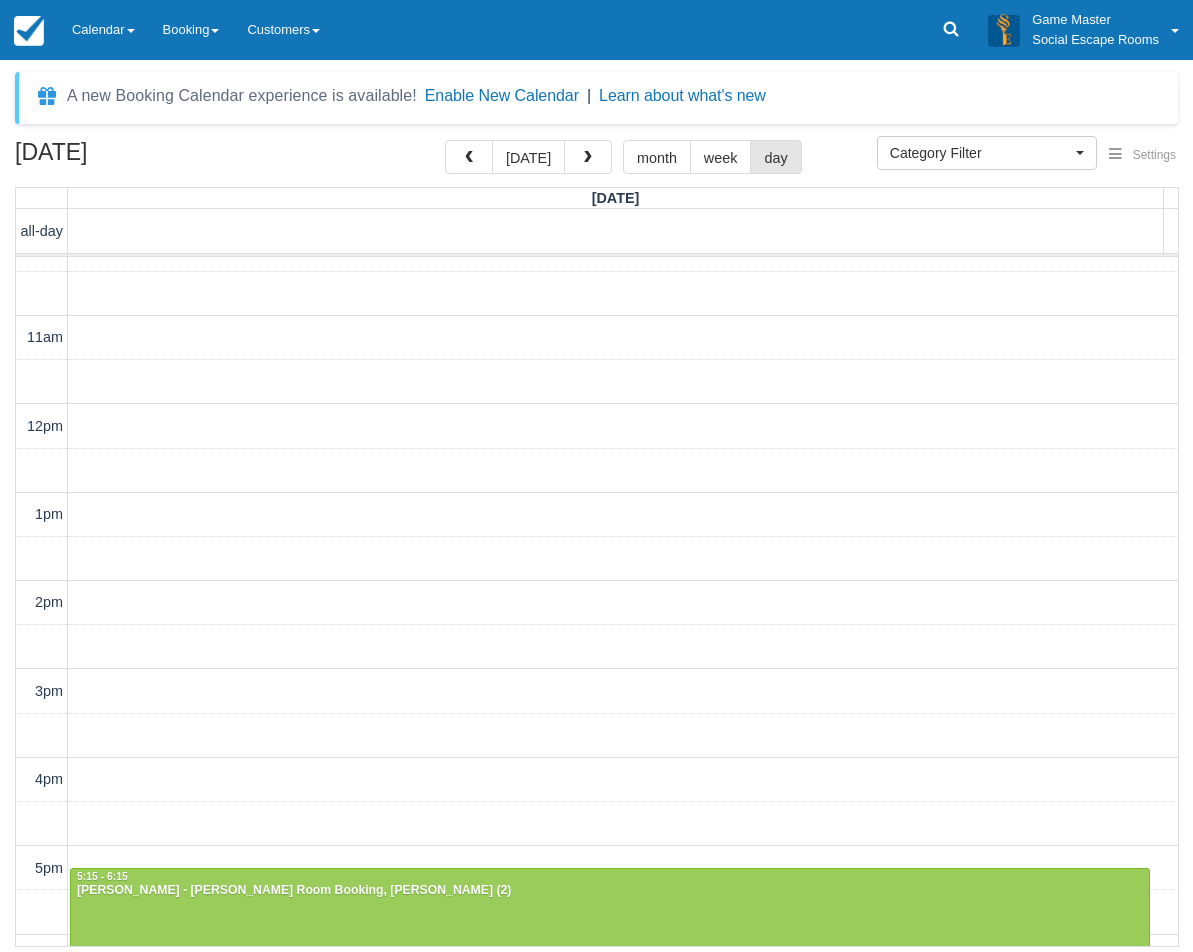 scroll, scrollTop: 14, scrollLeft: 0, axis: vertical 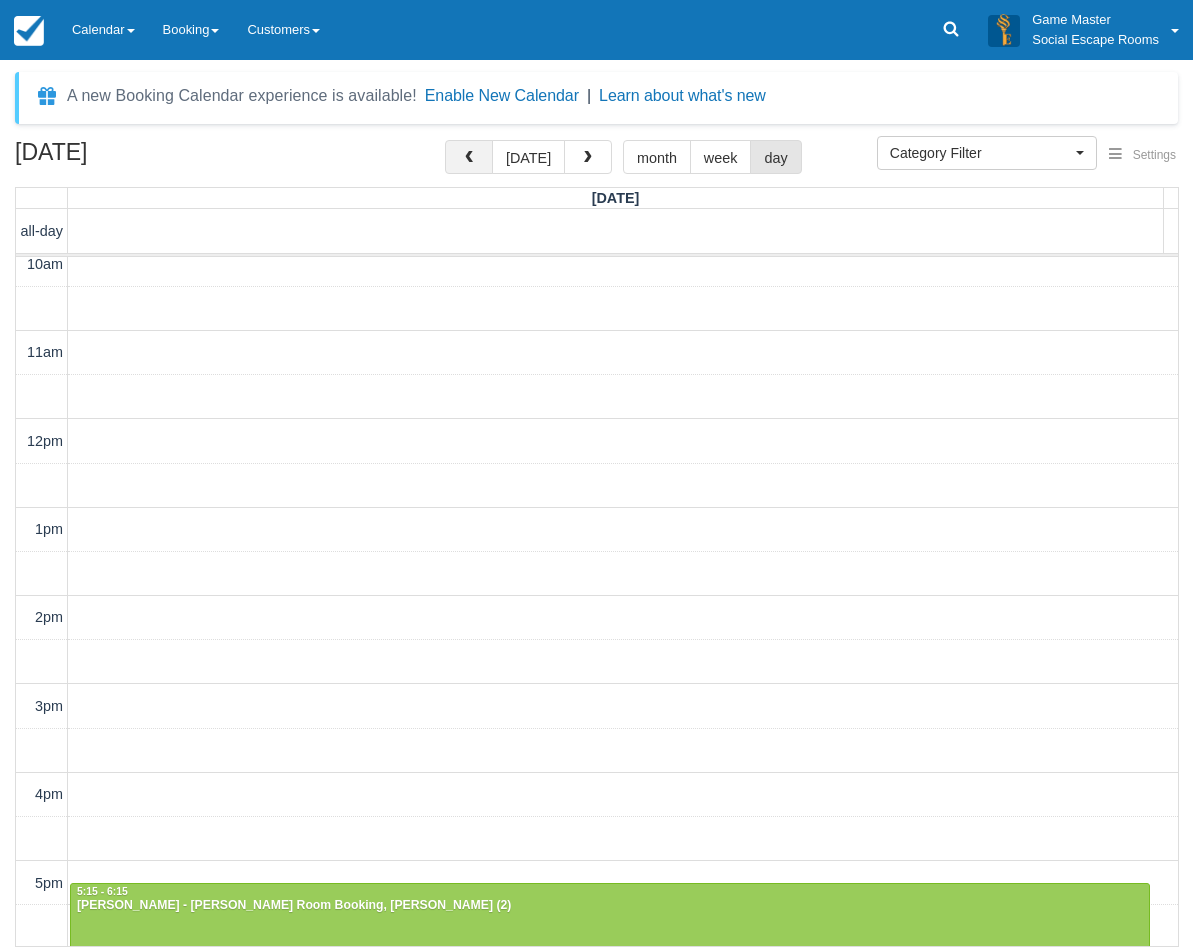 click at bounding box center (469, 158) 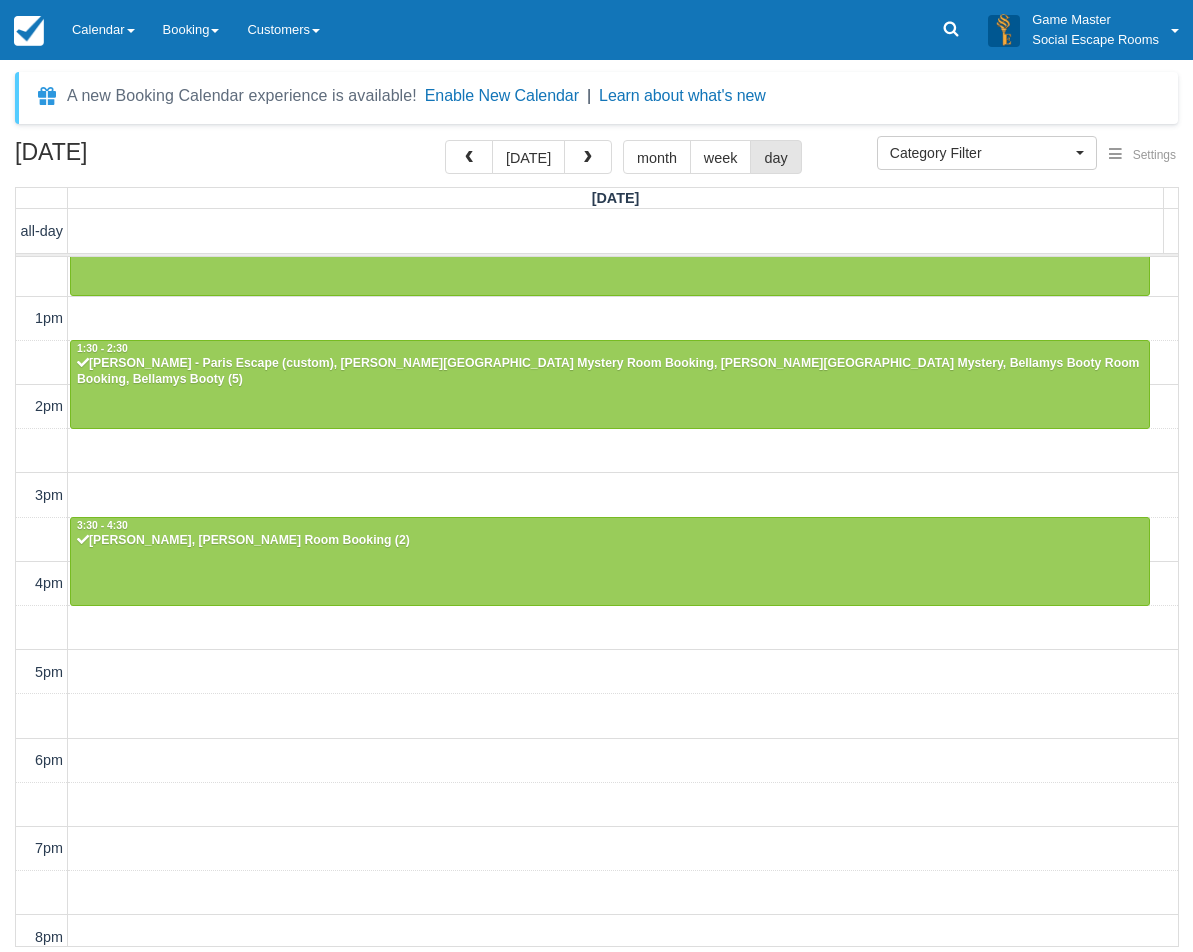 scroll, scrollTop: 115, scrollLeft: 0, axis: vertical 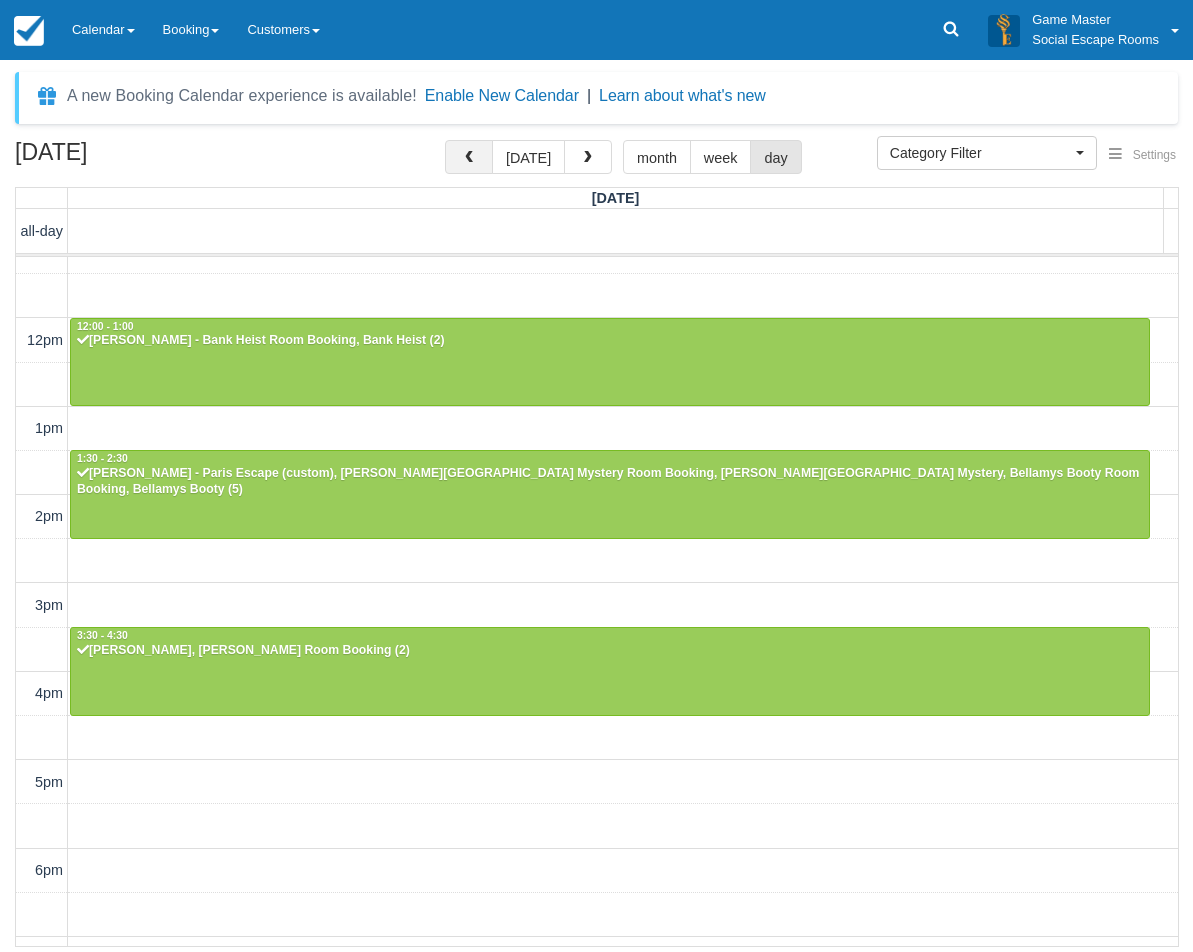 click at bounding box center (469, 158) 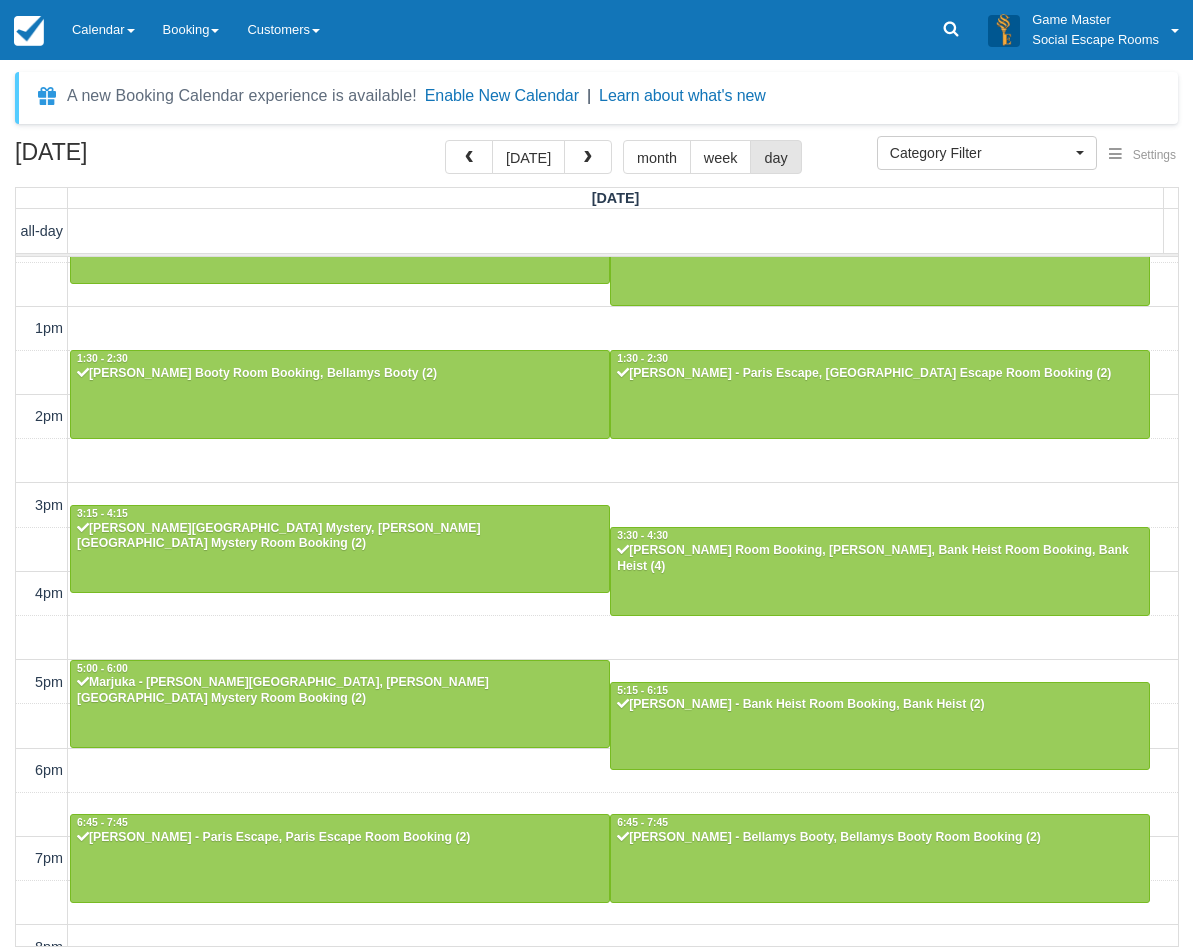 scroll, scrollTop: 214, scrollLeft: 0, axis: vertical 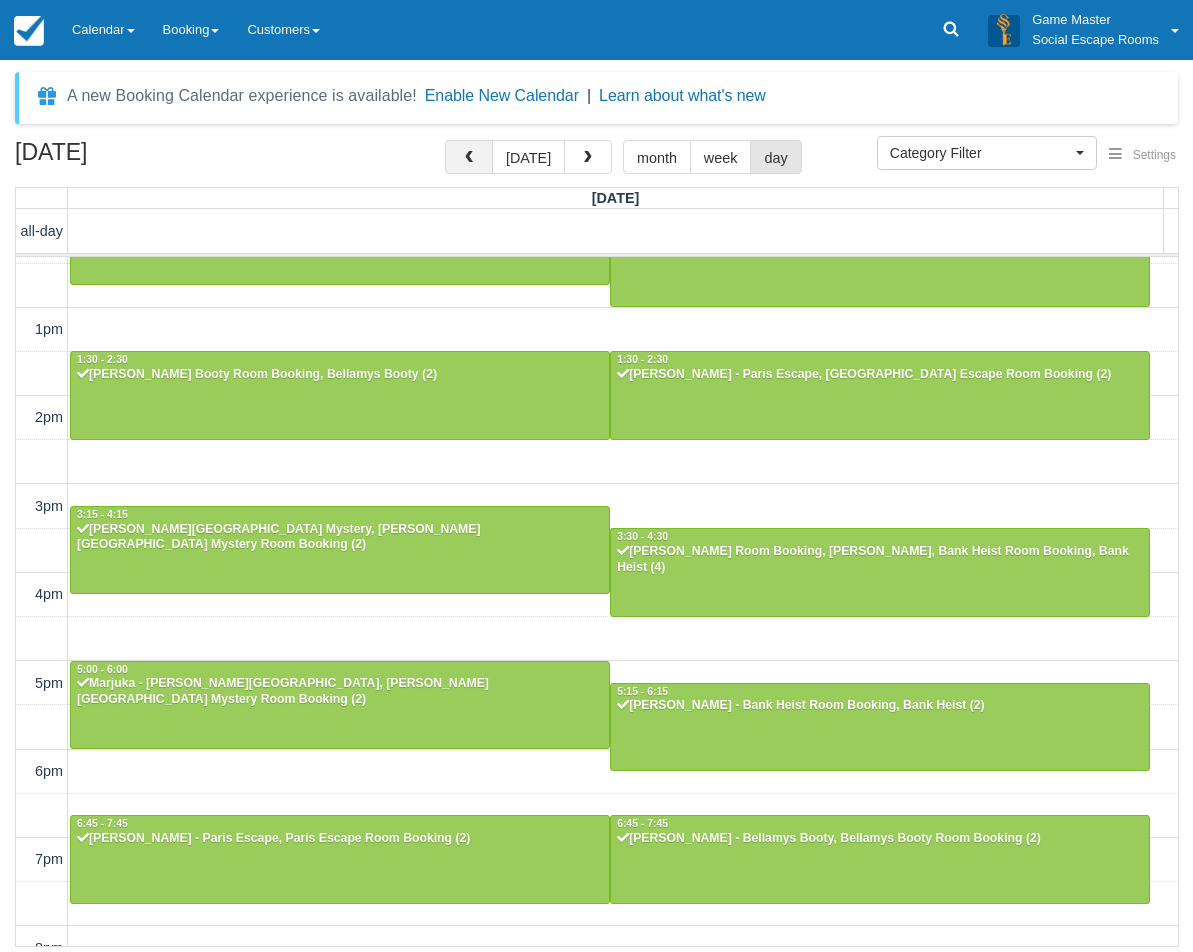 click at bounding box center [469, 157] 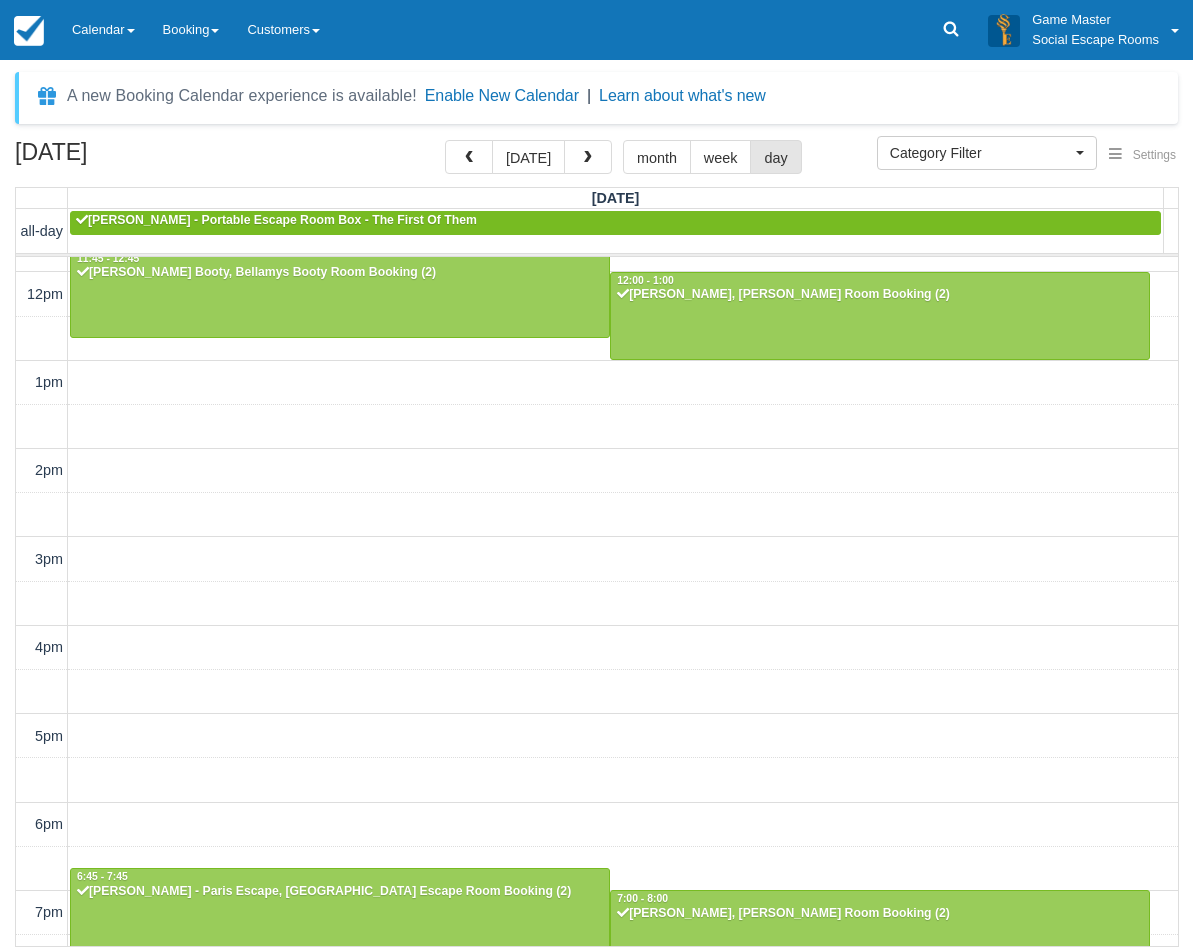 scroll, scrollTop: 414, scrollLeft: 0, axis: vertical 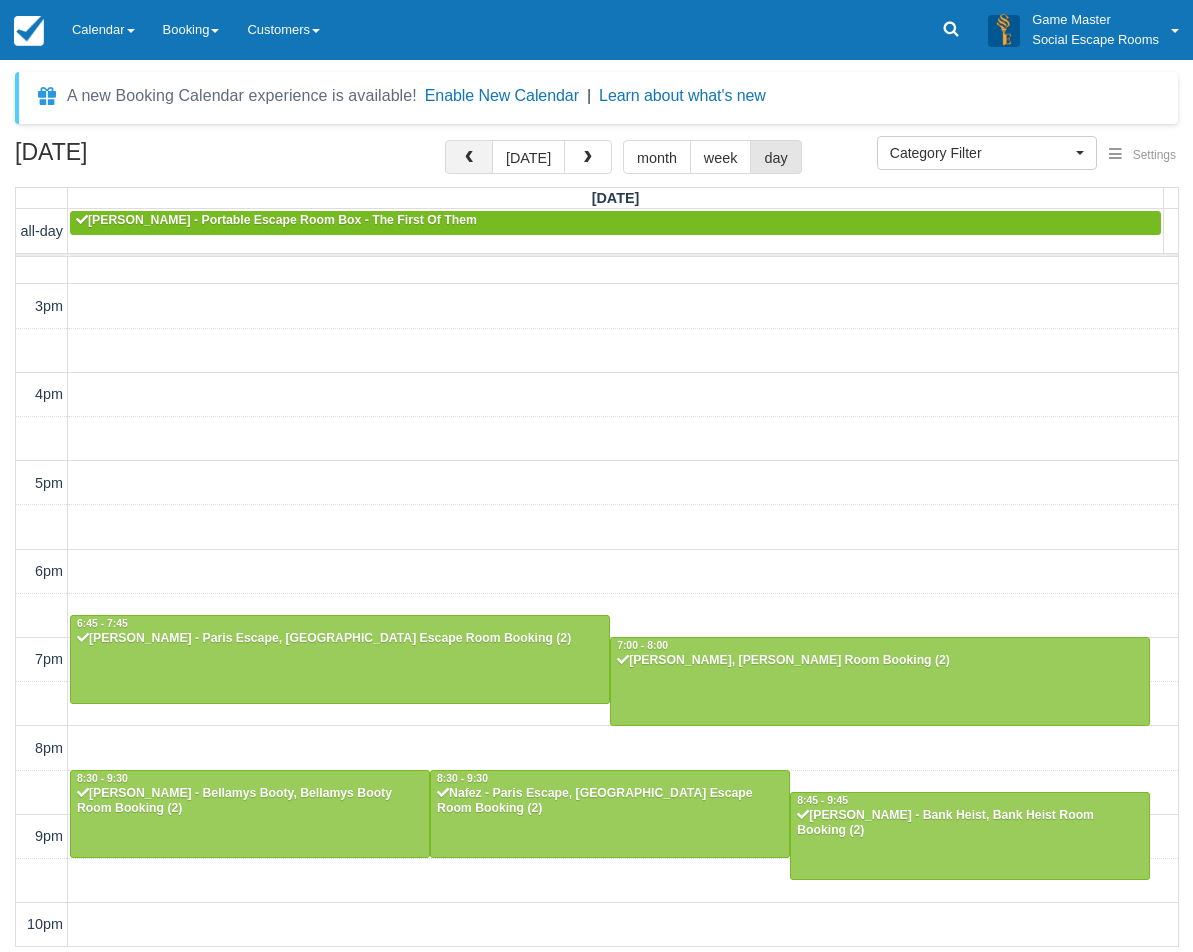 click at bounding box center (469, 157) 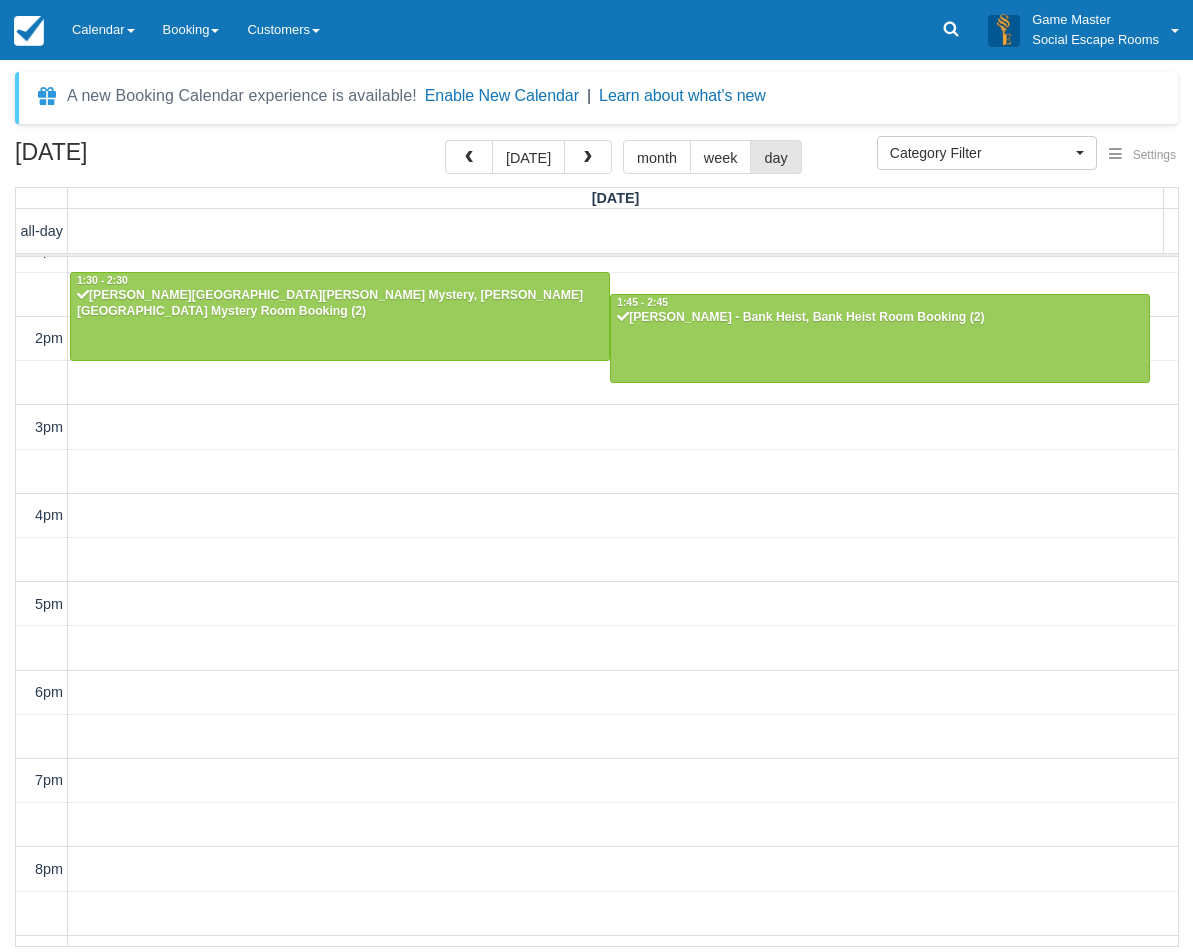 scroll, scrollTop: 0, scrollLeft: 0, axis: both 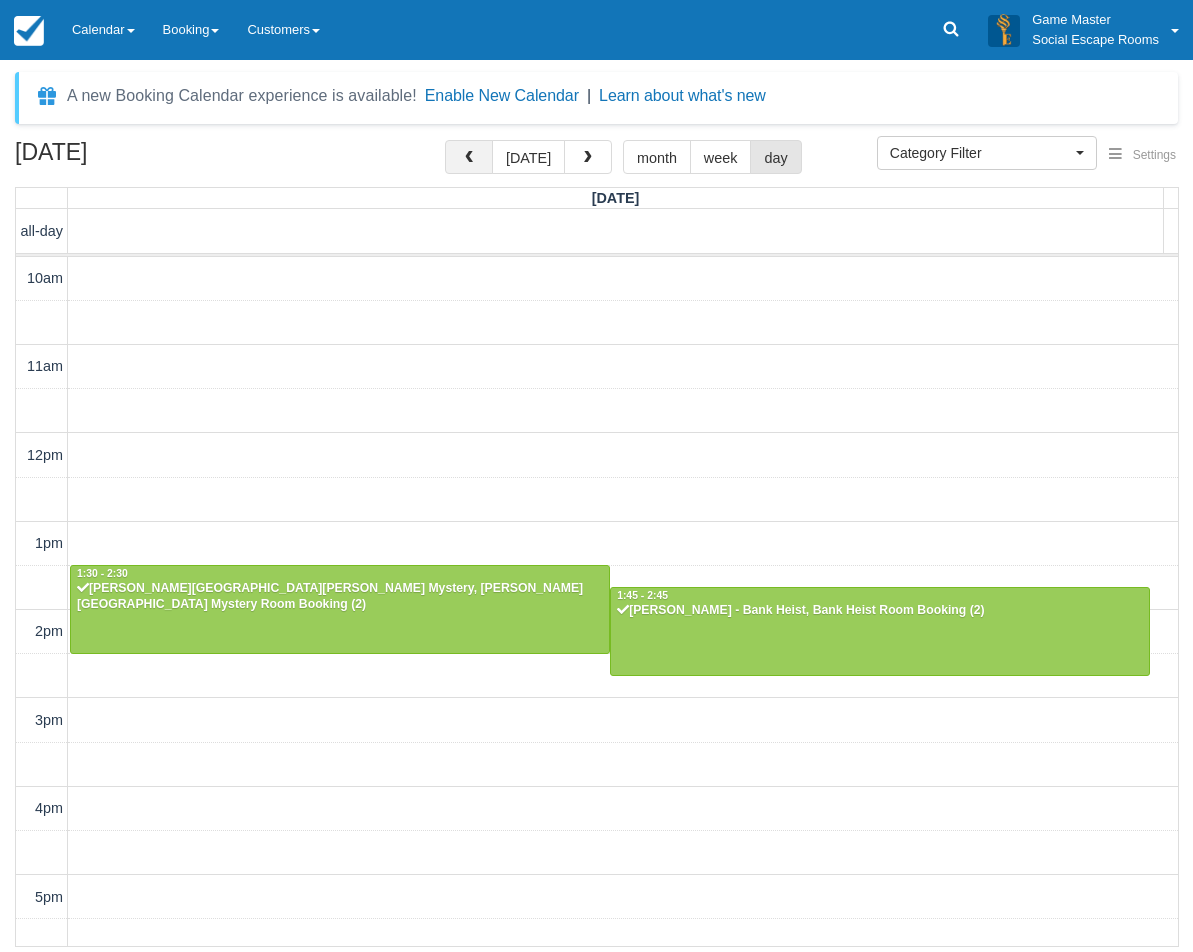 click at bounding box center [469, 158] 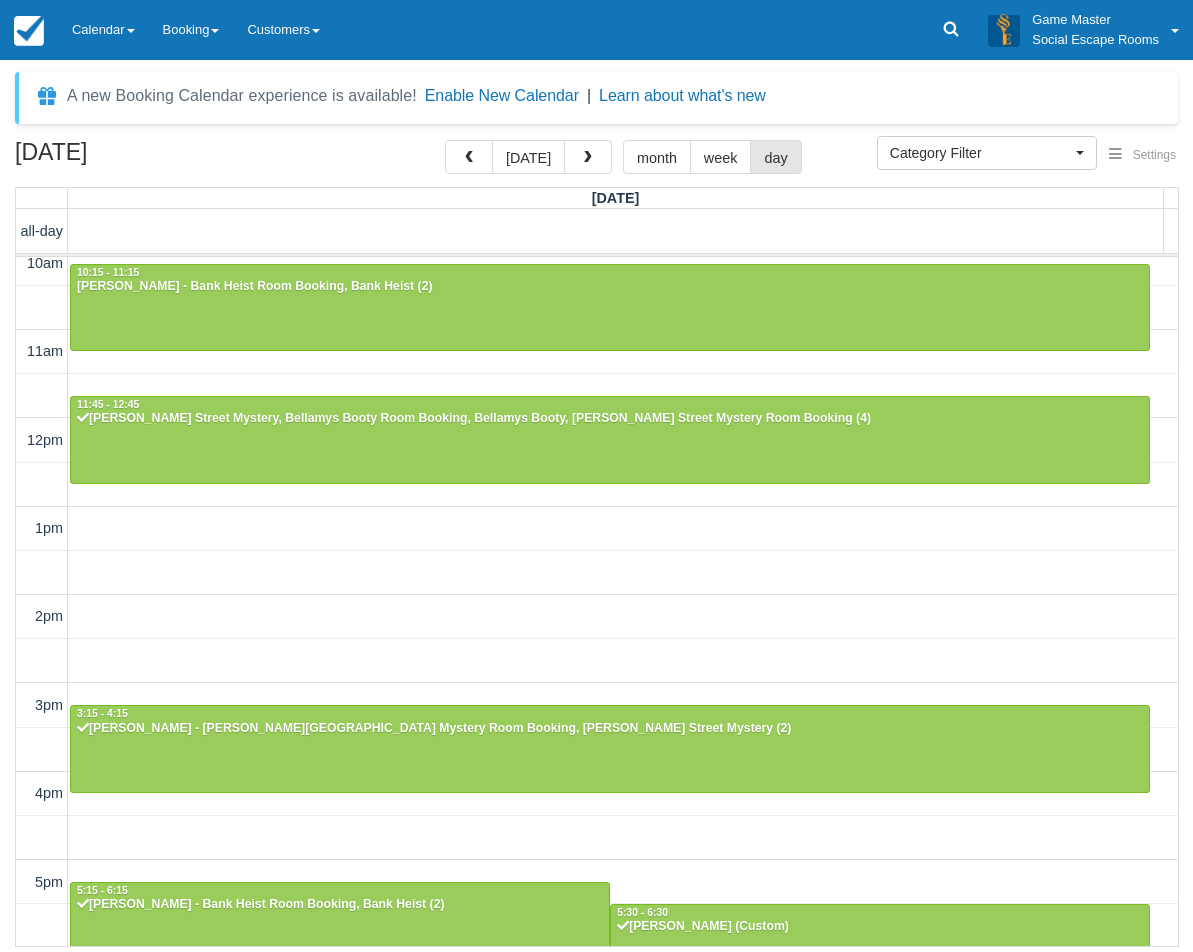 scroll, scrollTop: 0, scrollLeft: 0, axis: both 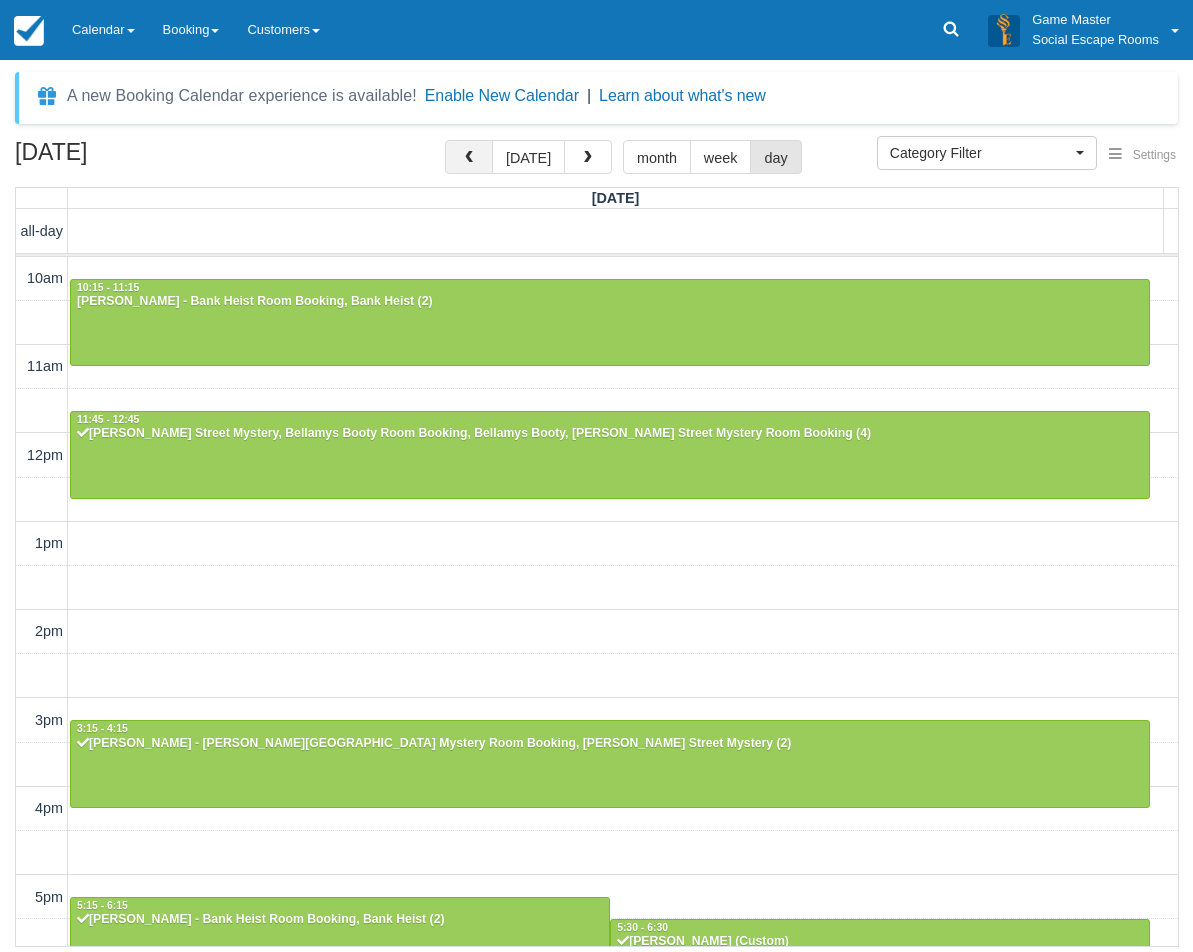click at bounding box center [469, 158] 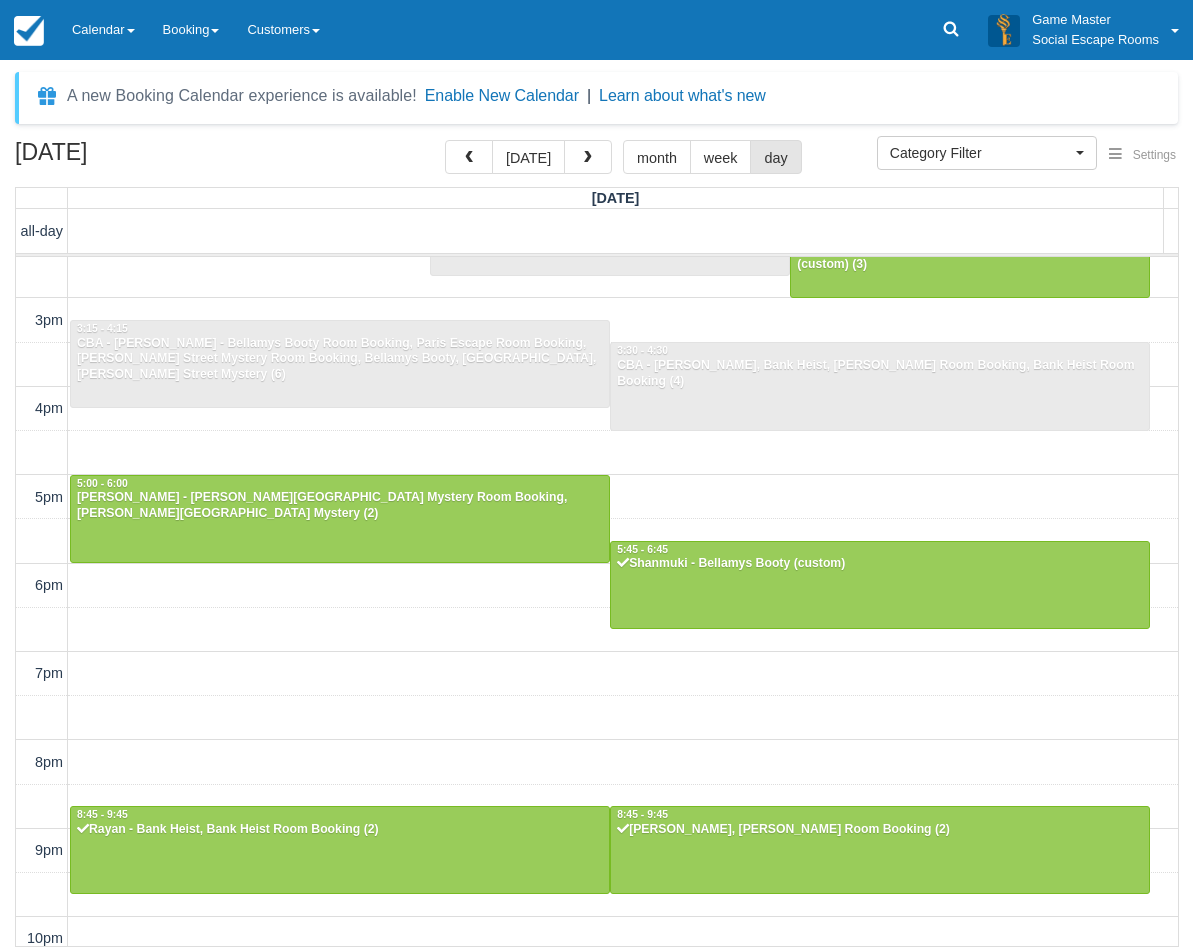 scroll, scrollTop: 414, scrollLeft: 0, axis: vertical 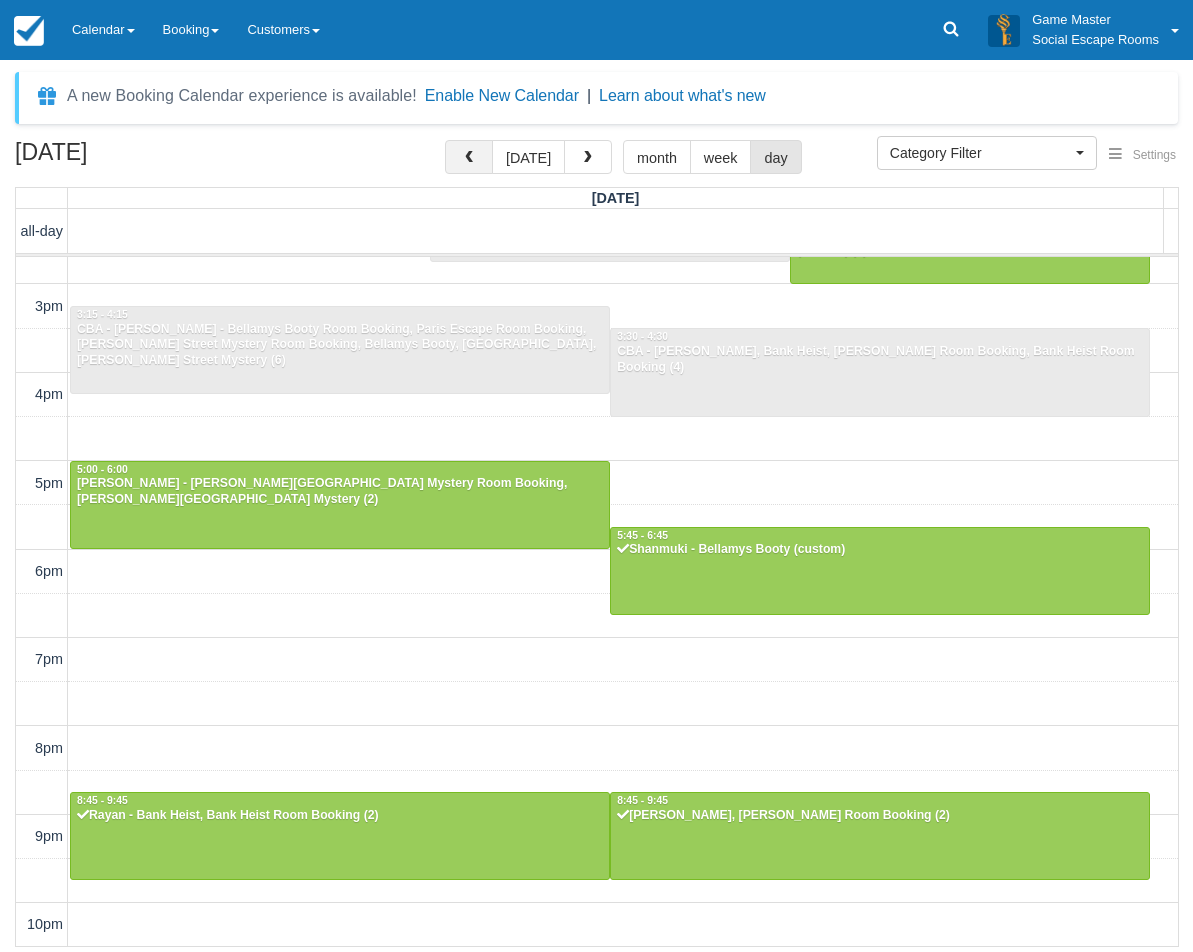 click at bounding box center (469, 157) 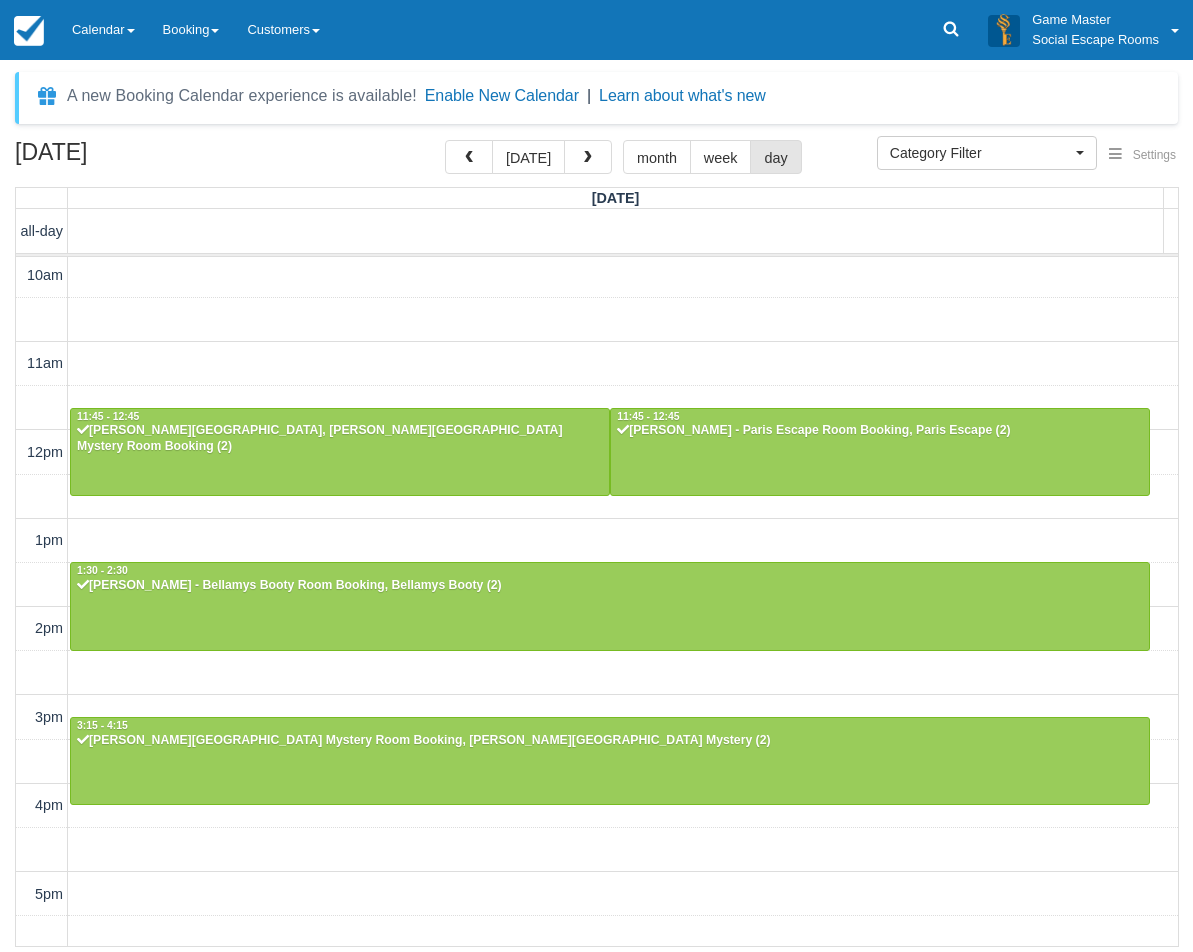scroll, scrollTop: 0, scrollLeft: 0, axis: both 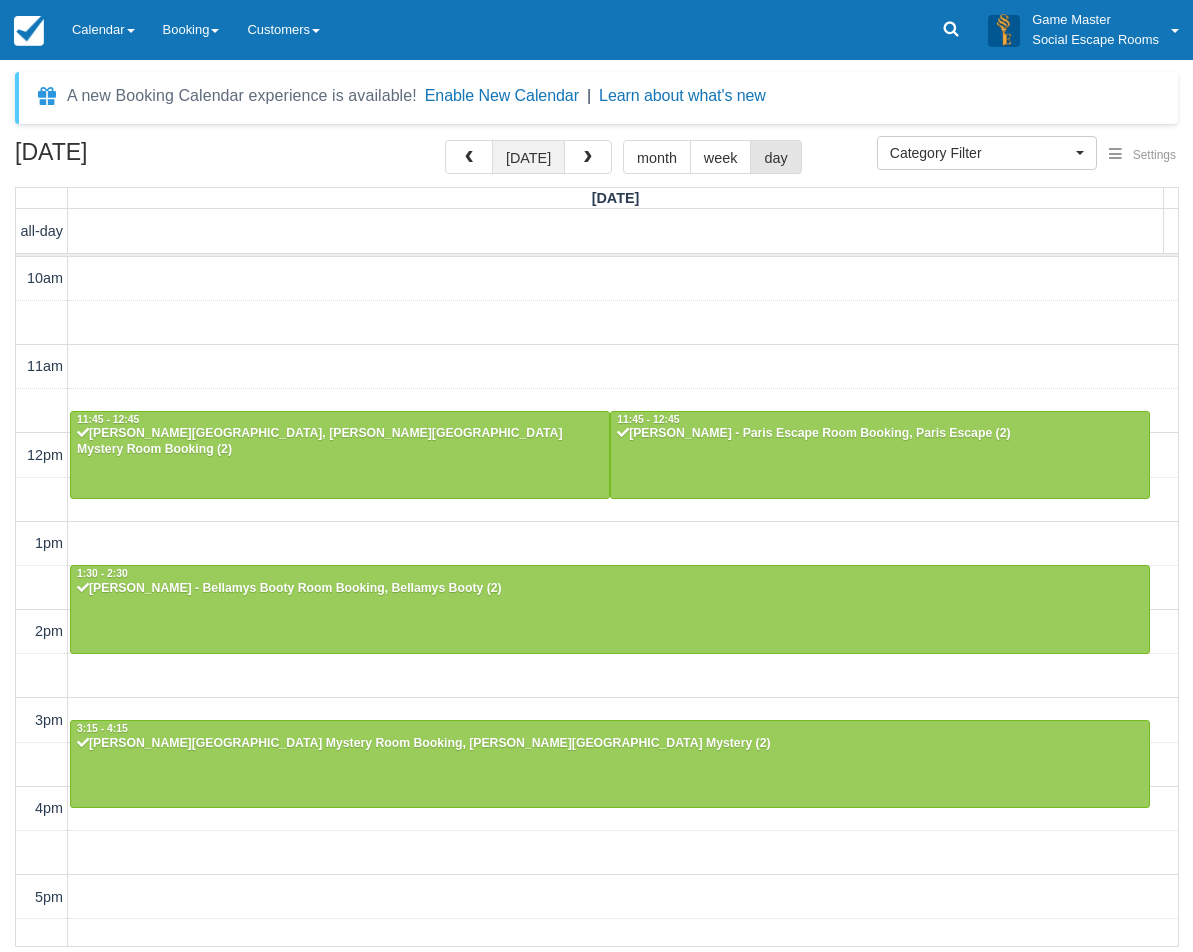 click on "[DATE]" at bounding box center [528, 157] 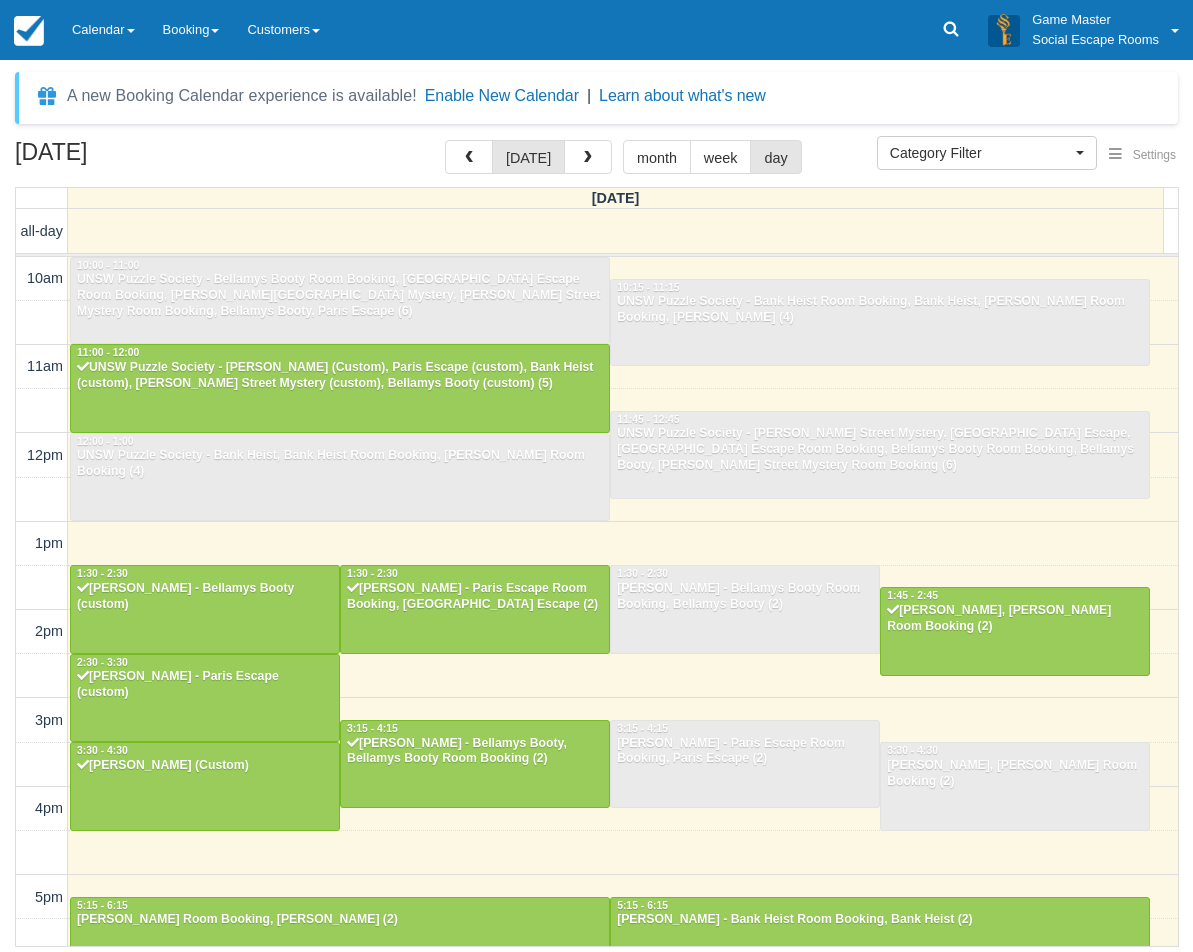 scroll, scrollTop: 415, scrollLeft: 0, axis: vertical 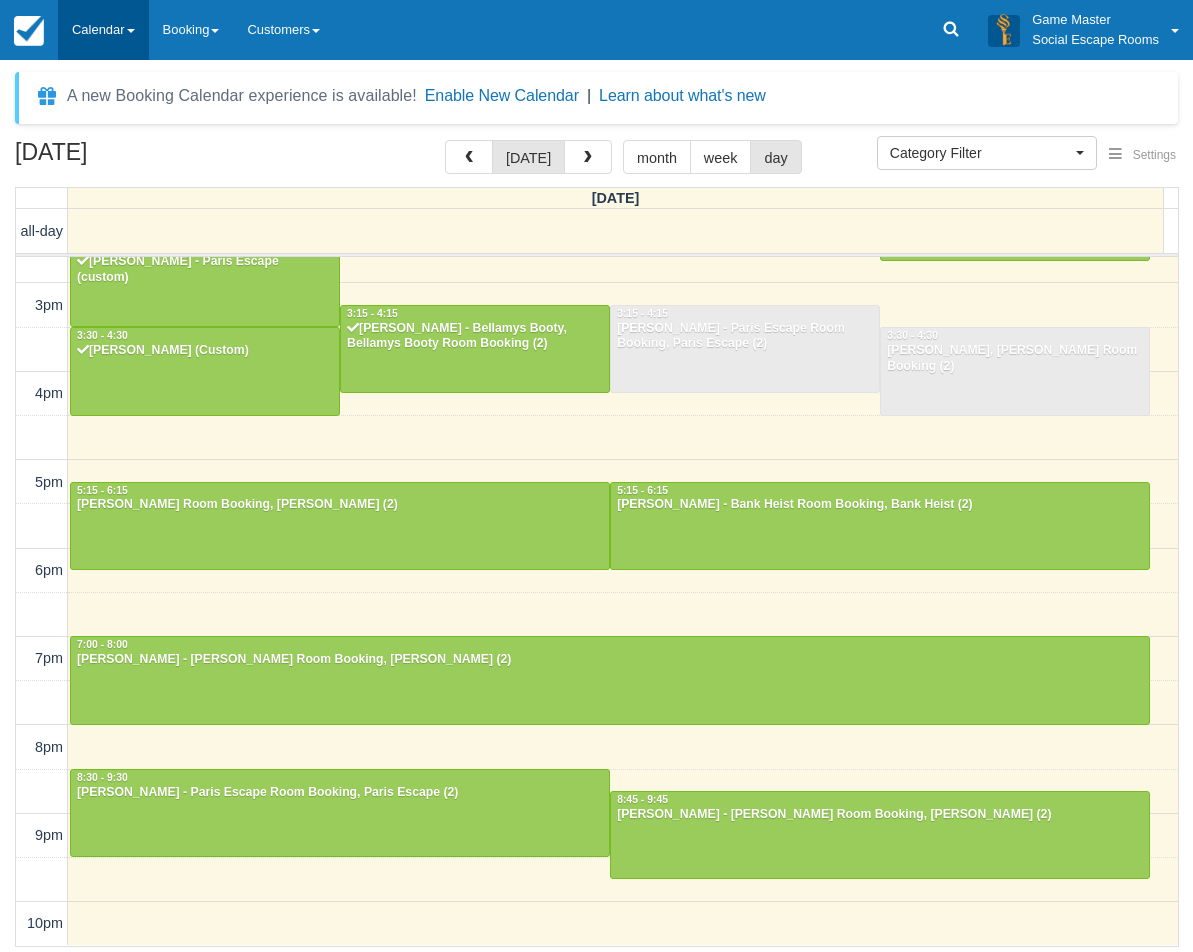 click on "Calendar" at bounding box center [103, 30] 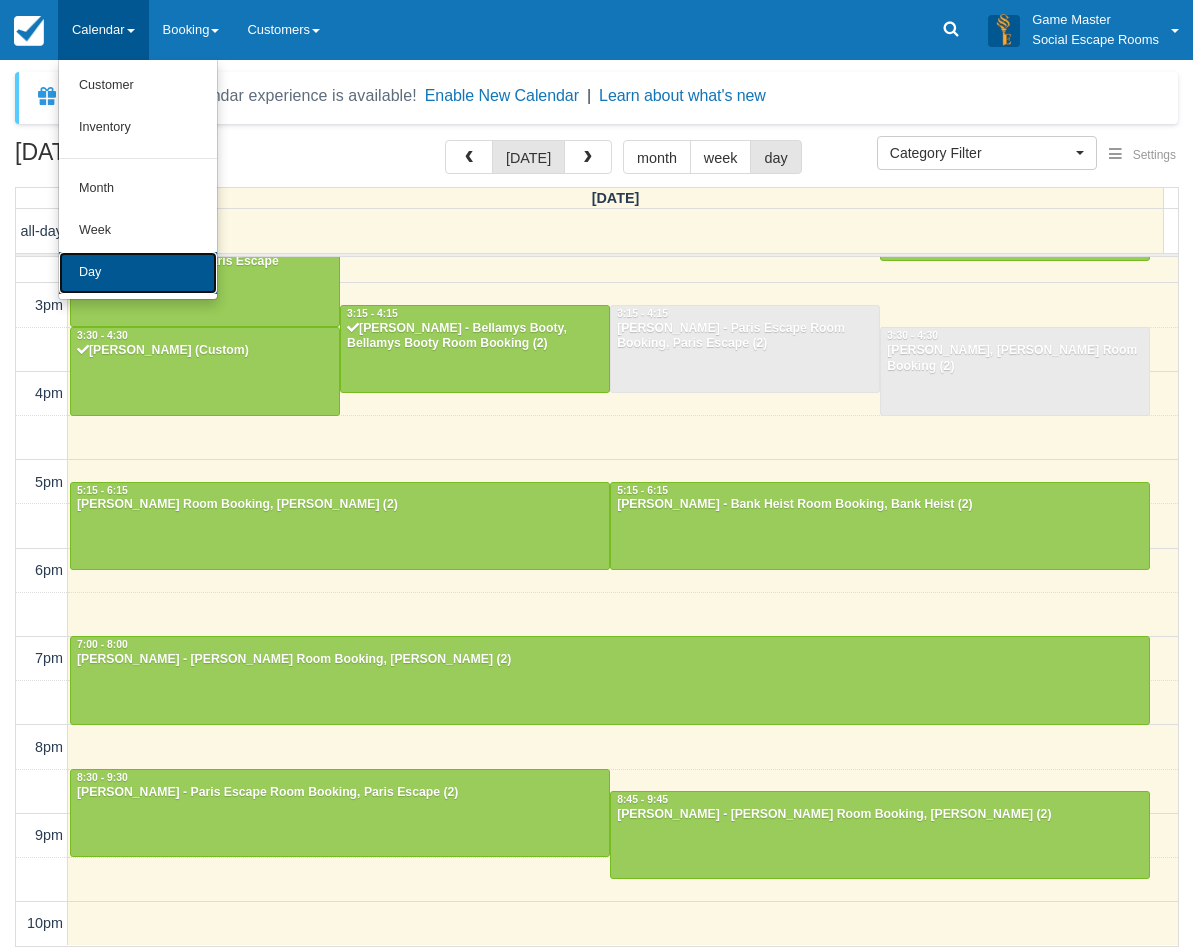 click on "Day" at bounding box center (138, 273) 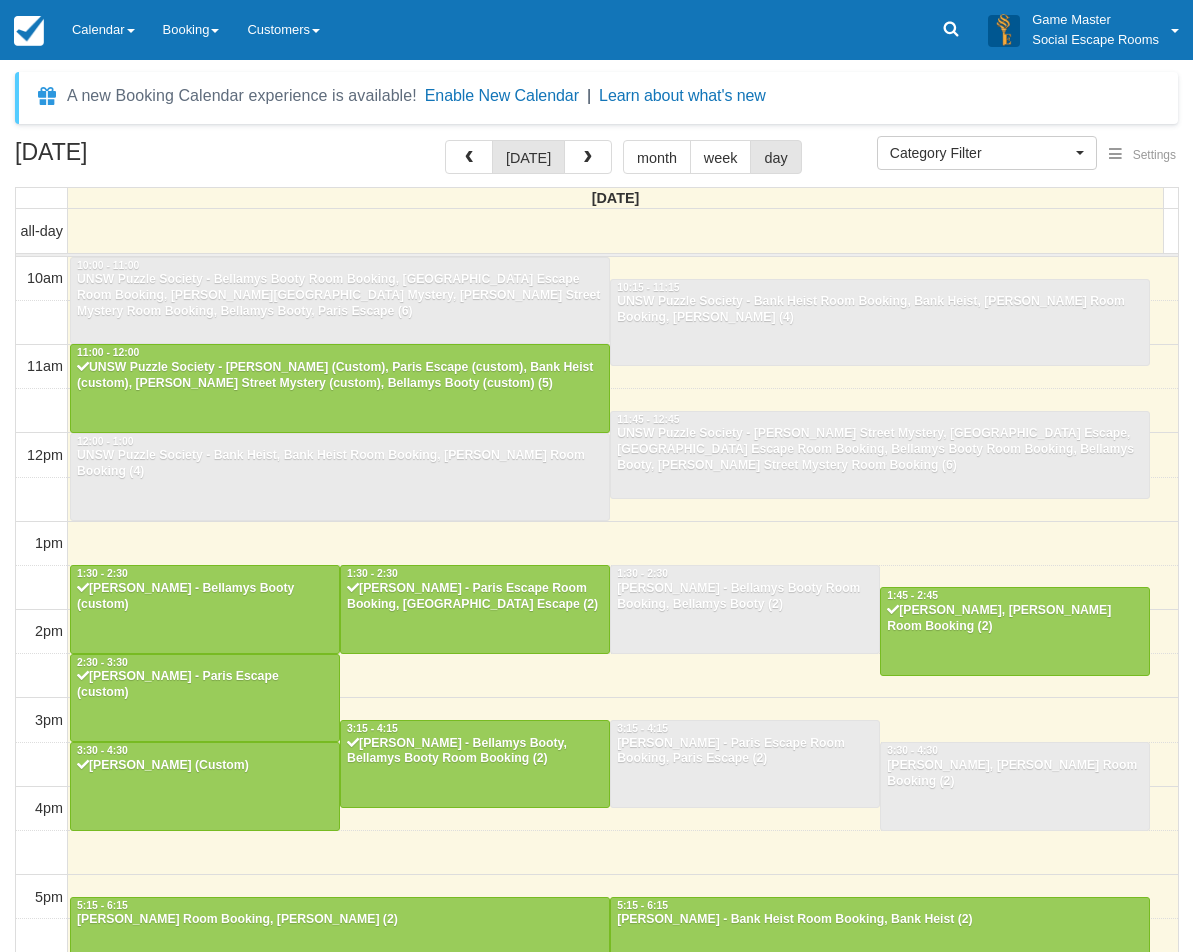 select 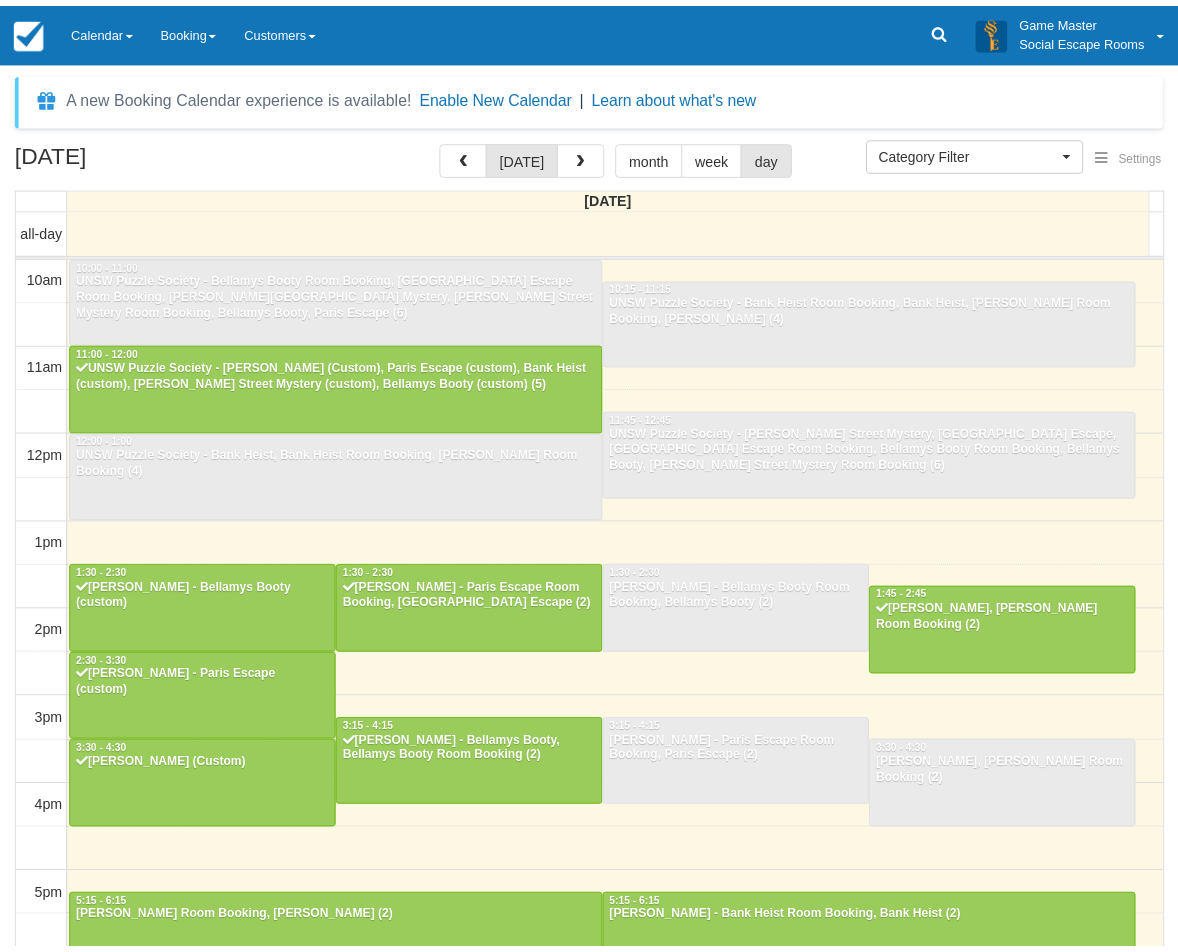 scroll, scrollTop: 0, scrollLeft: 0, axis: both 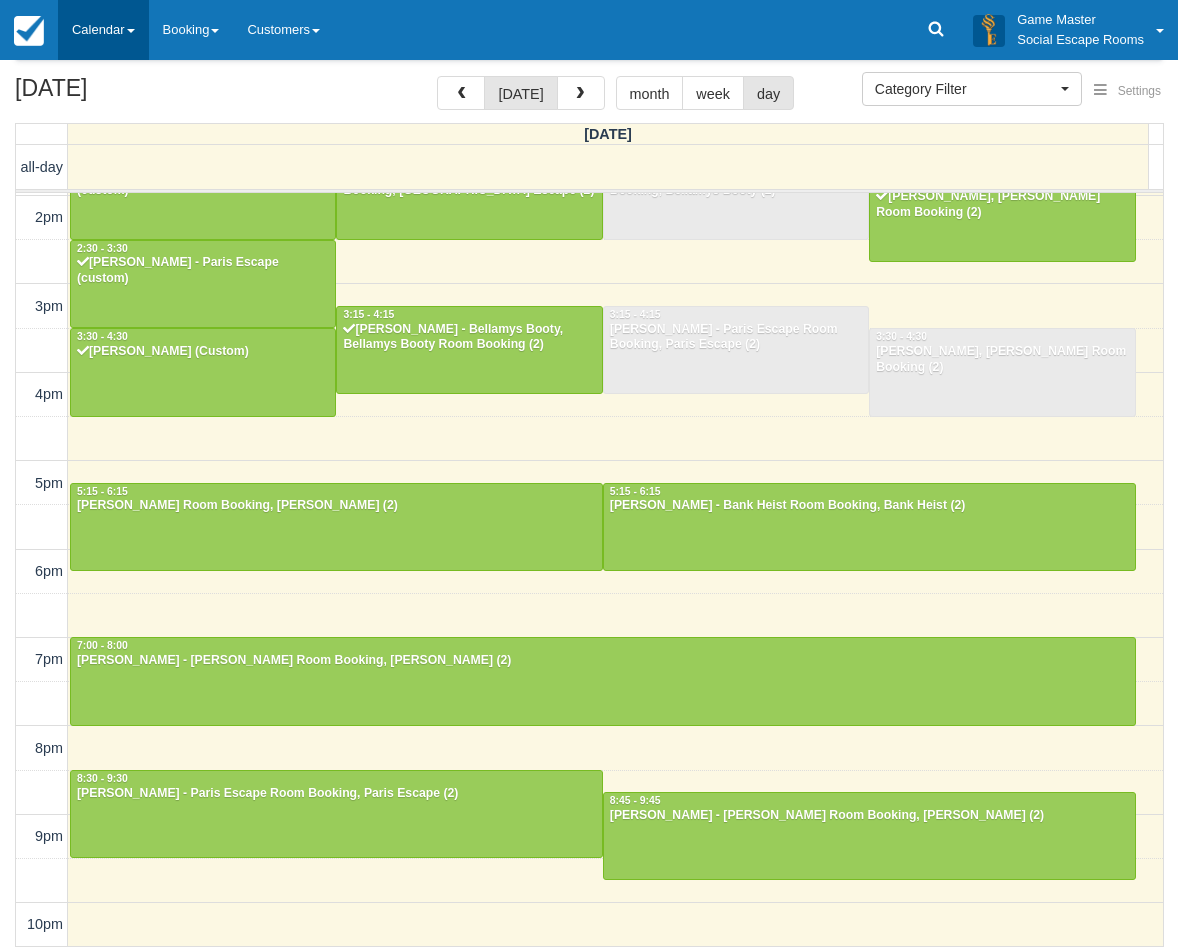 click on "Calendar" at bounding box center [103, 30] 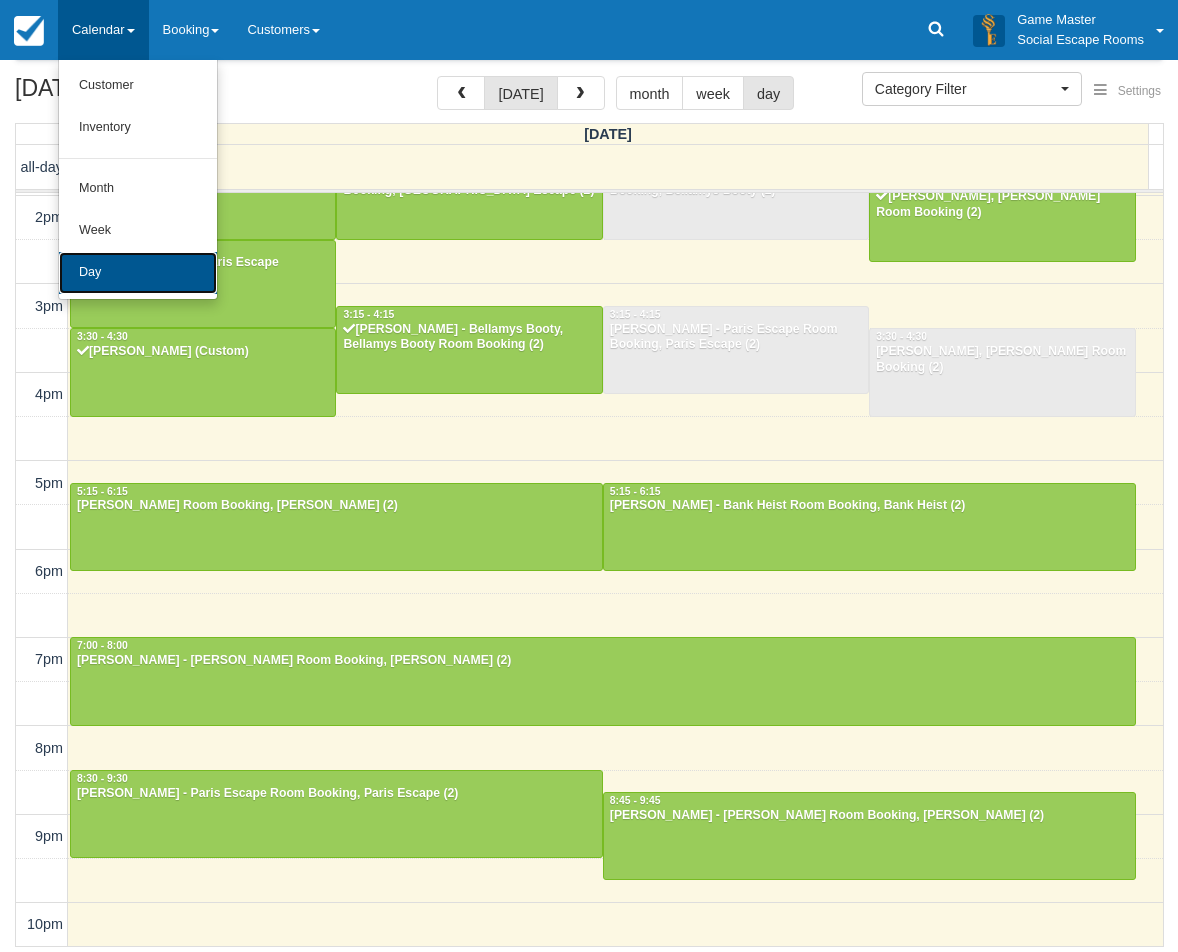 click on "Day" at bounding box center (138, 273) 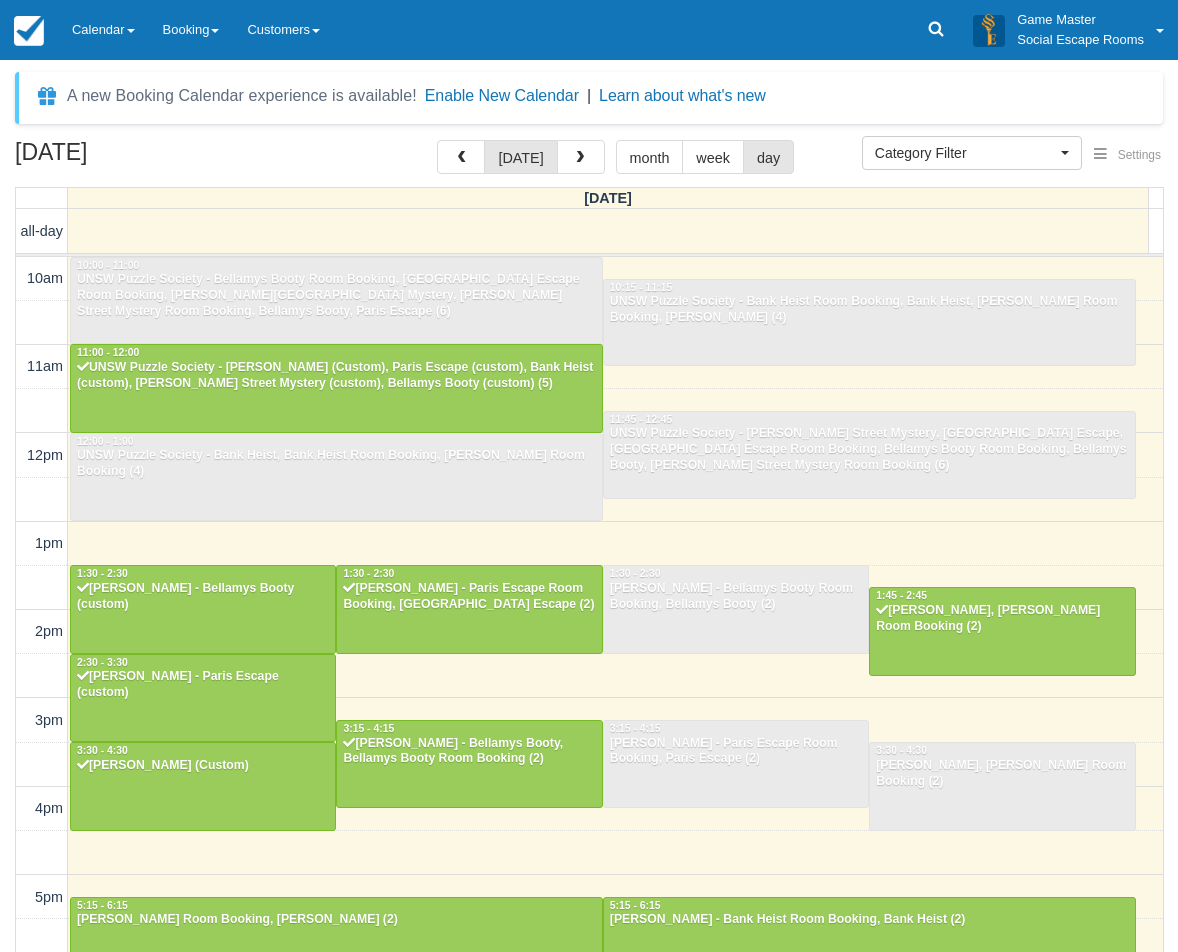 select 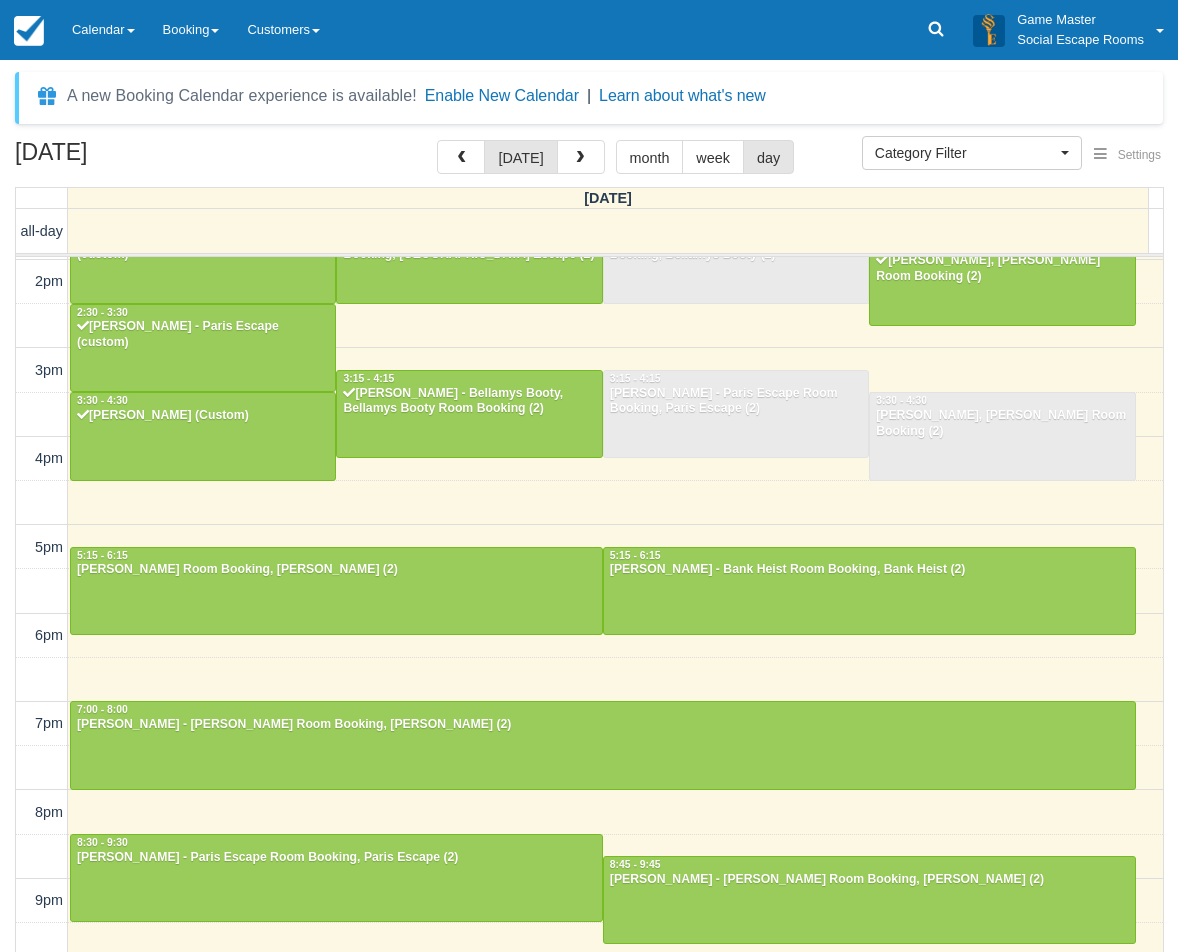 scroll, scrollTop: 64, scrollLeft: 0, axis: vertical 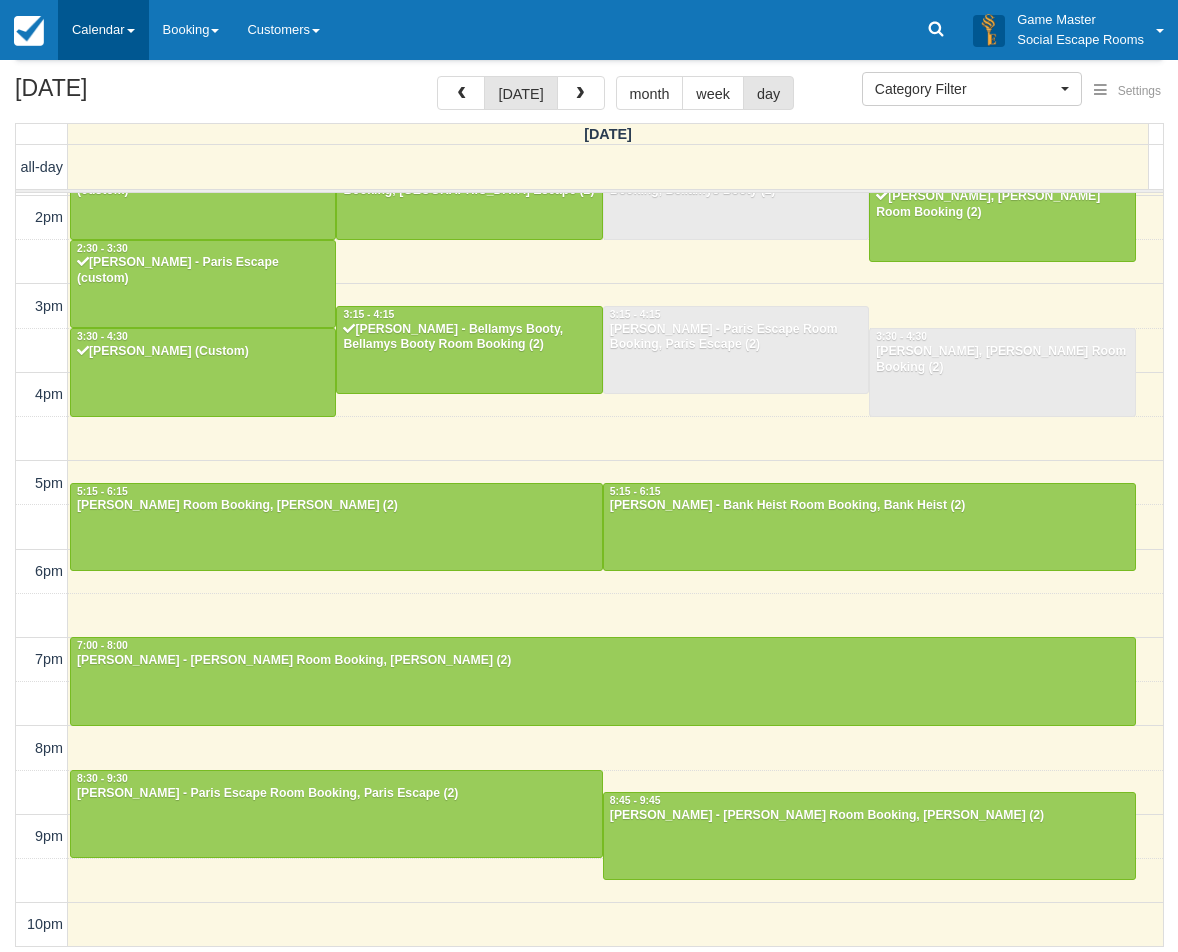 click on "Calendar" at bounding box center (103, 30) 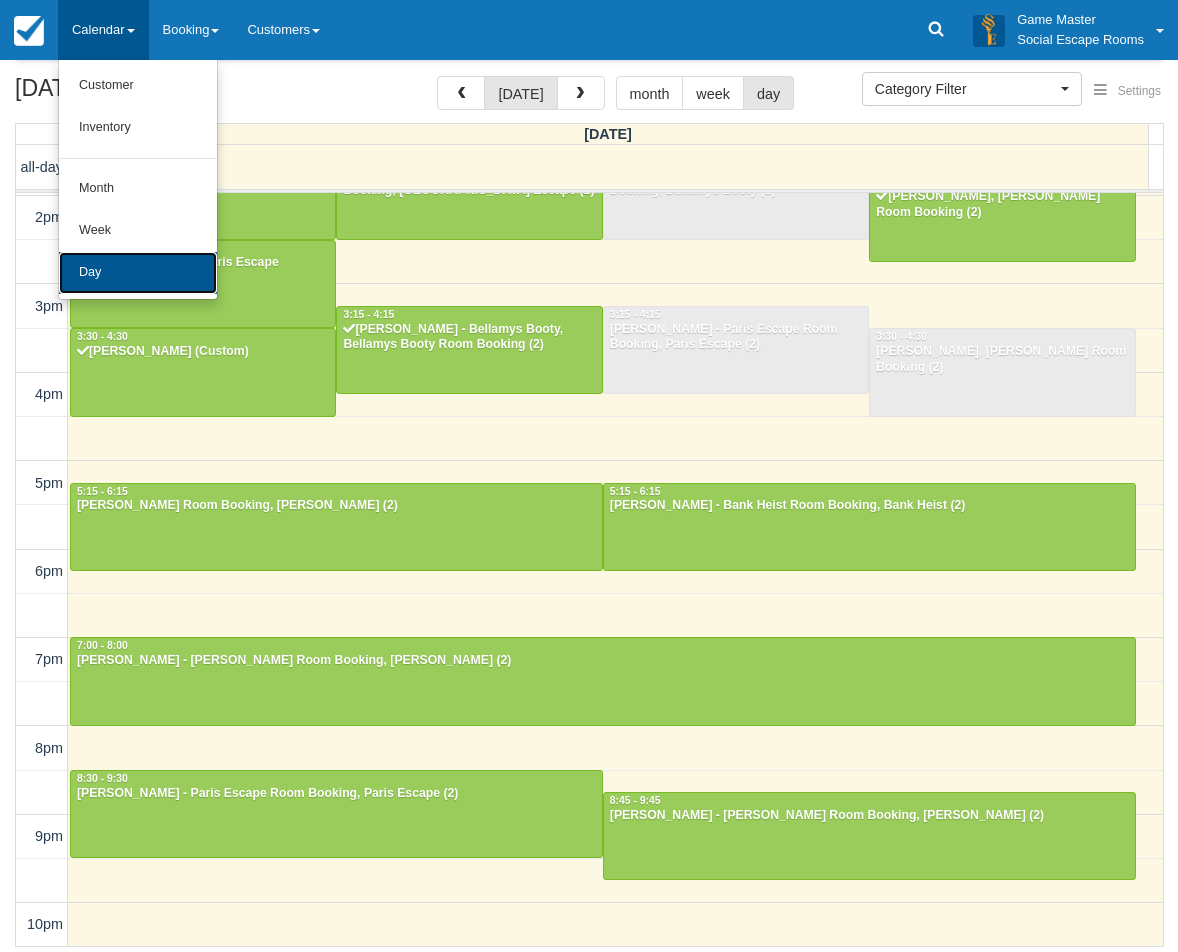 click on "Day" at bounding box center [138, 273] 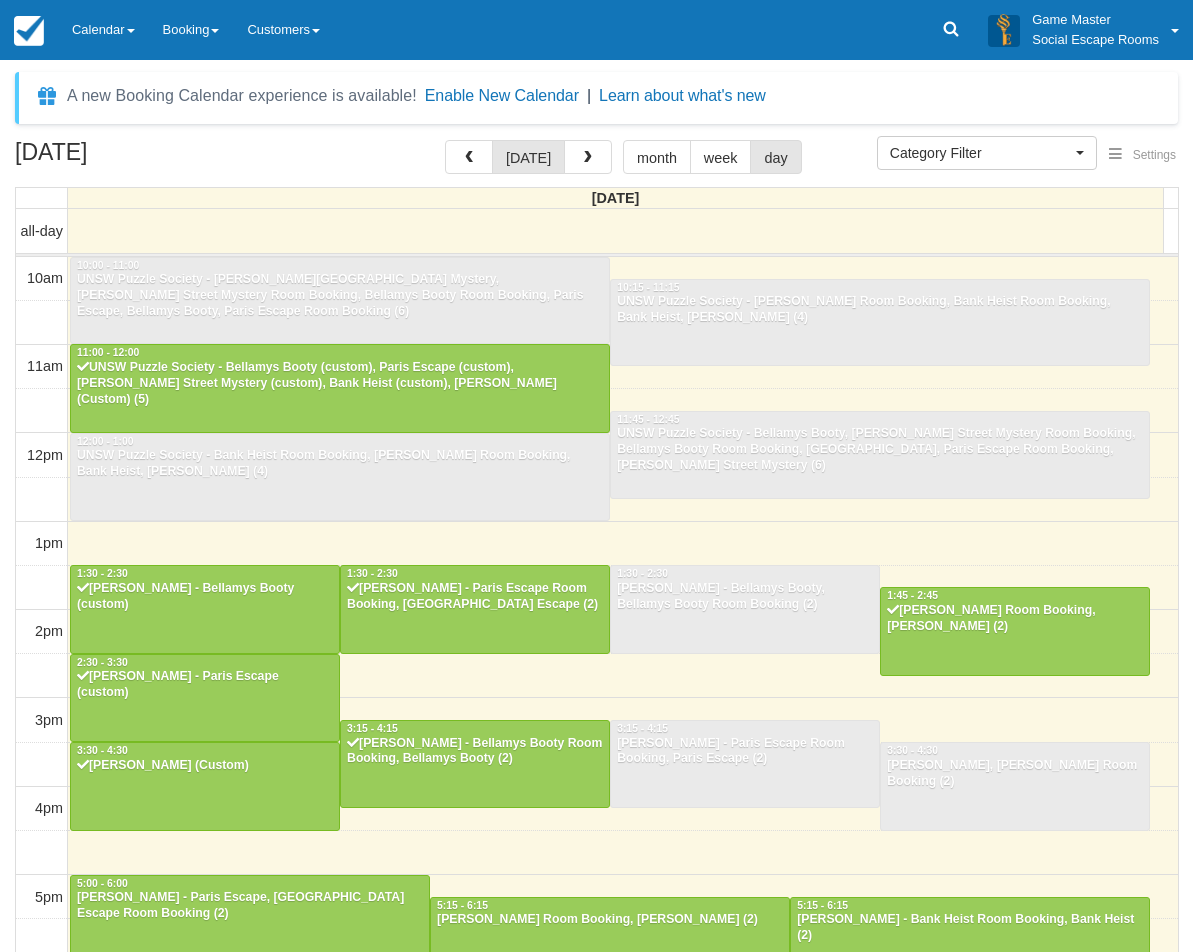 select 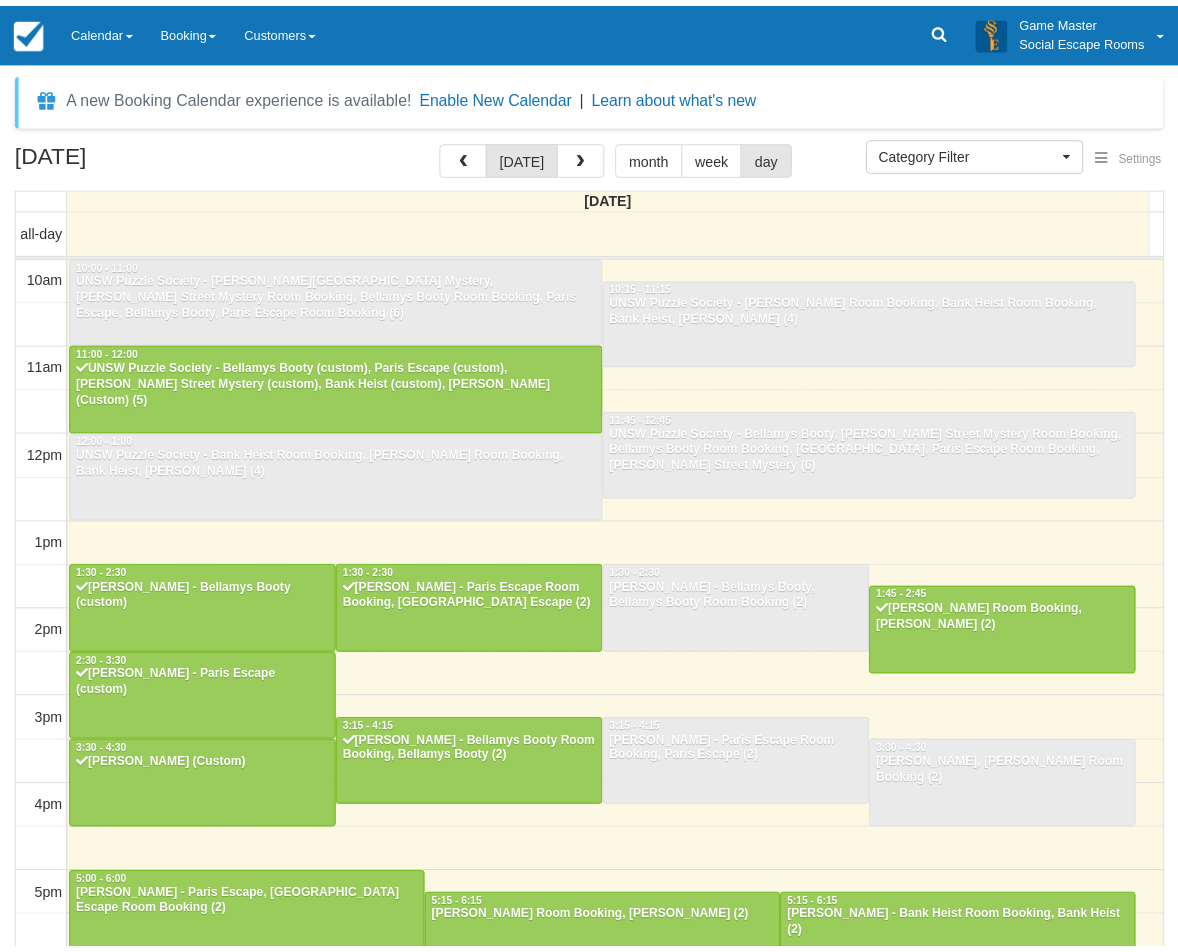 scroll, scrollTop: 0, scrollLeft: 0, axis: both 